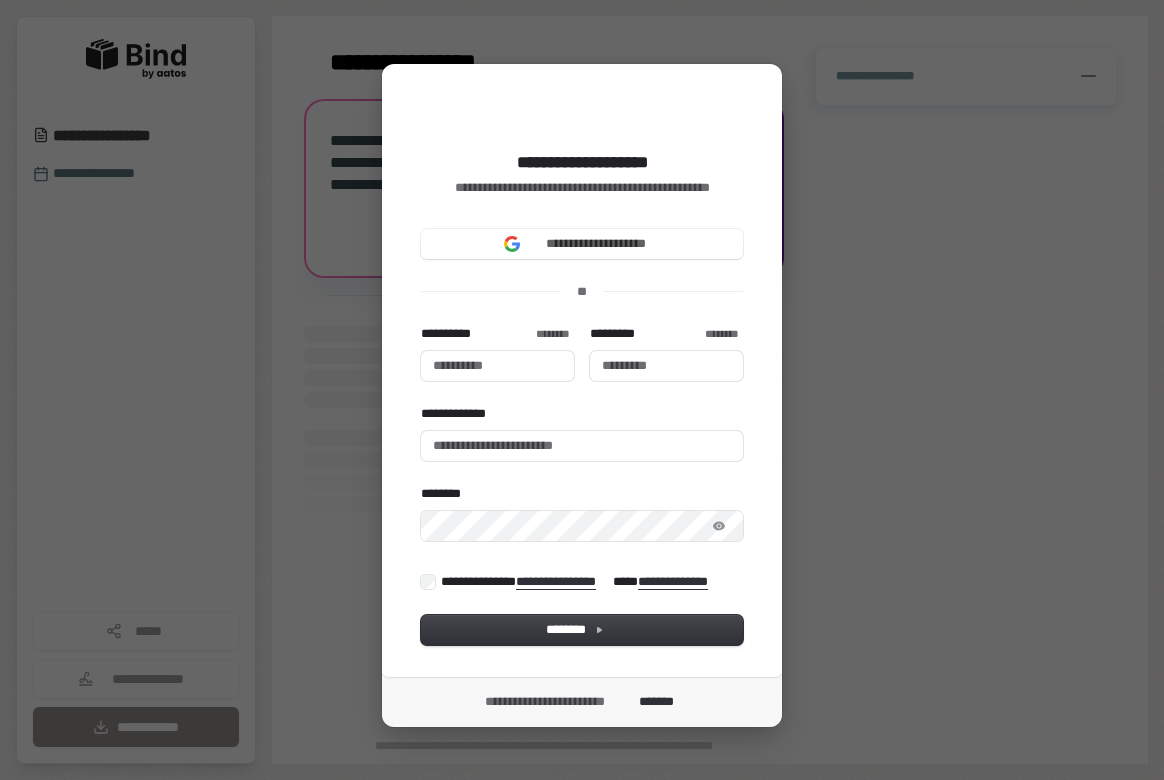 scroll, scrollTop: 0, scrollLeft: 0, axis: both 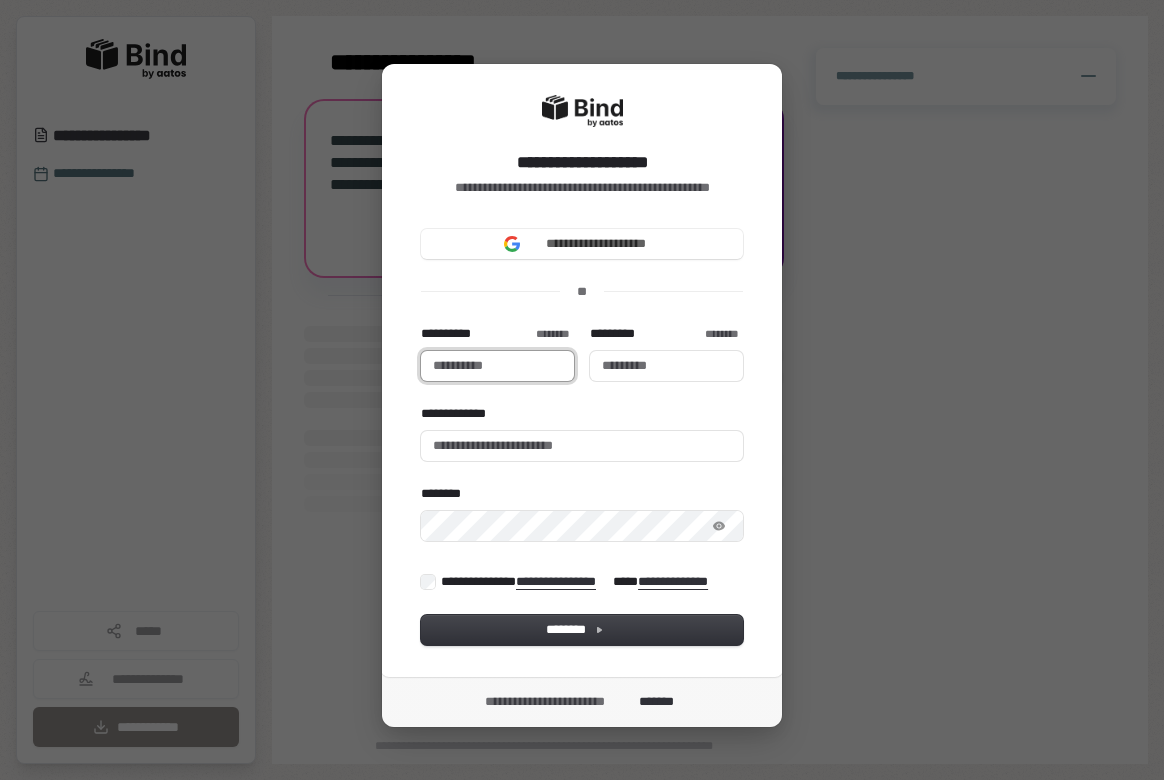 type 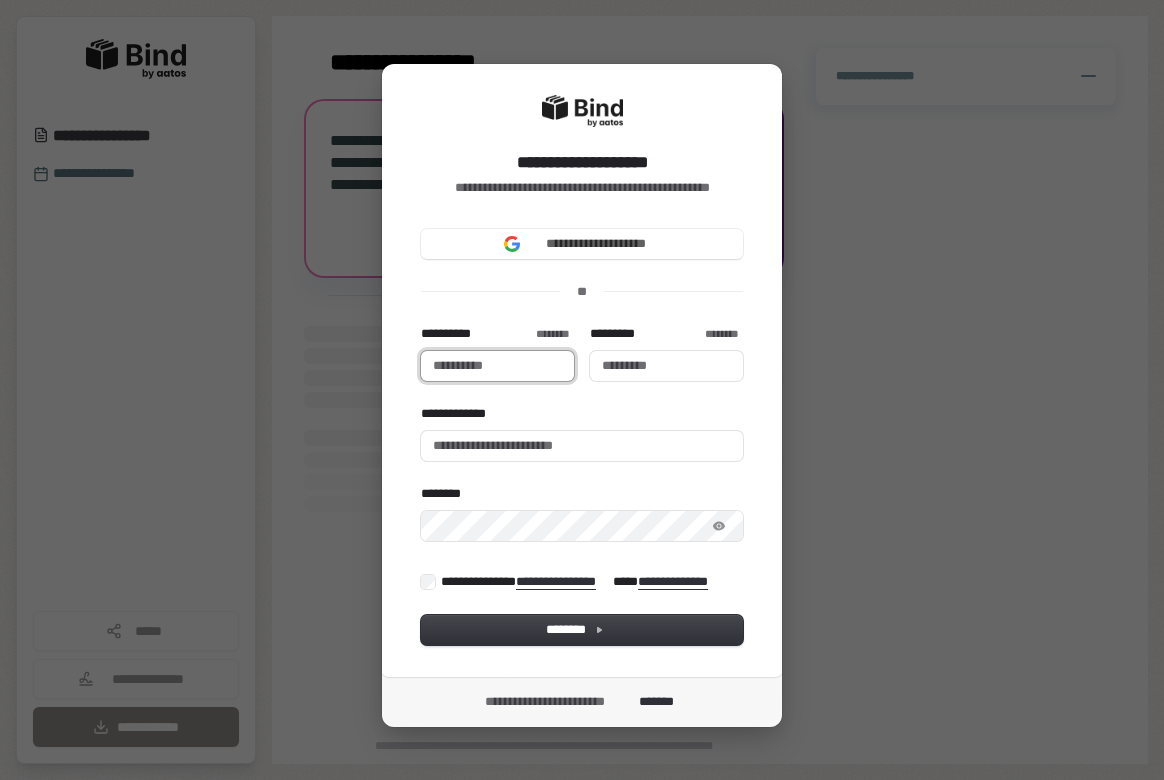 type on "*" 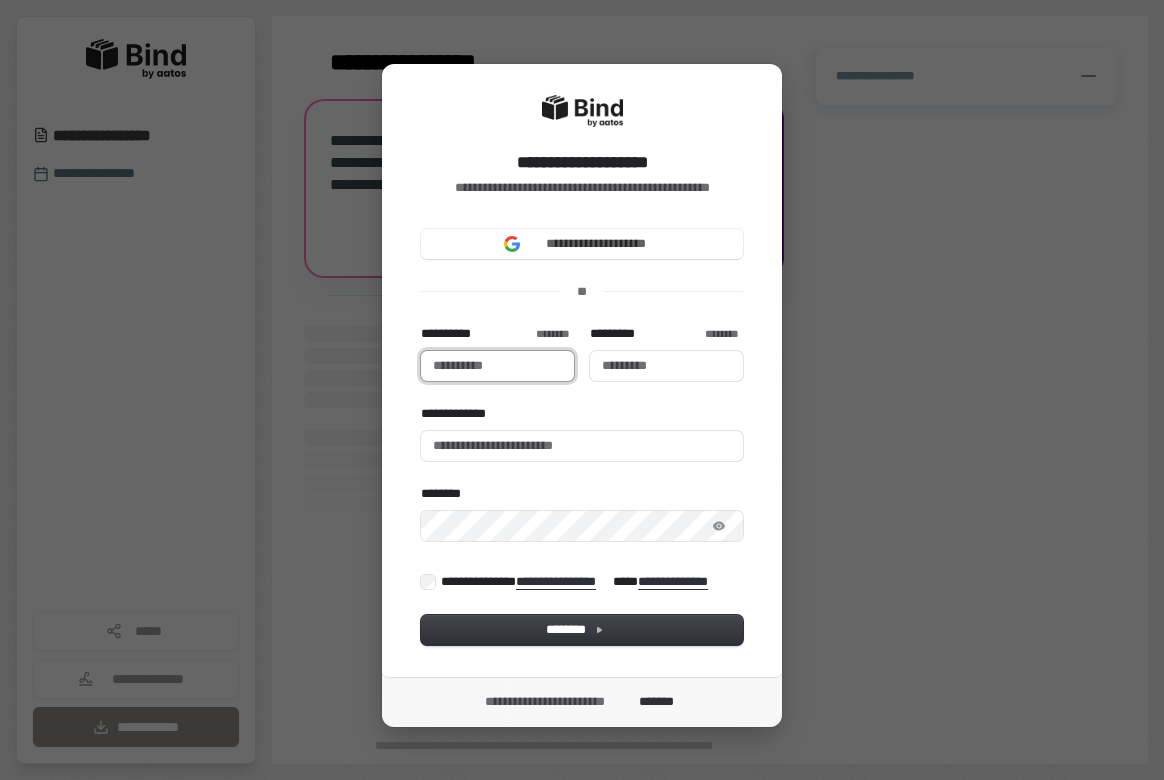 type 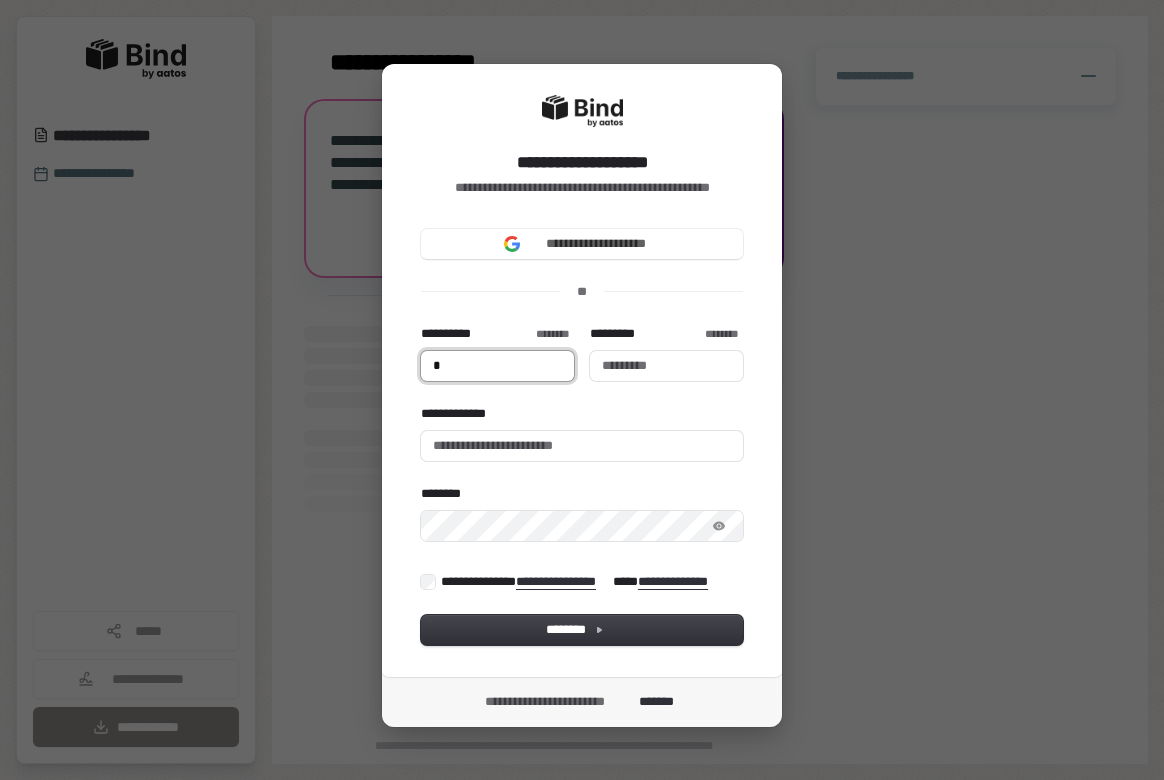 type on "**" 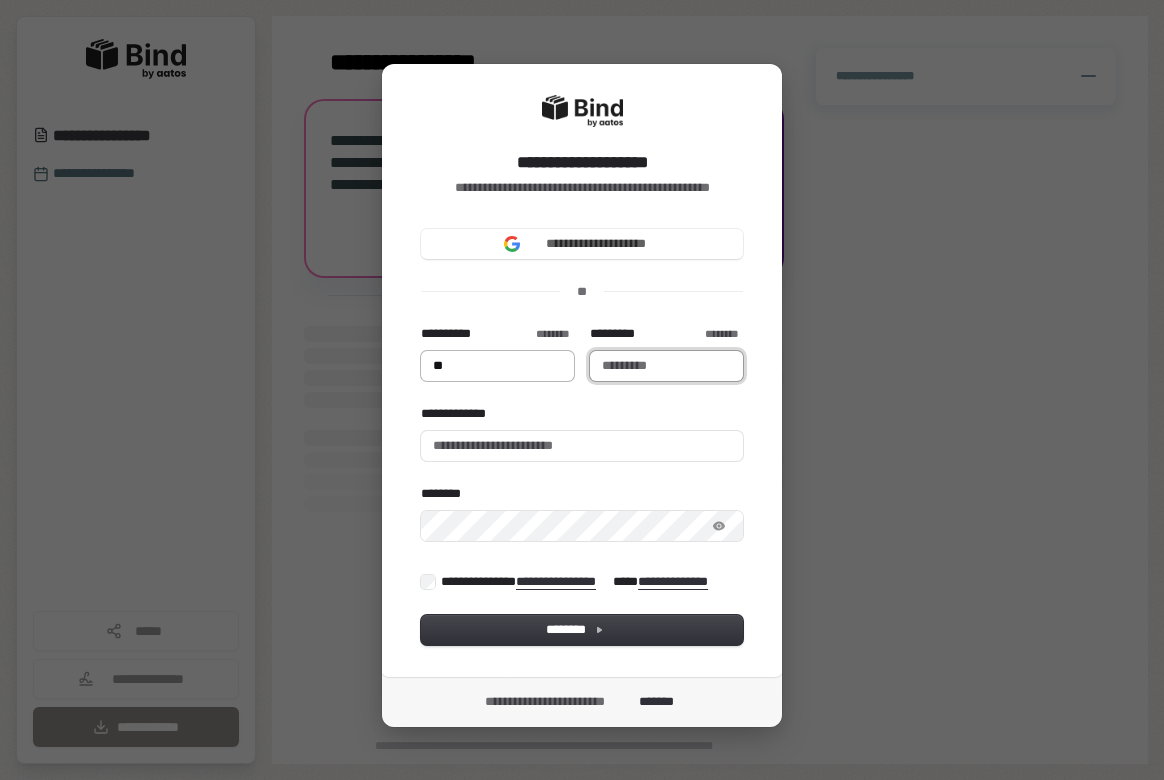 type on "**" 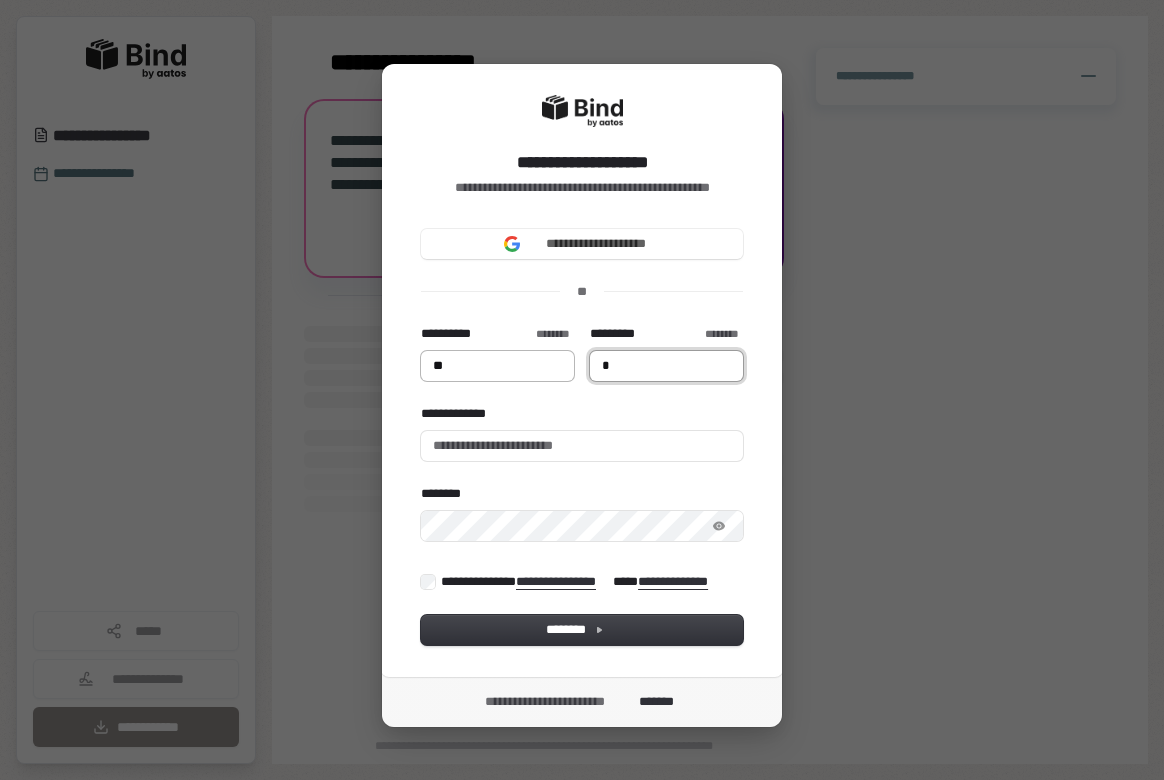 type on "**" 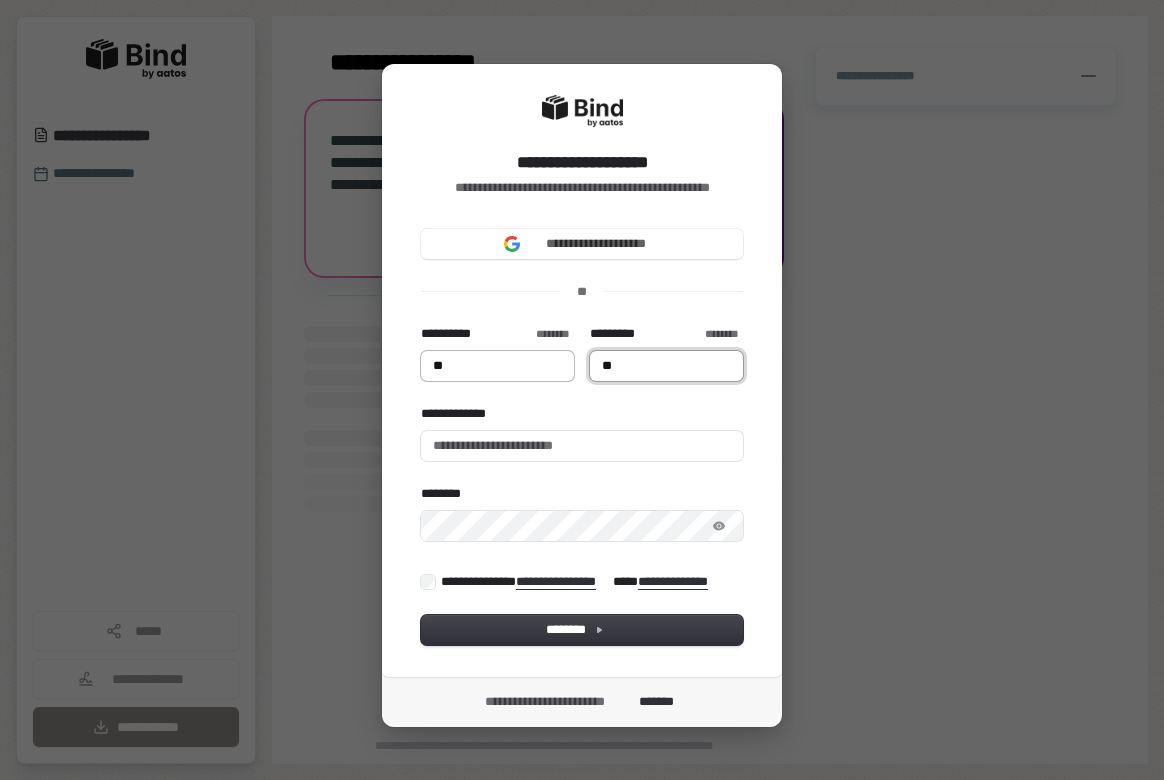 type on "**" 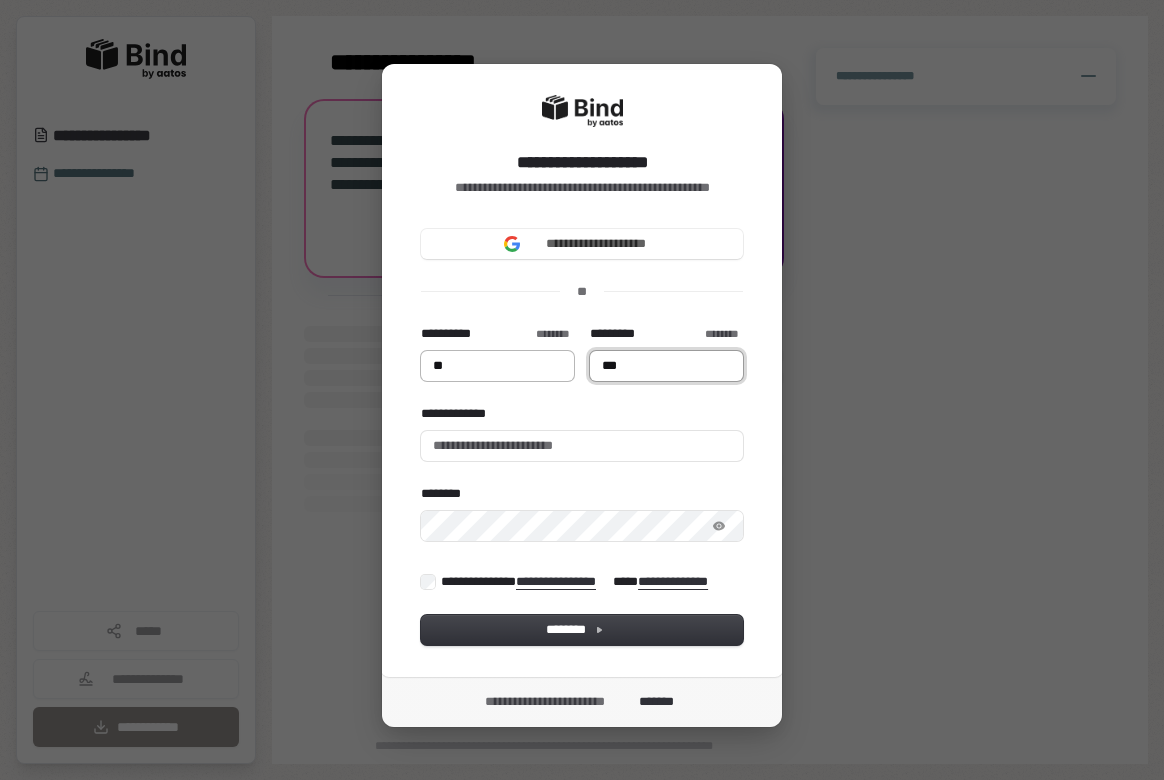 type on "**" 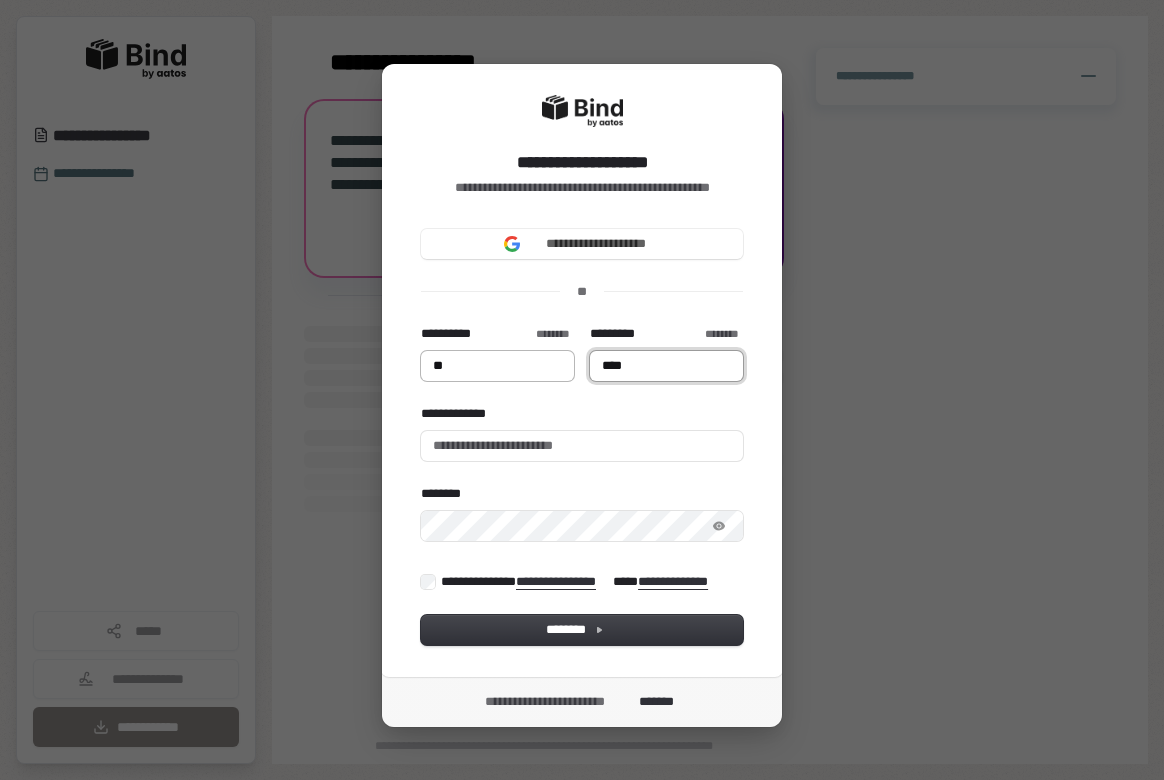 type on "**" 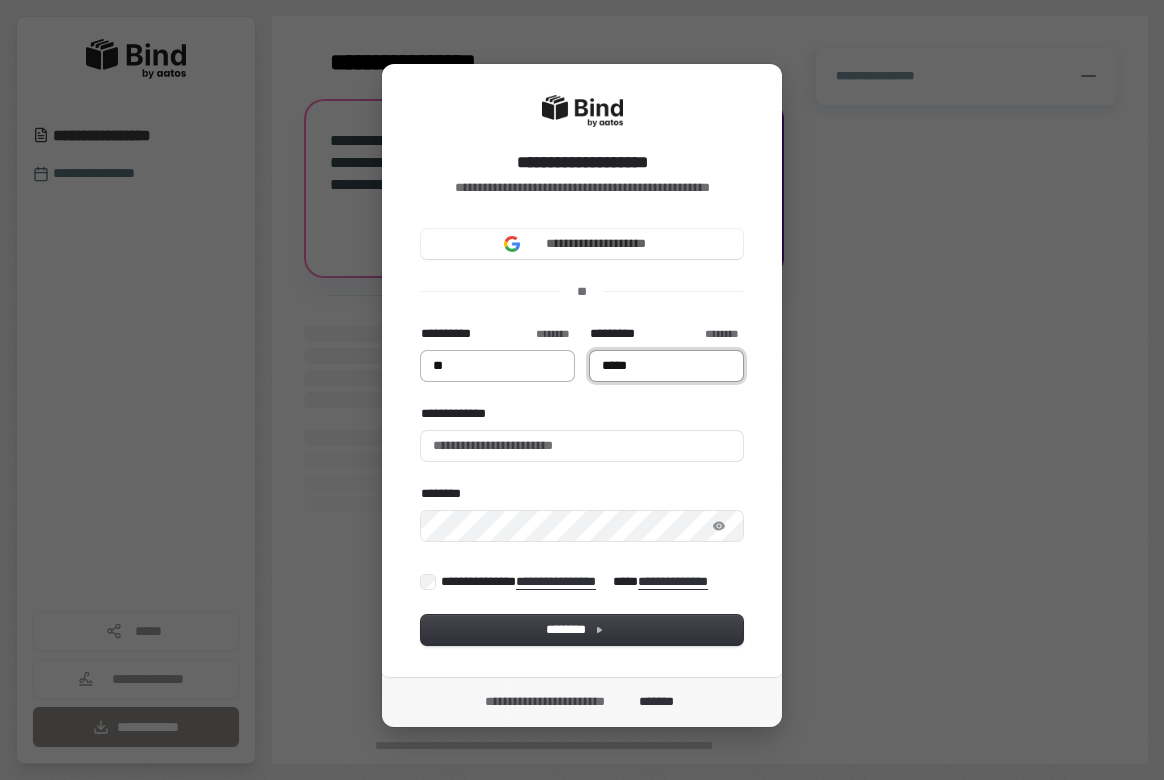 type on "**" 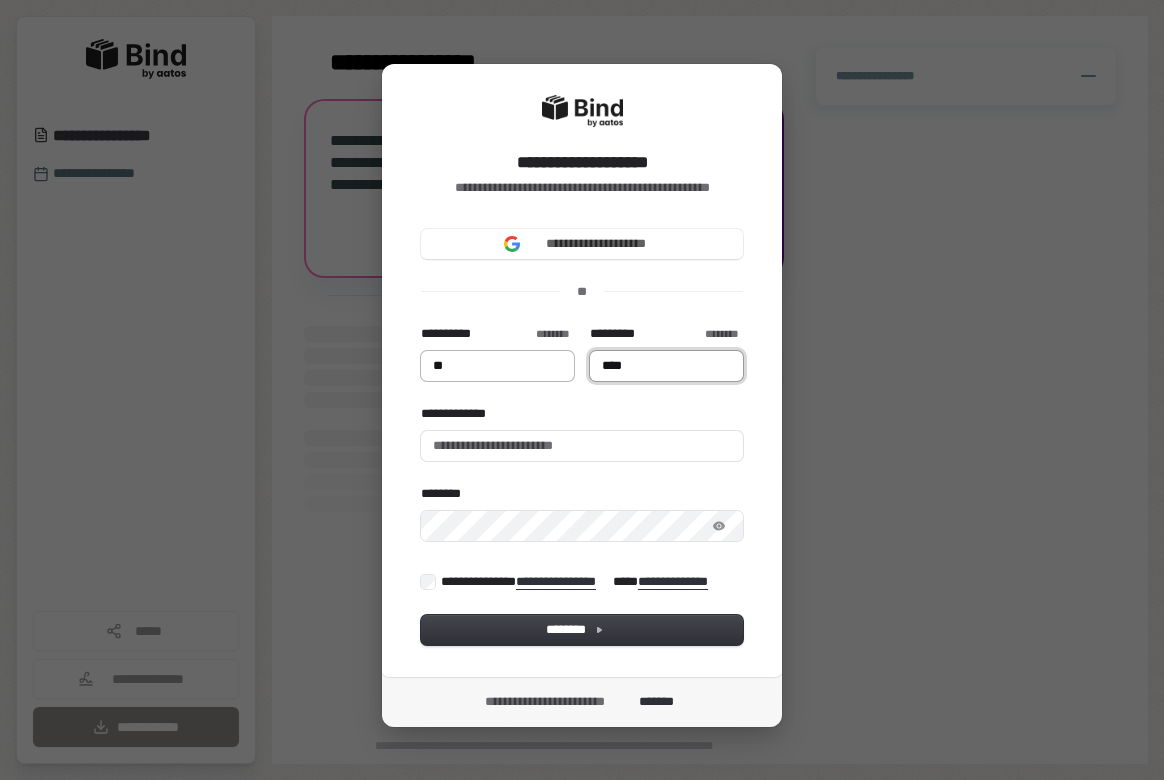 type on "**" 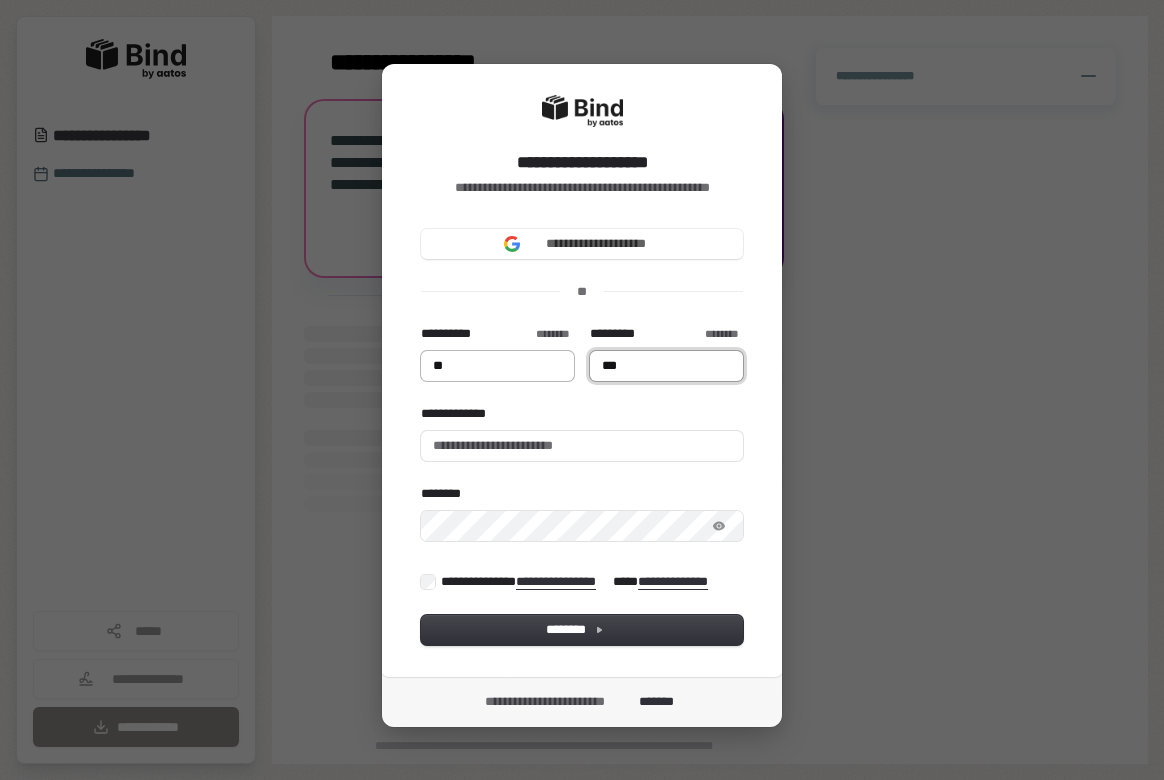 type on "****" 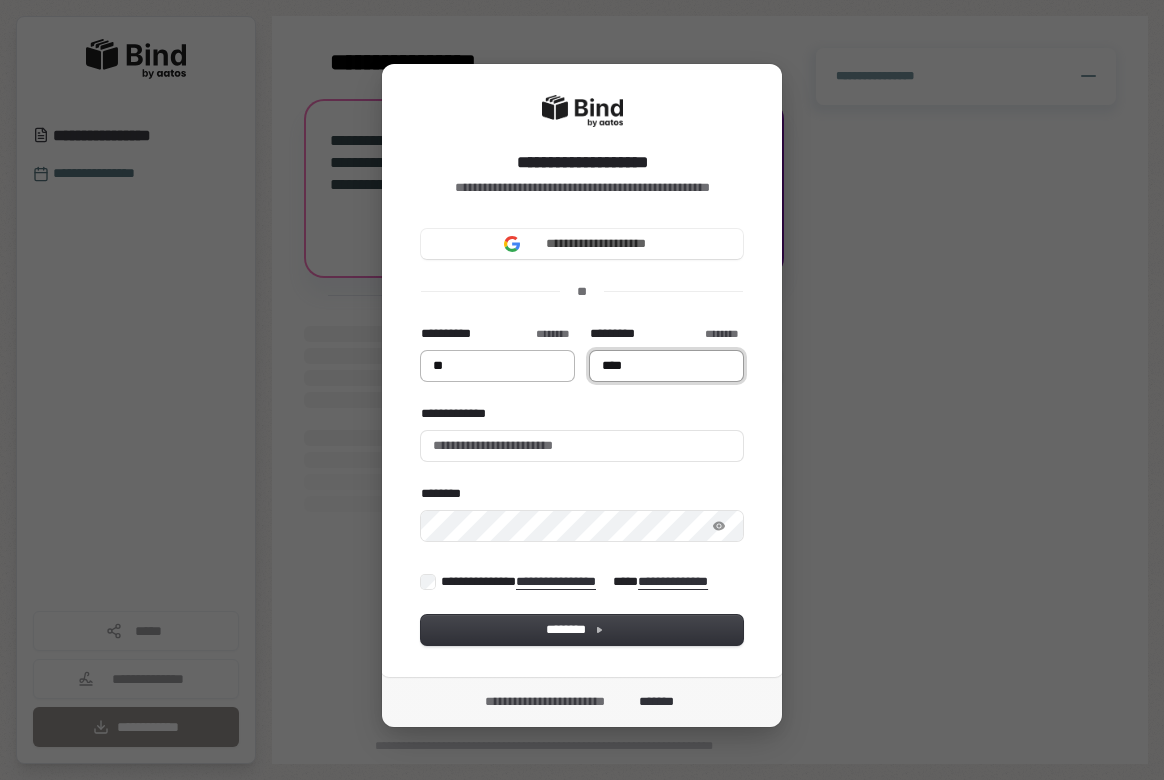 type on "**" 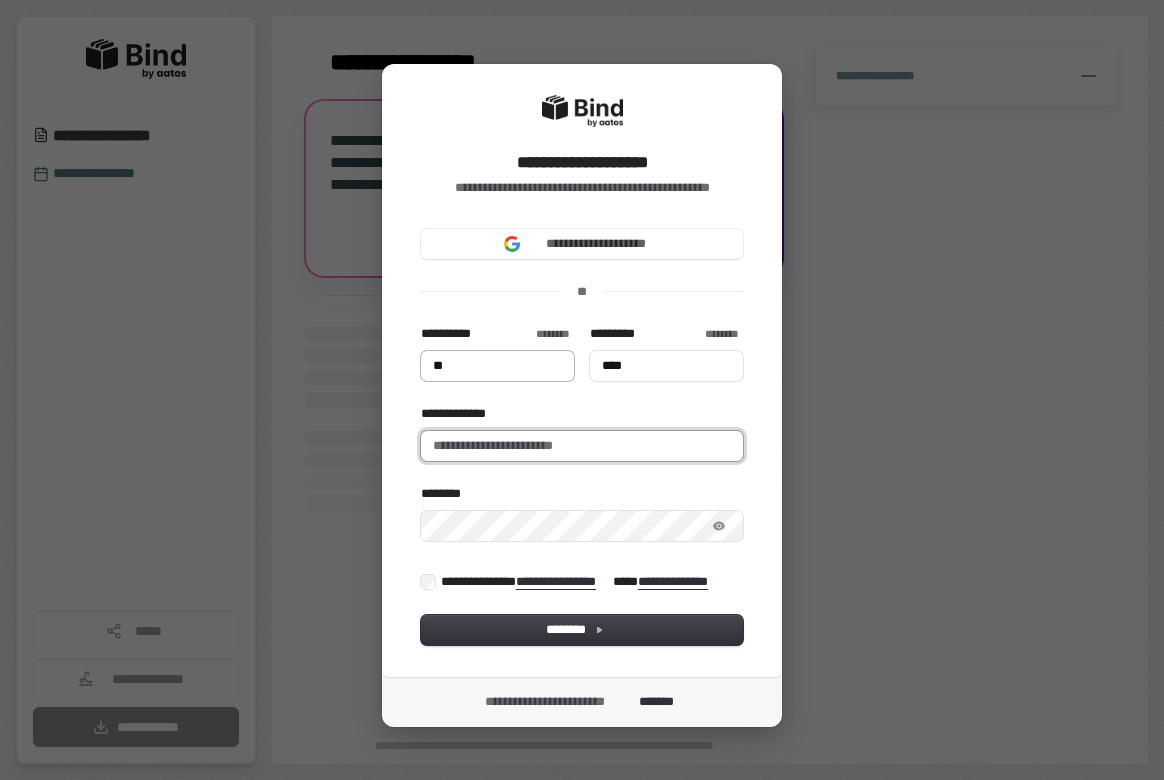 type on "**" 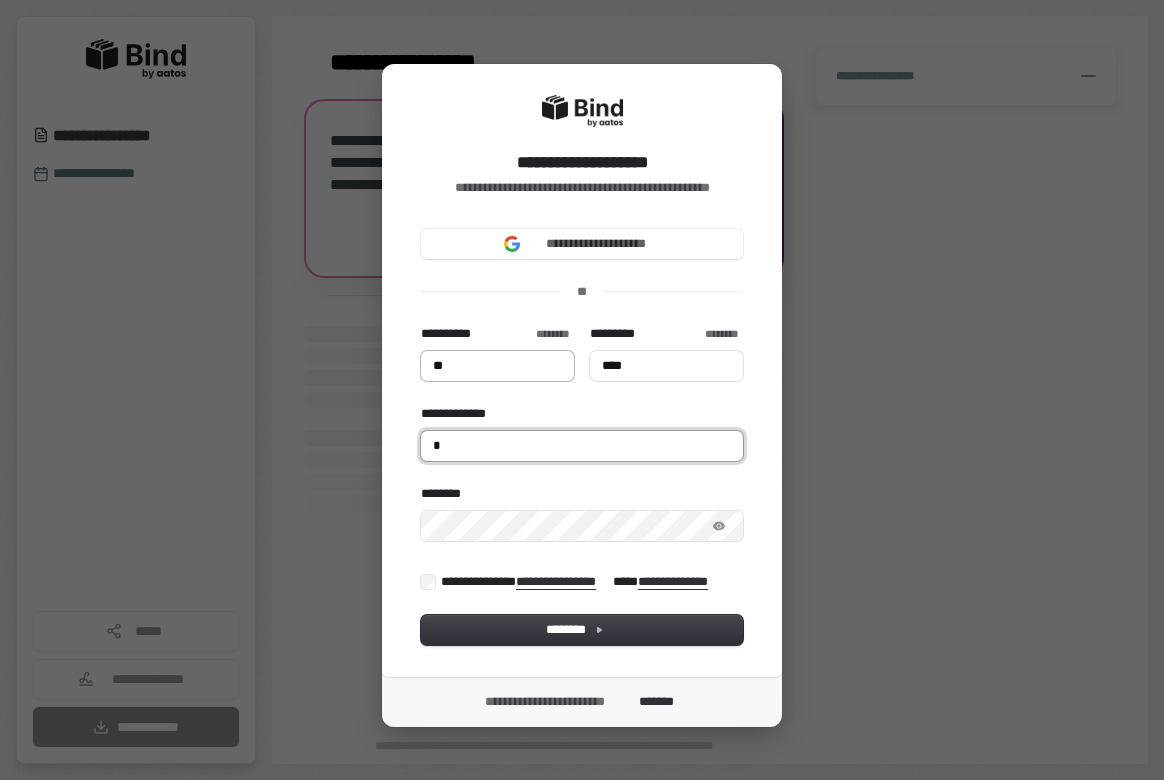 type on "**" 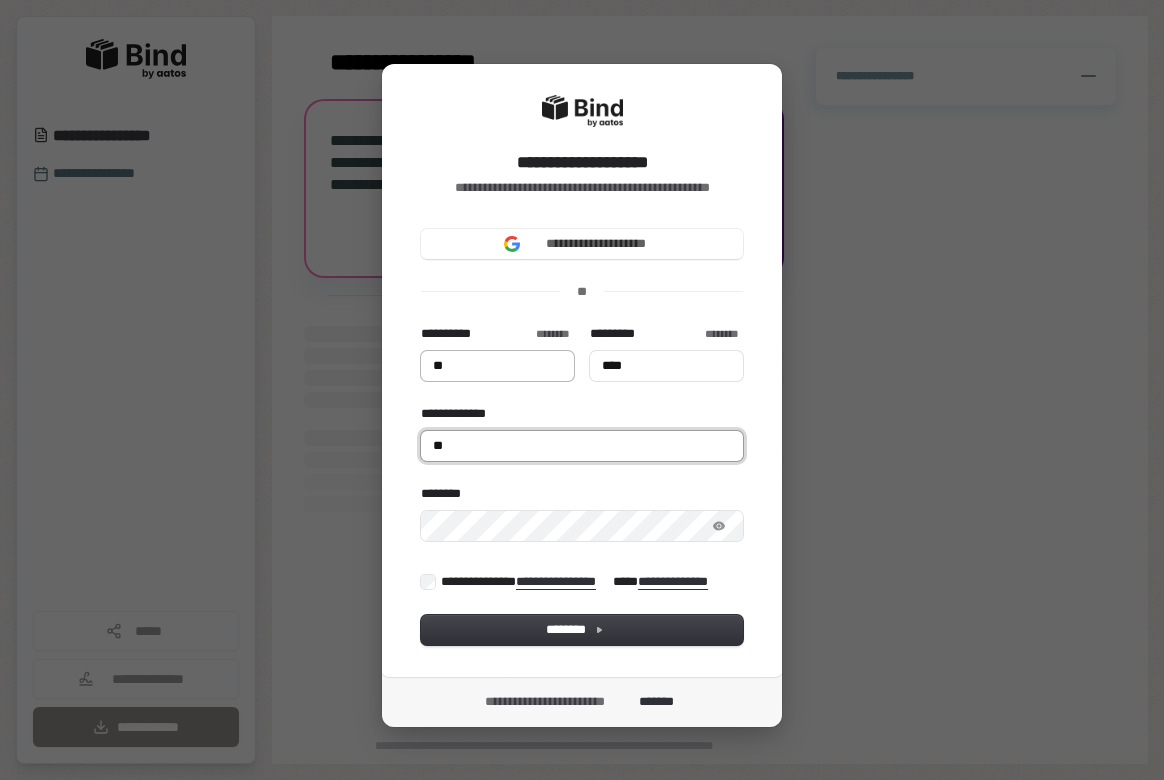 type on "**" 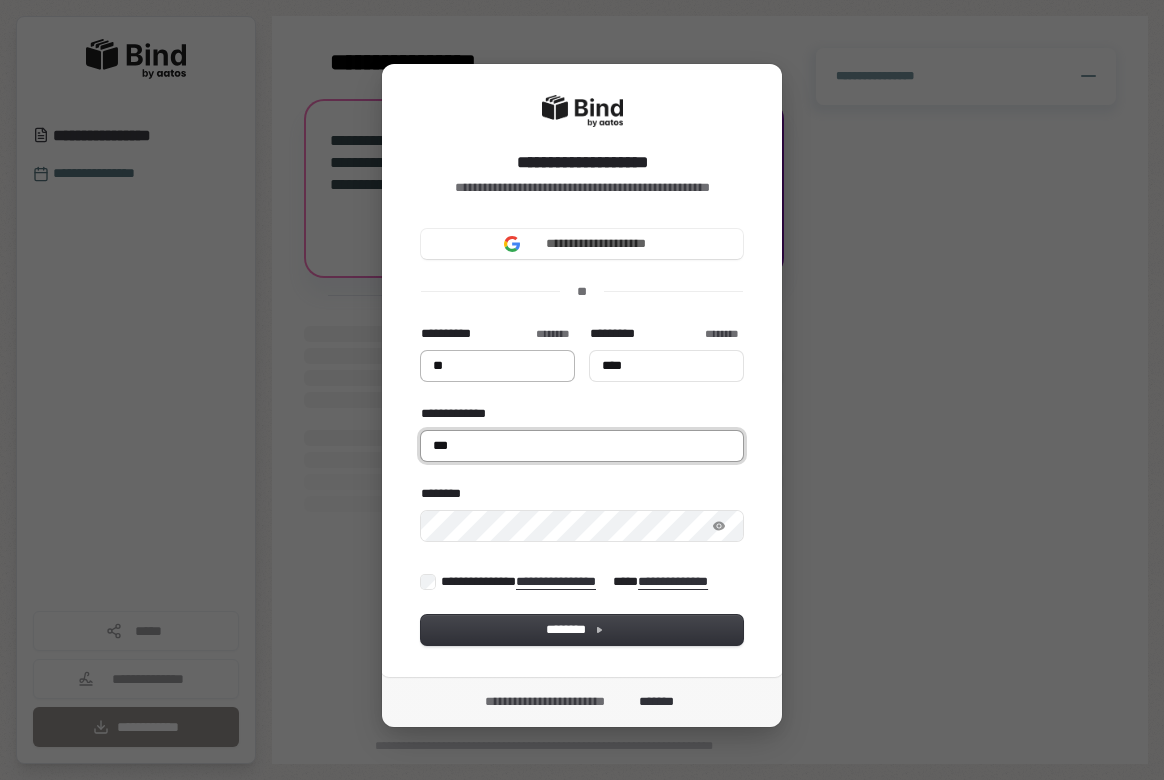 type on "**" 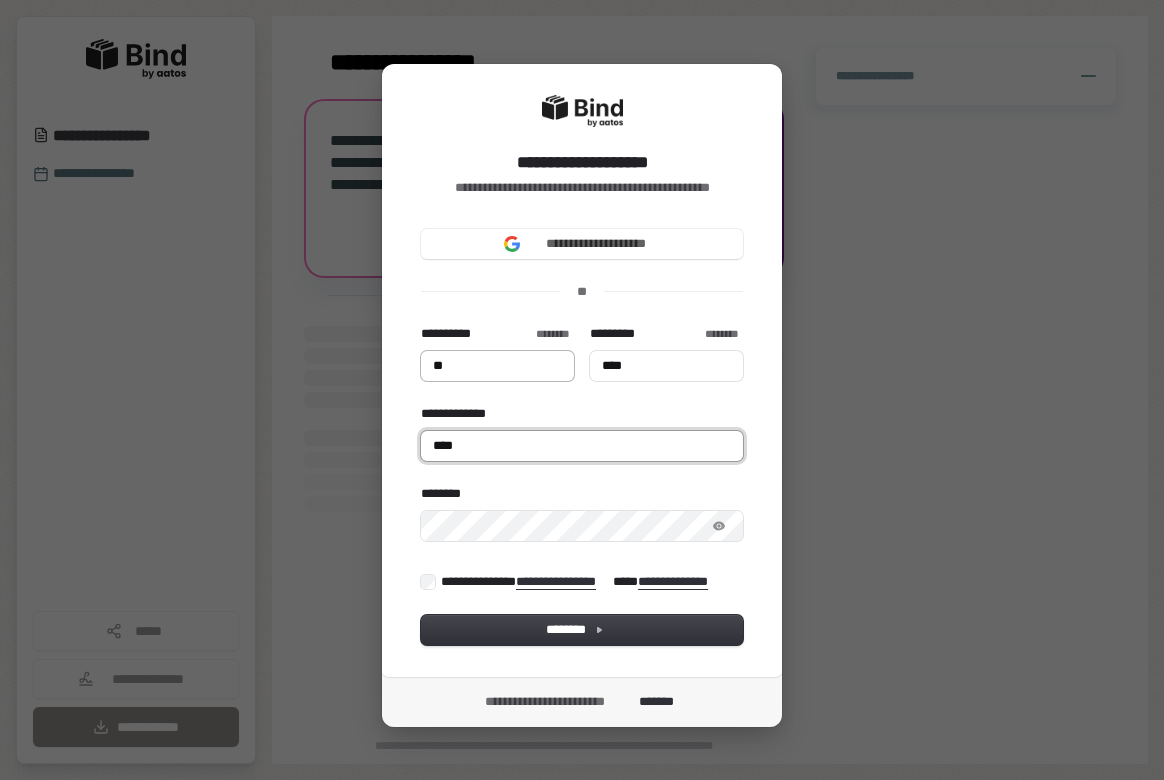 type on "**" 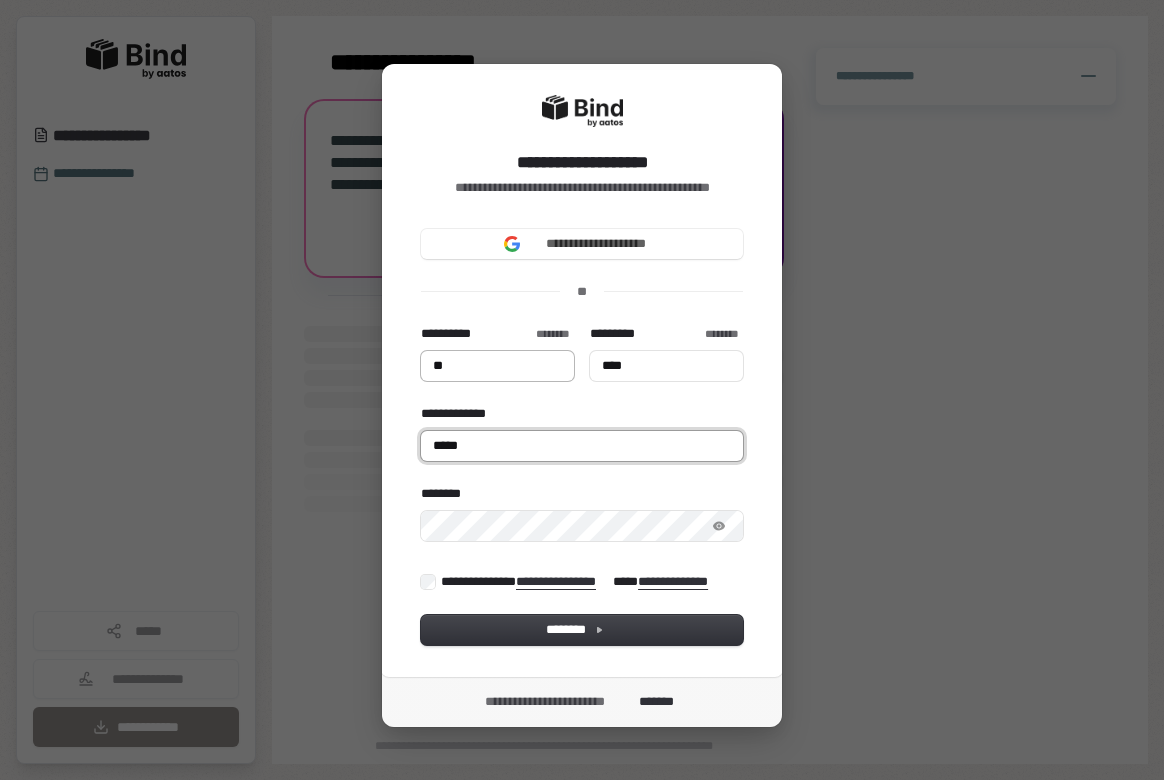 type on "**" 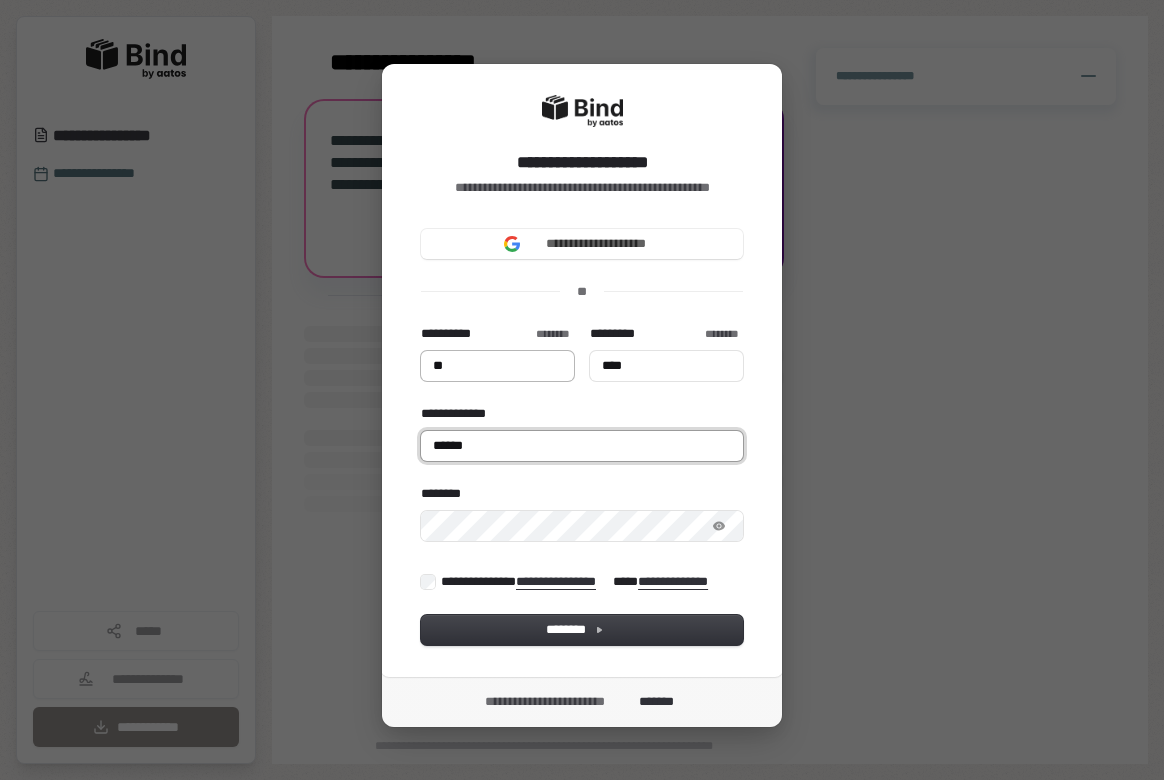 type on "**" 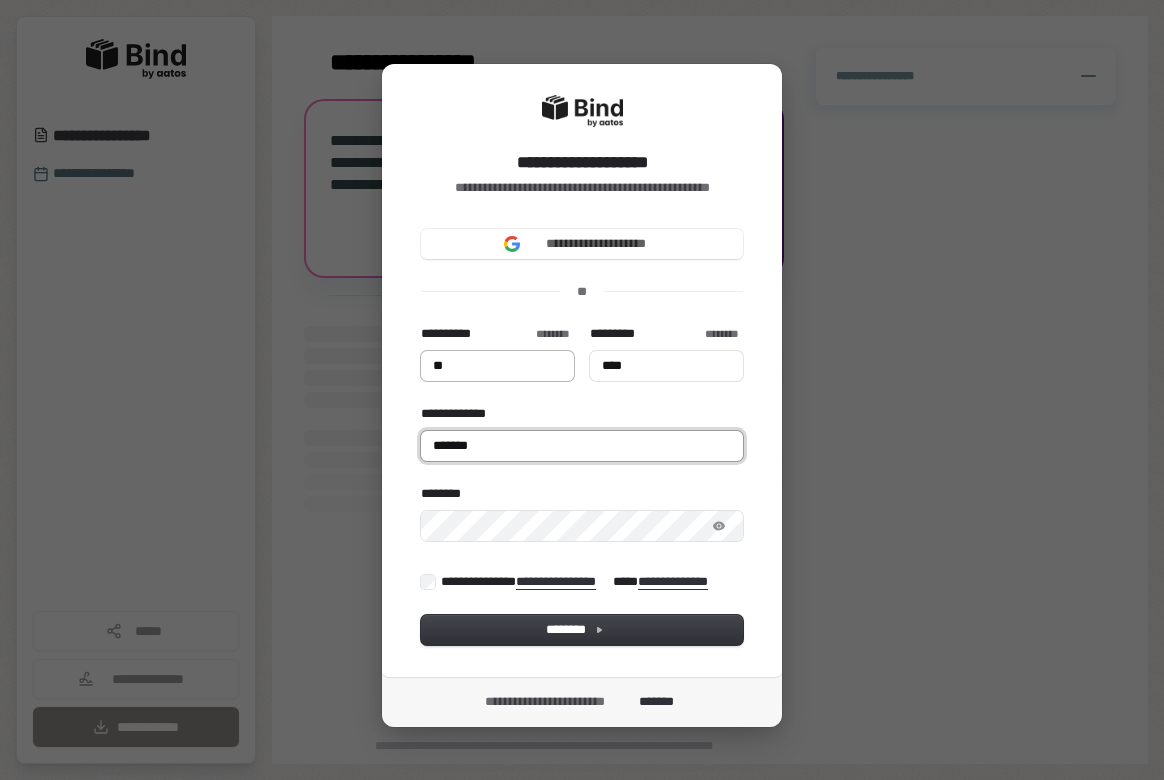 type on "**" 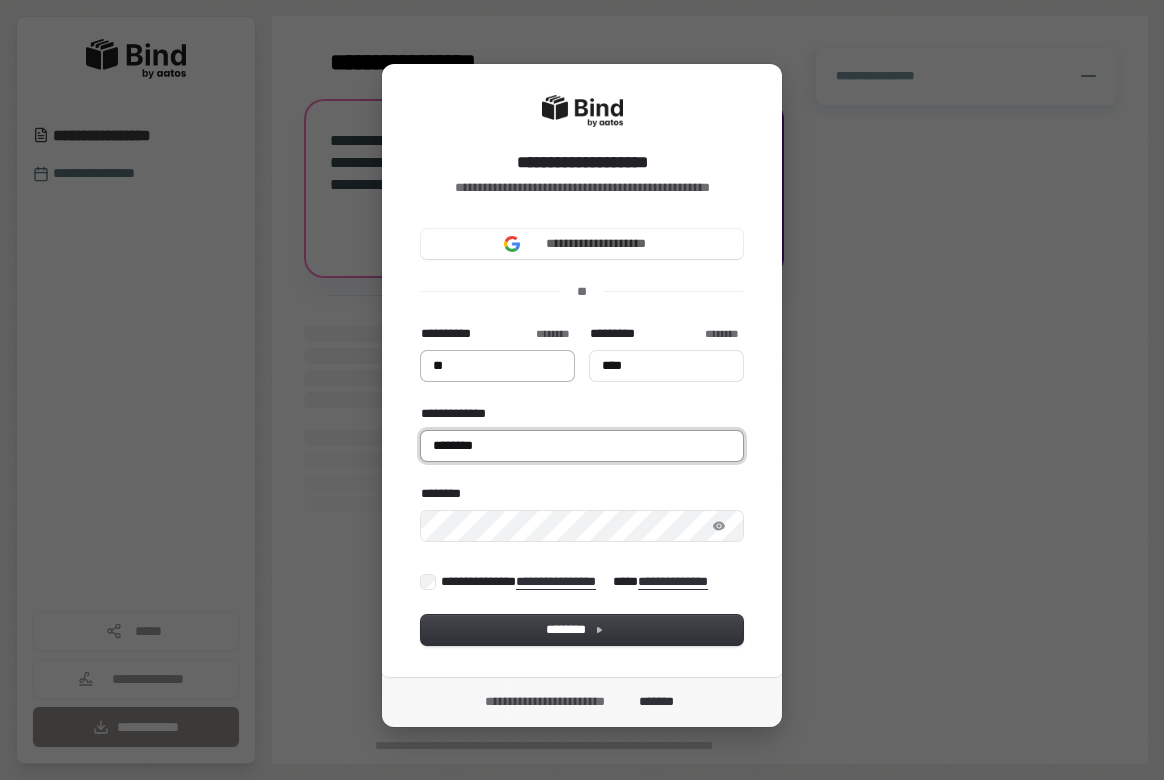 type on "**" 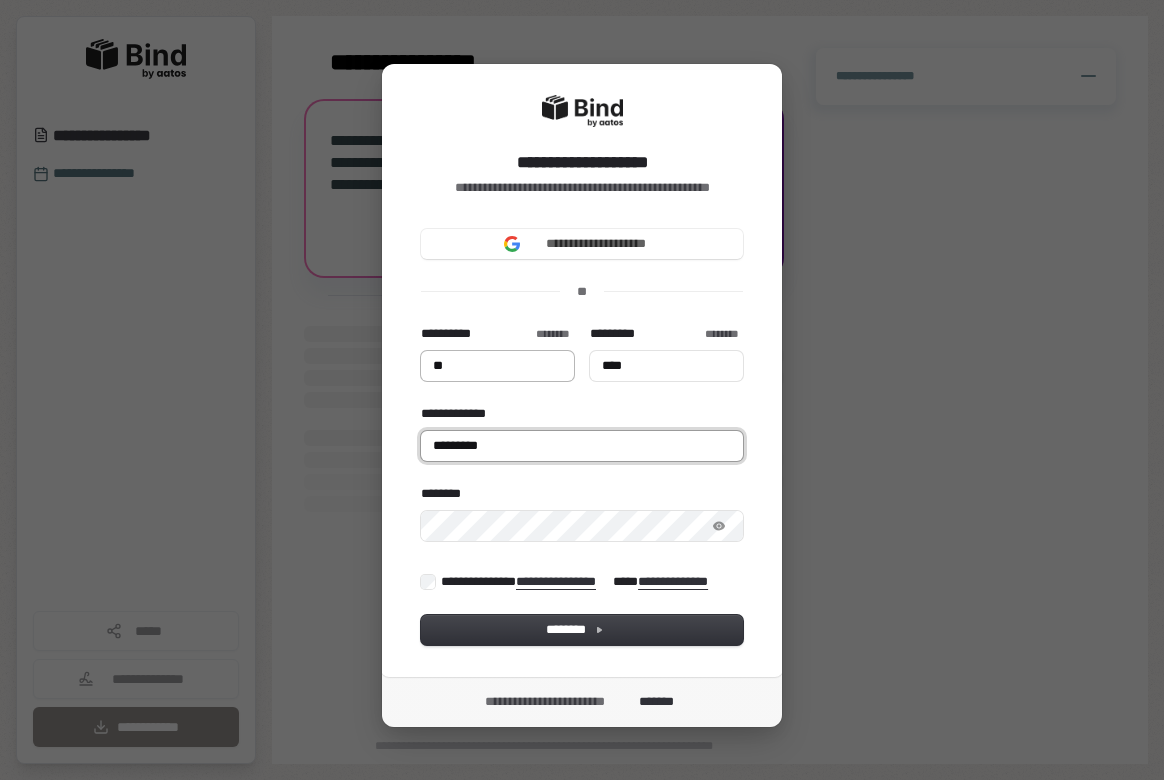 type on "**" 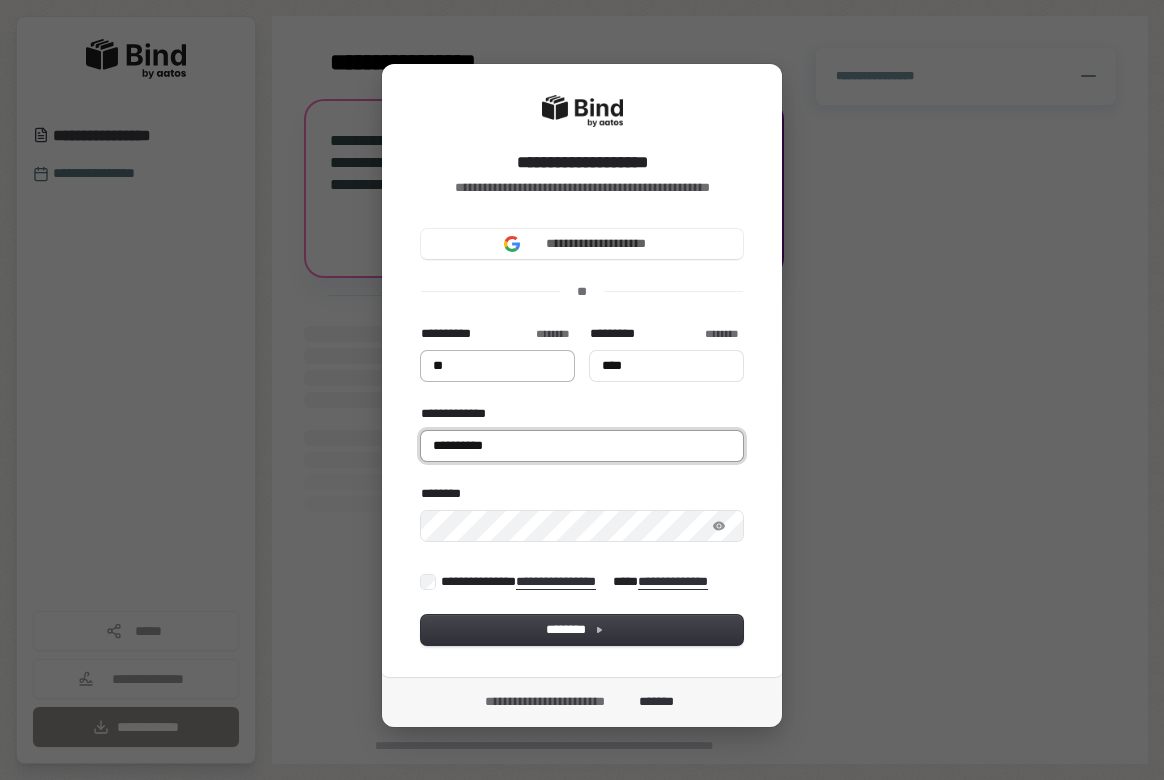 type on "**" 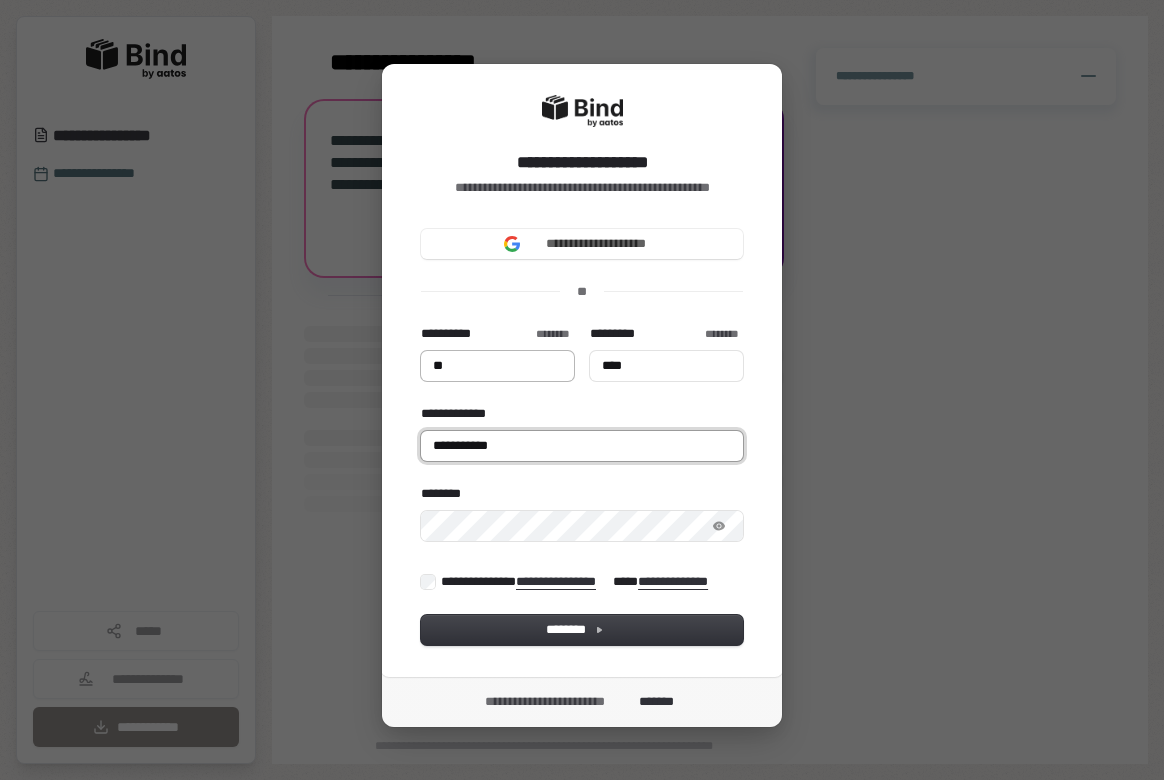 type on "**" 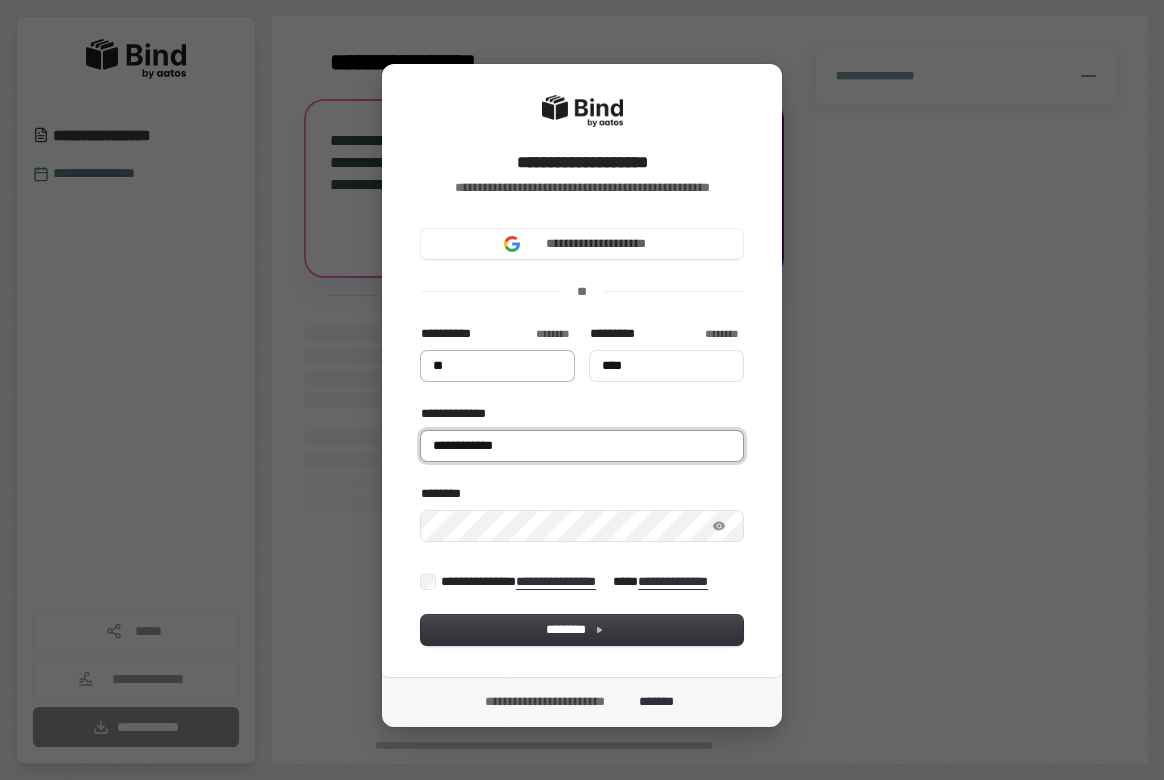 type on "**" 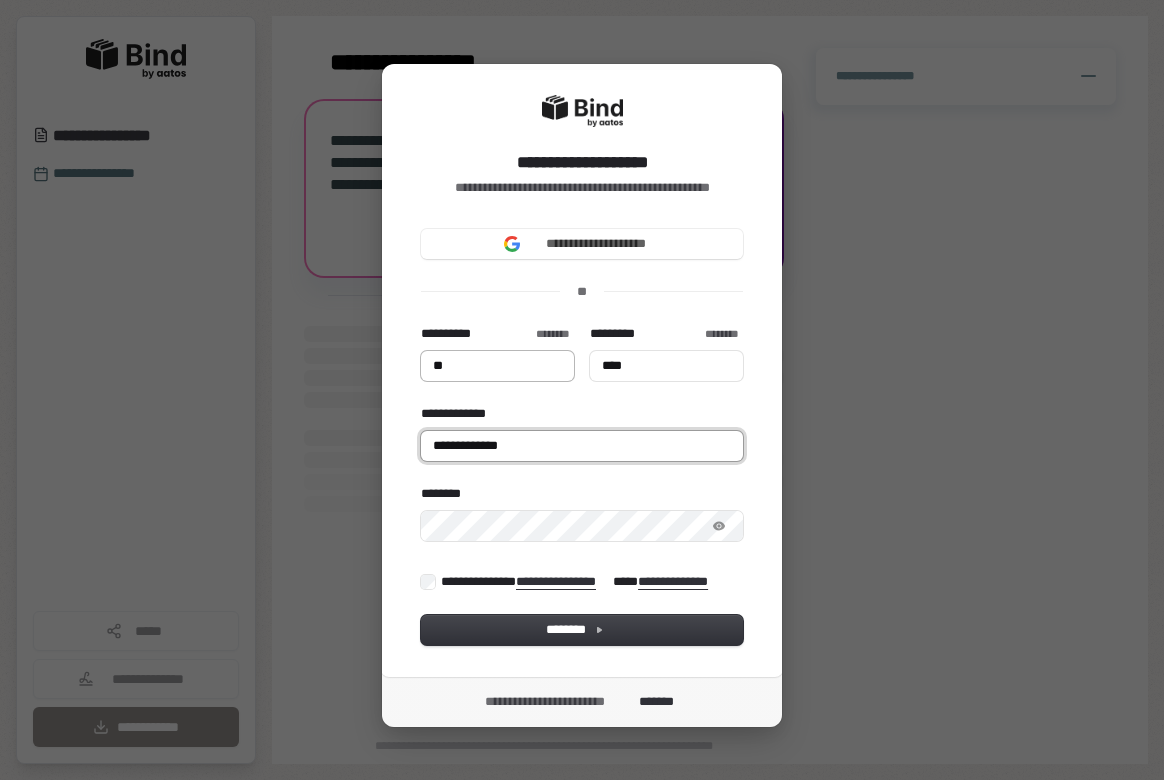 type on "**" 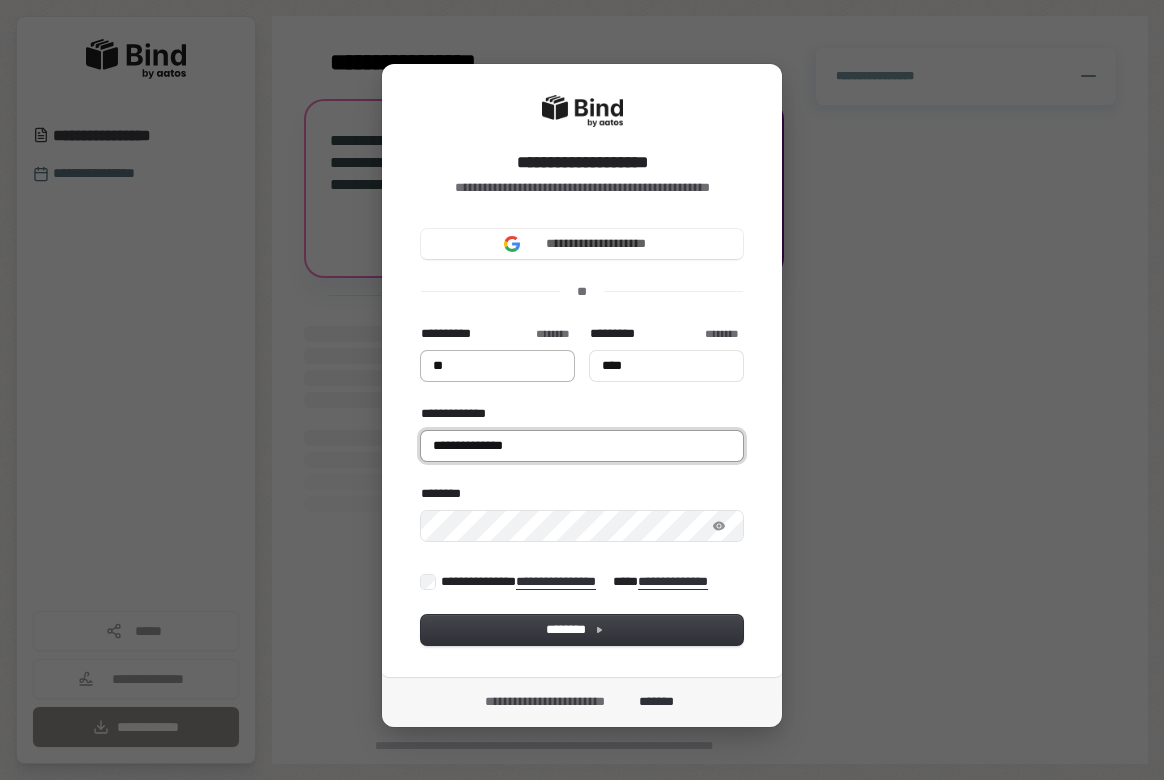 type on "**" 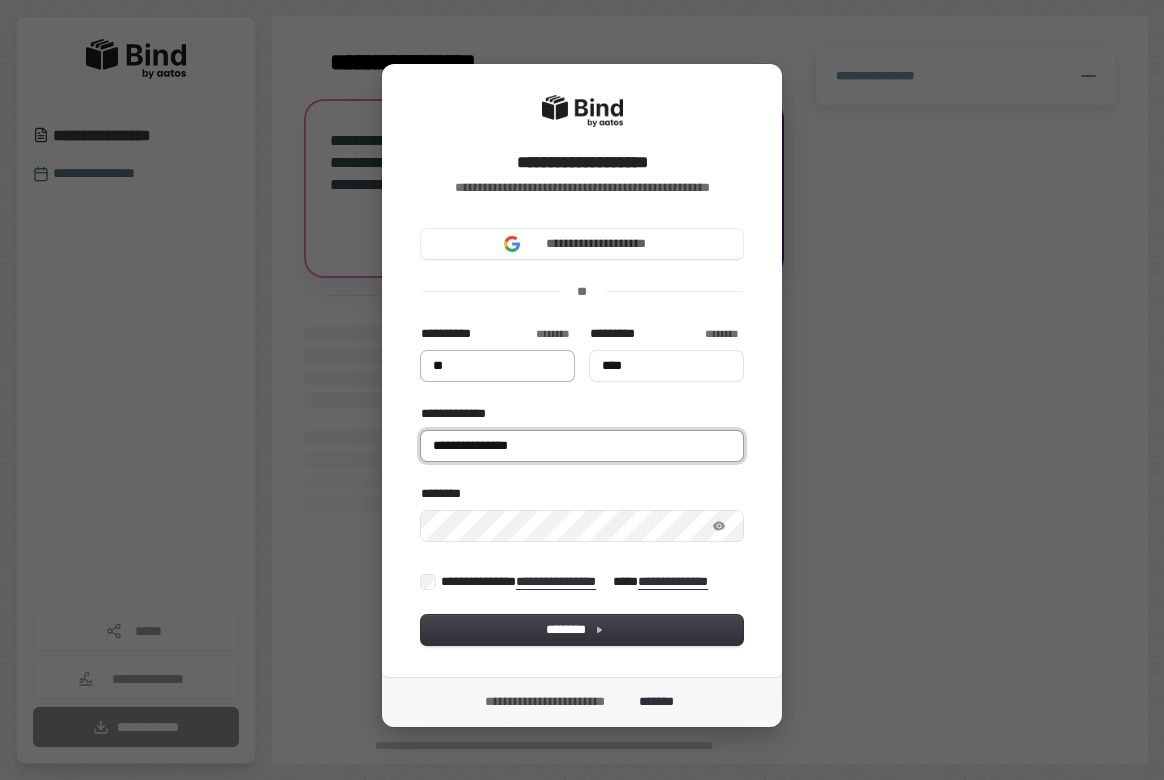 type on "**" 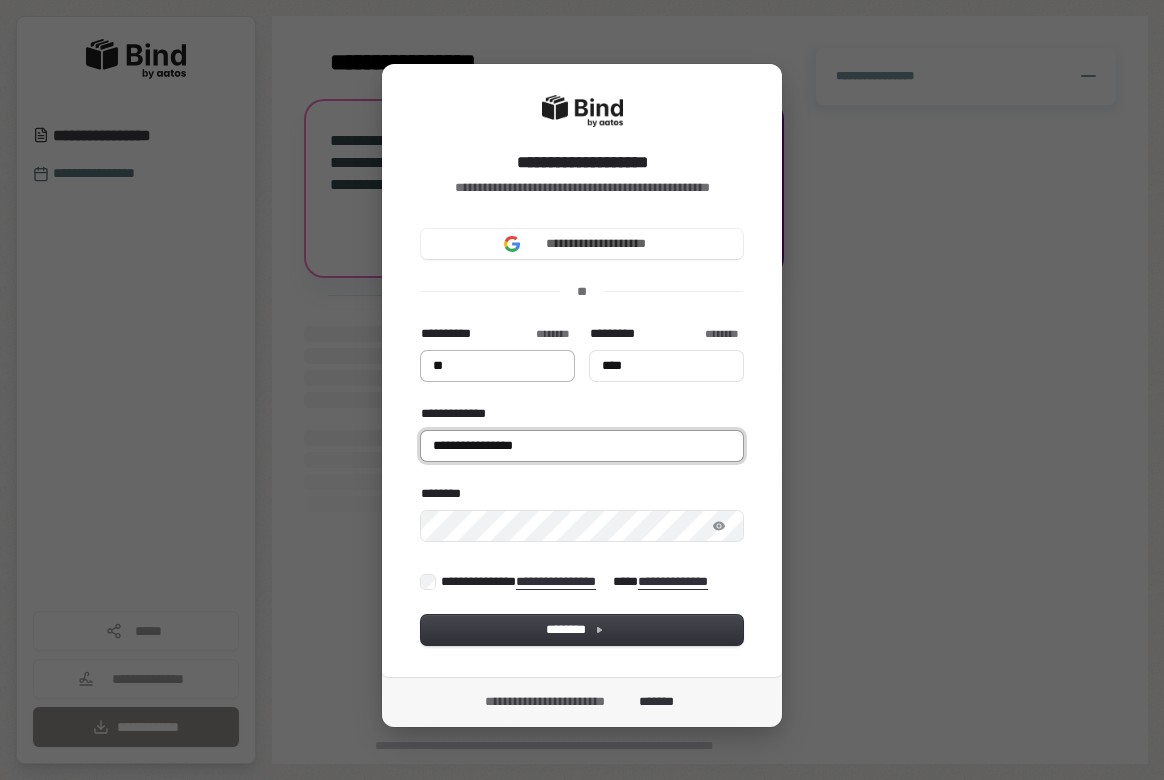 type on "**" 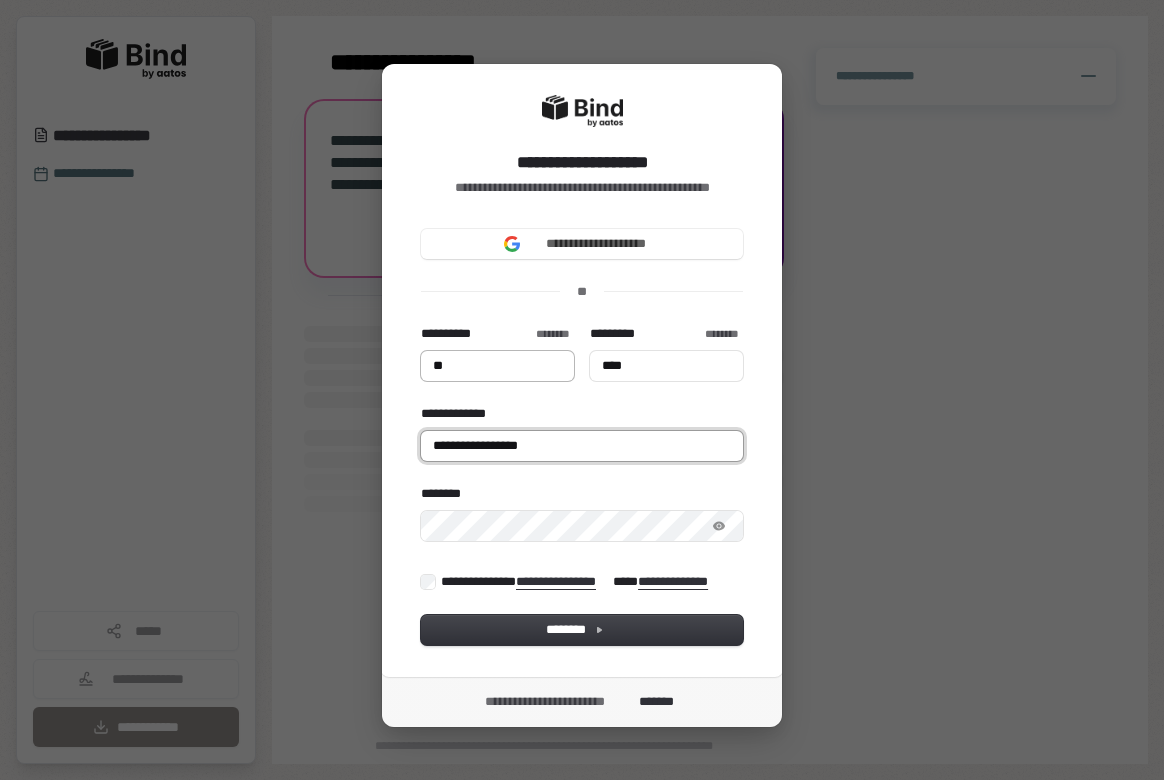 type on "**" 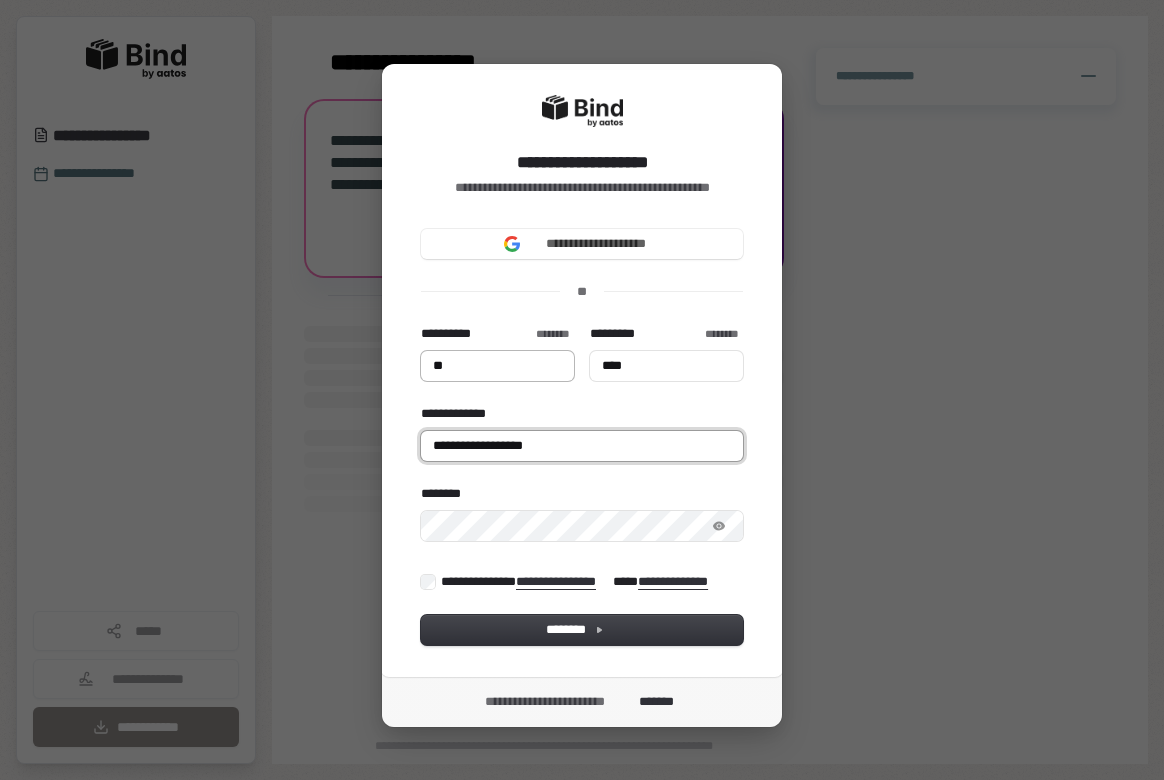 type on "**" 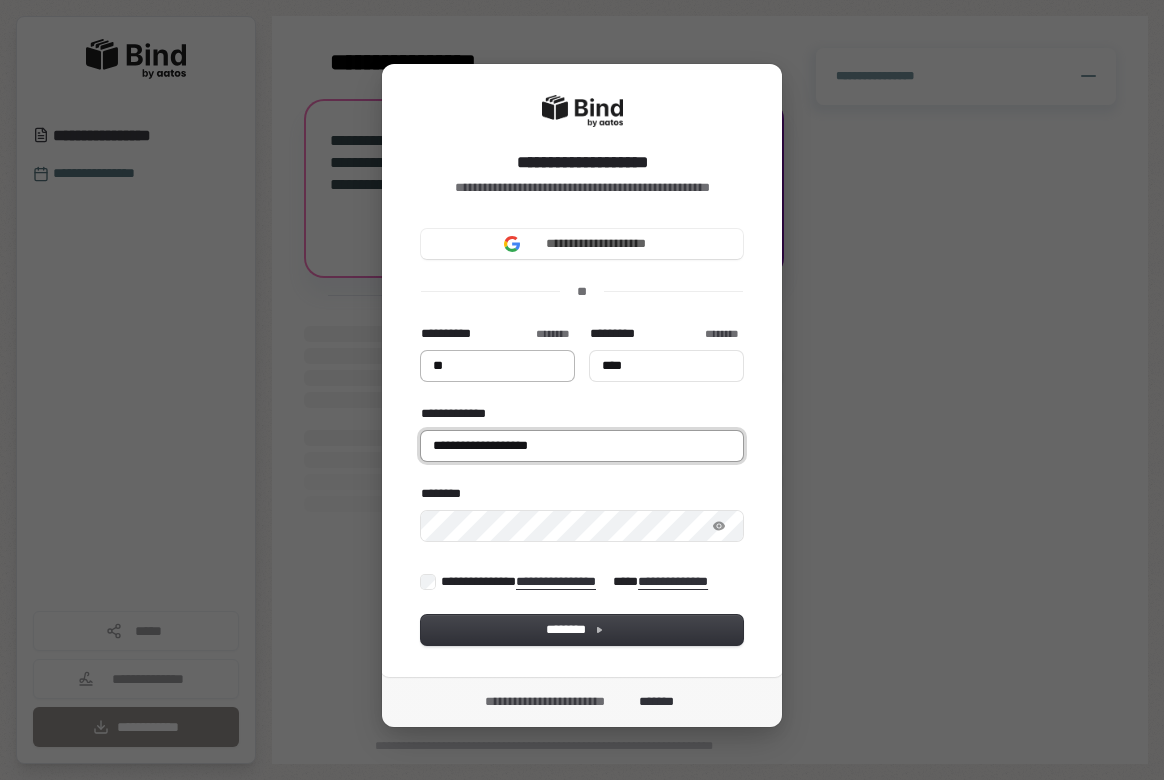 type on "**" 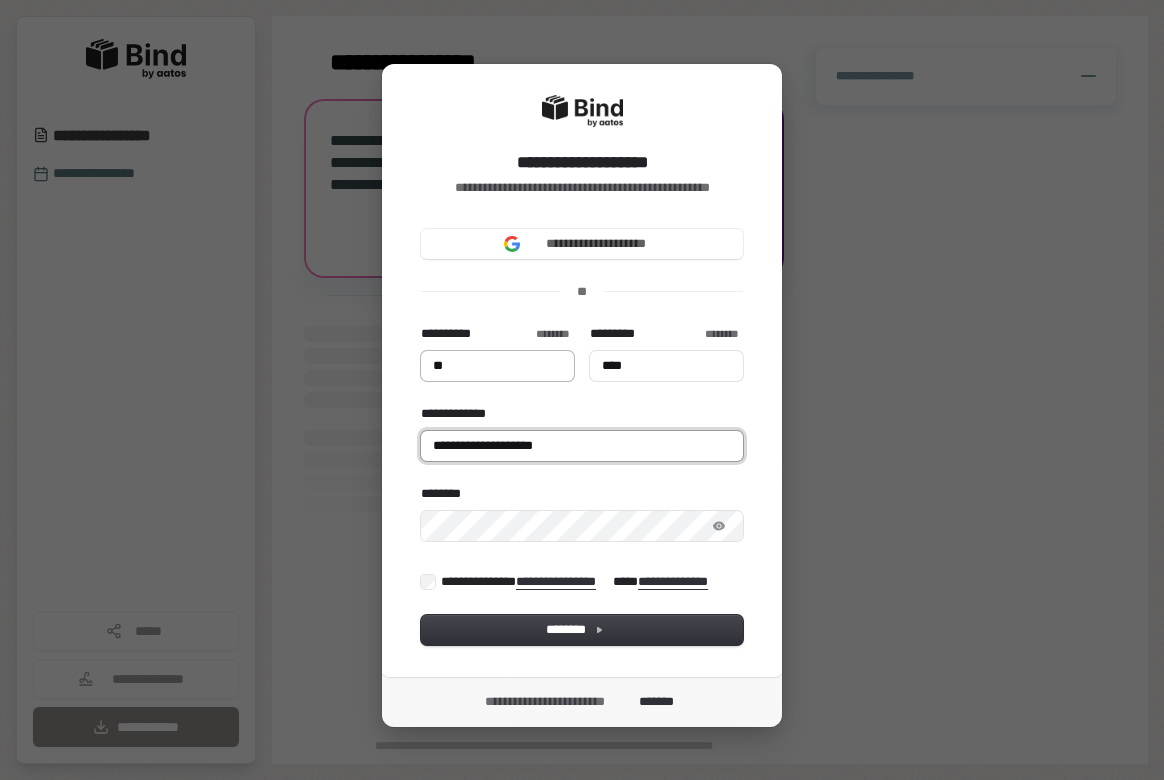type on "**" 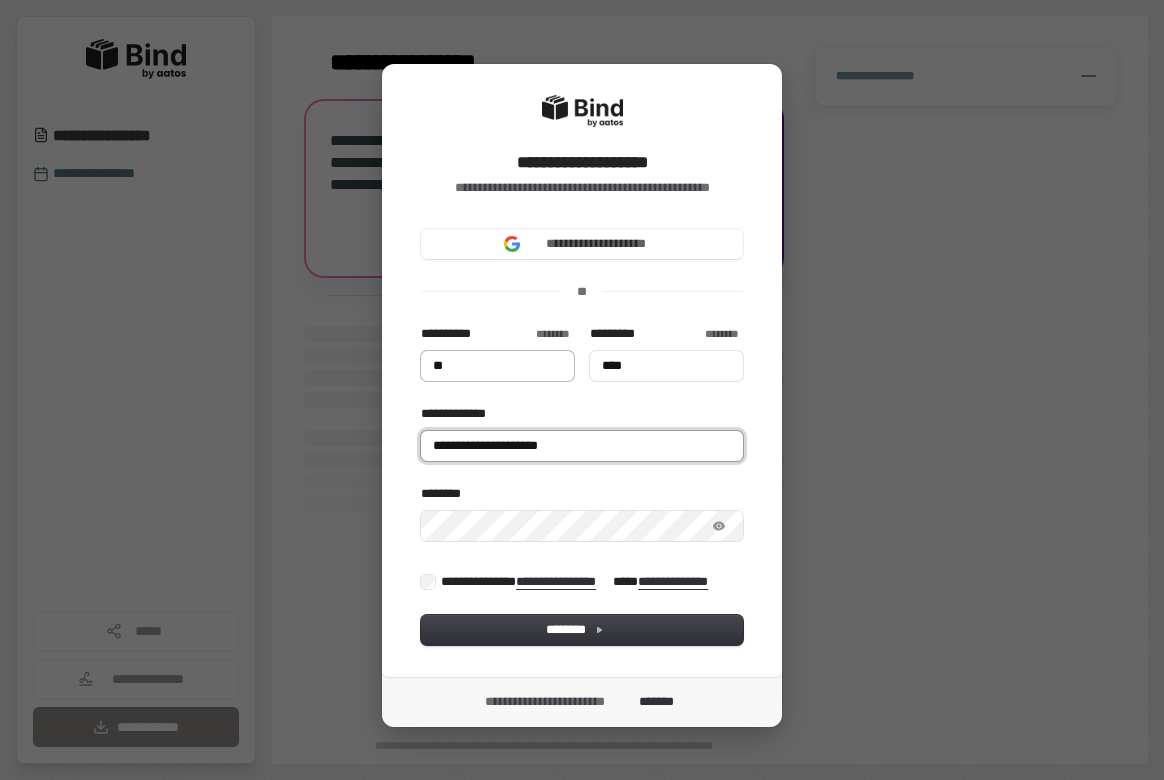 type on "**" 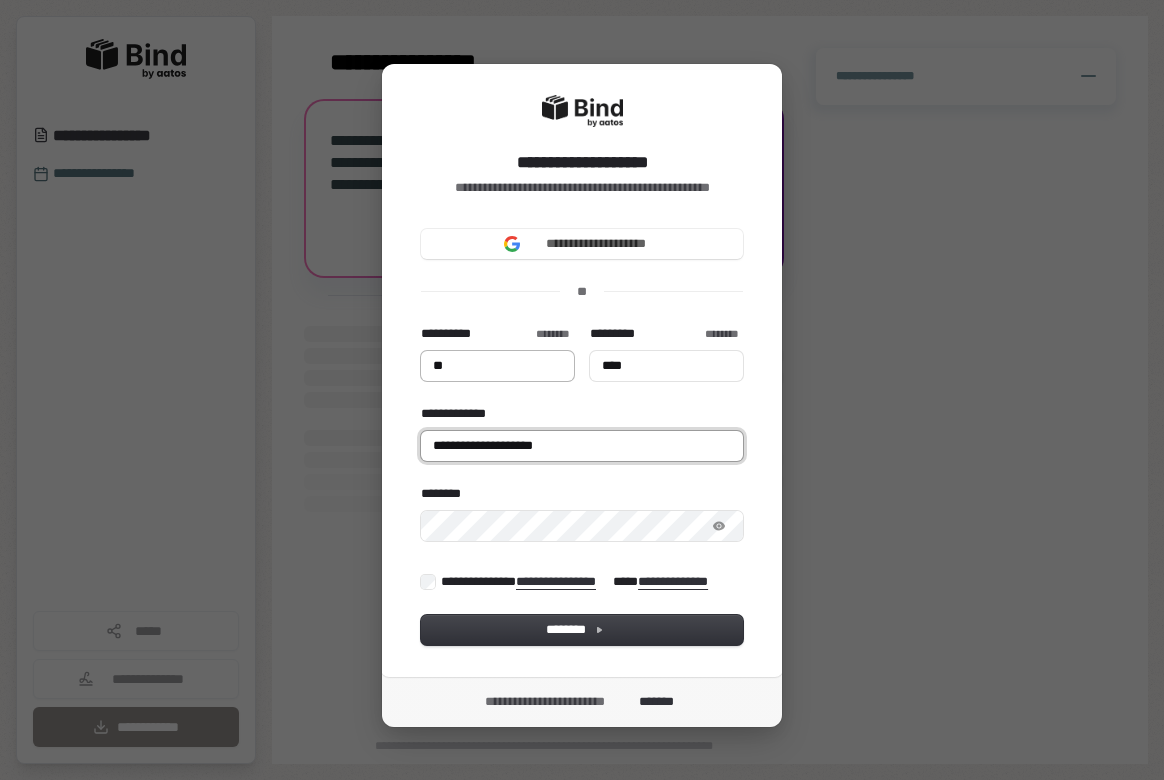 type on "**" 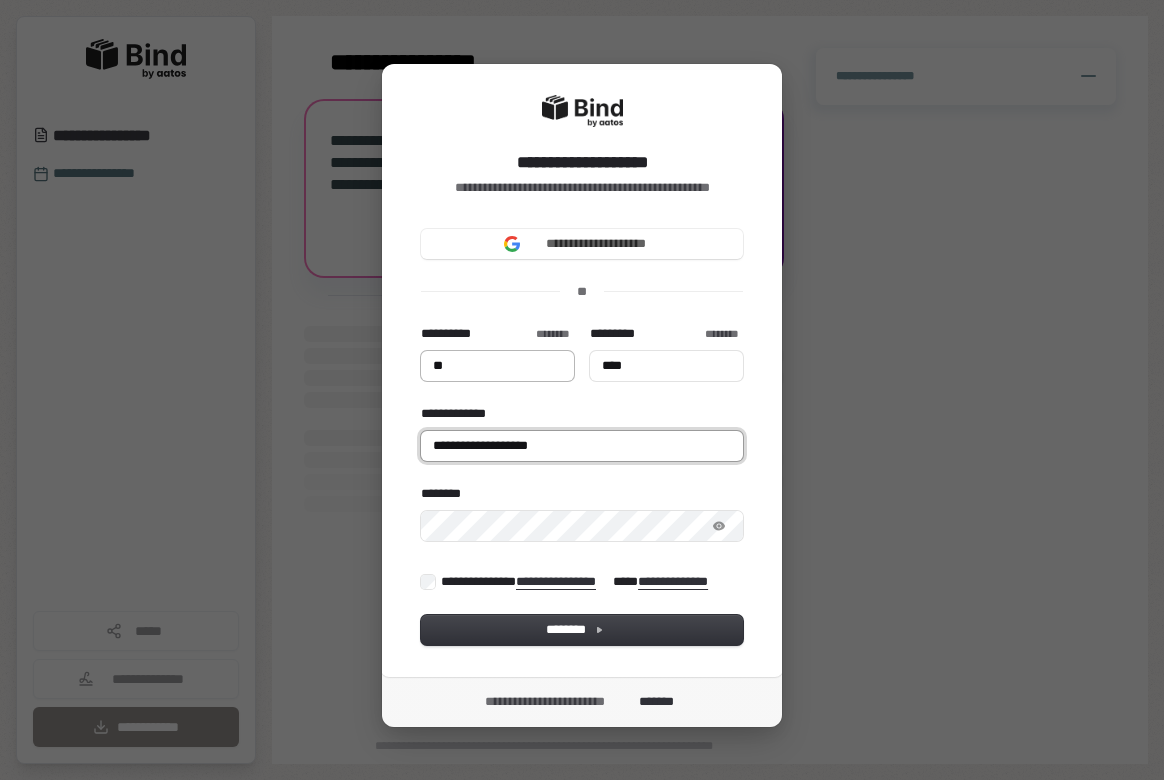 type on "**" 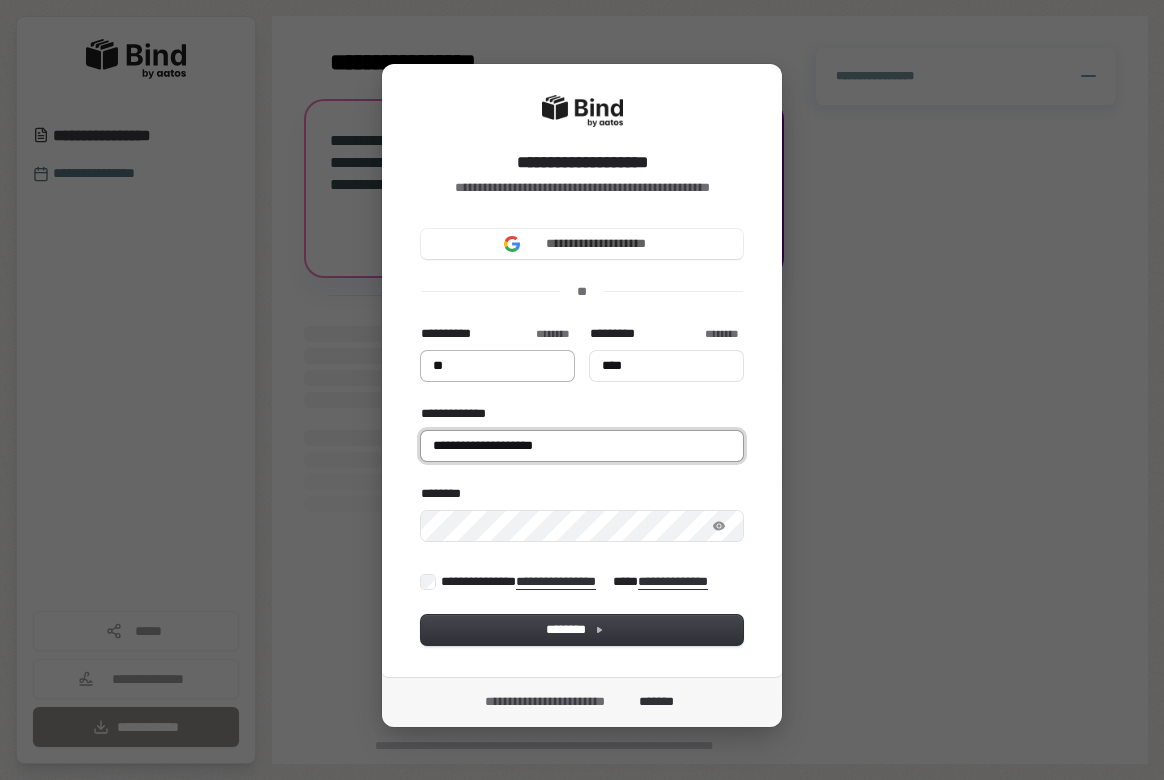 type on "**" 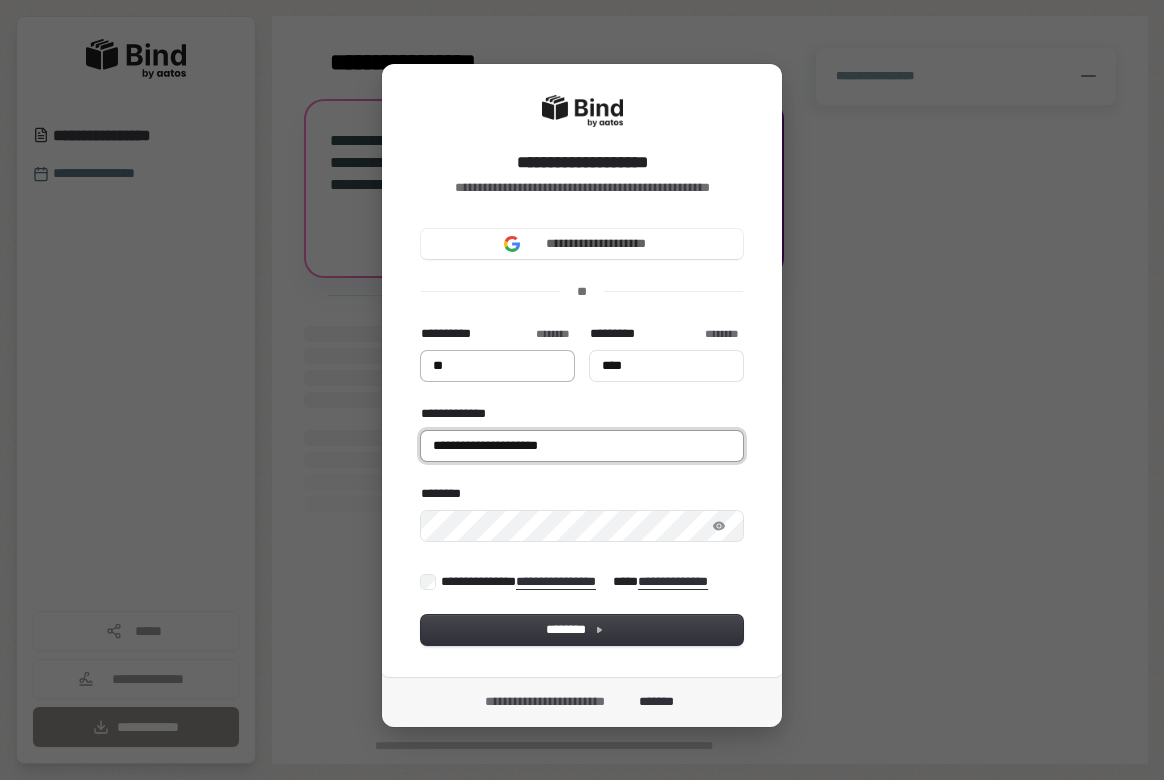 type on "**" 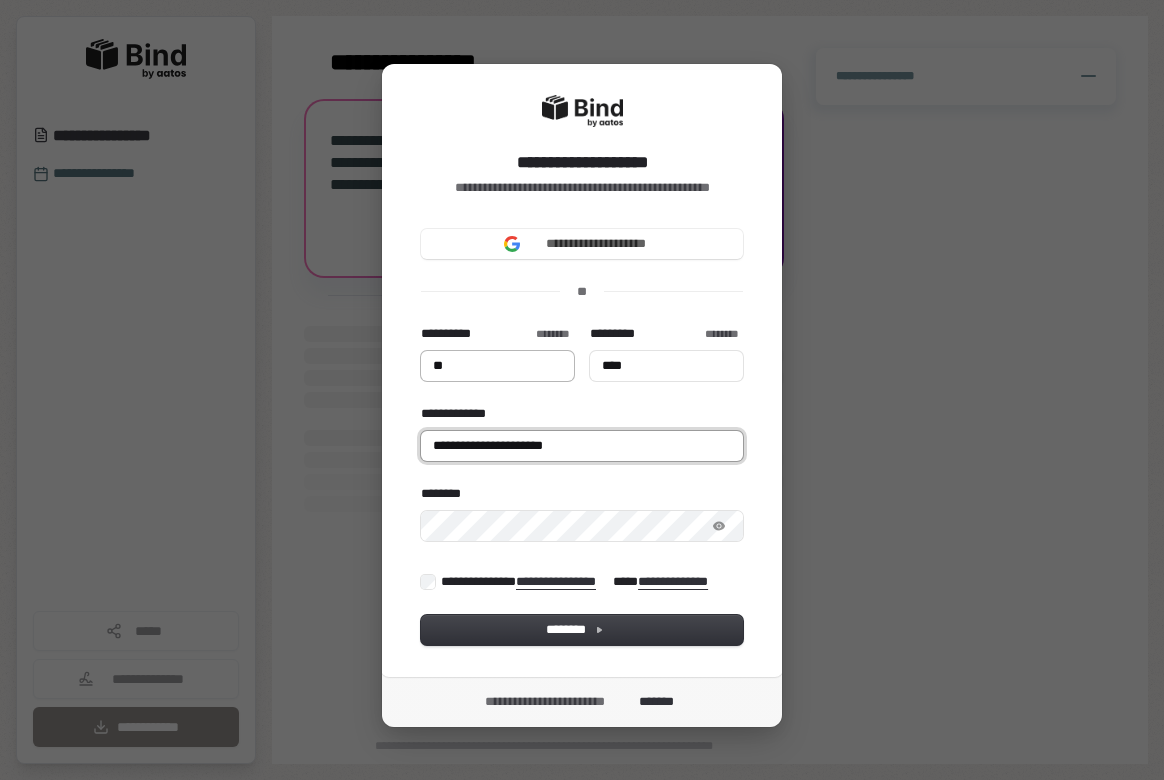 type on "**" 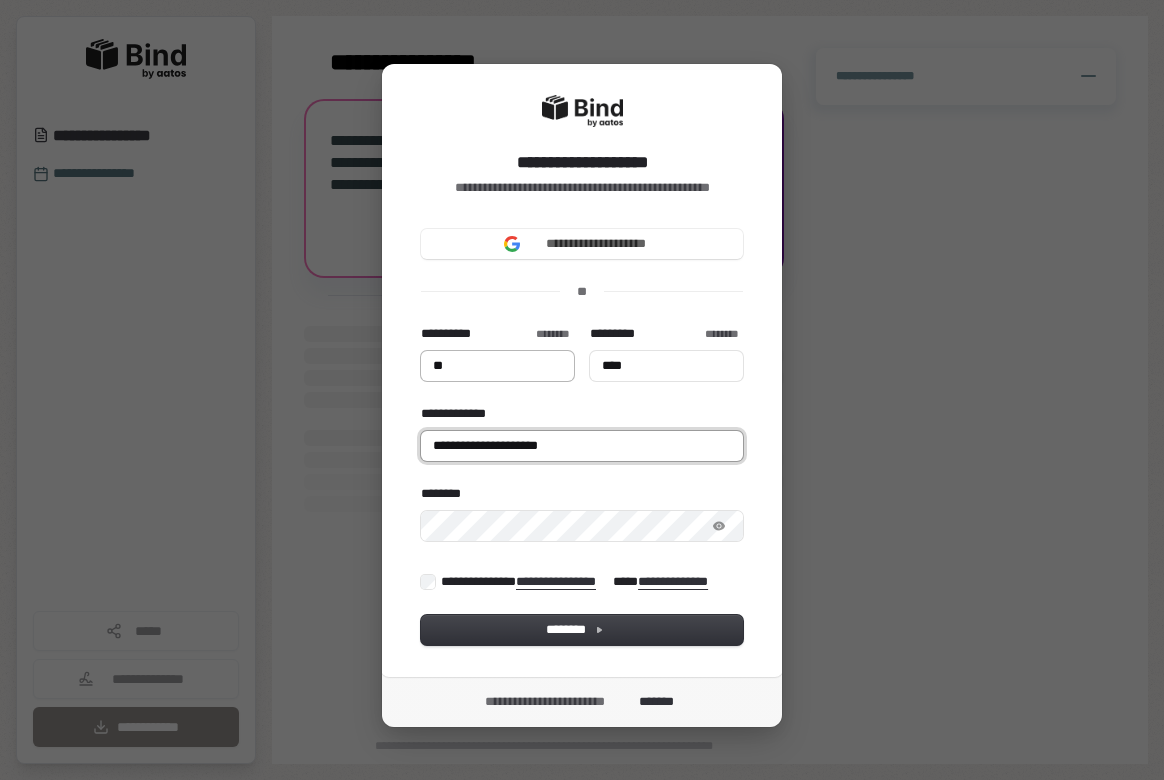 type on "**" 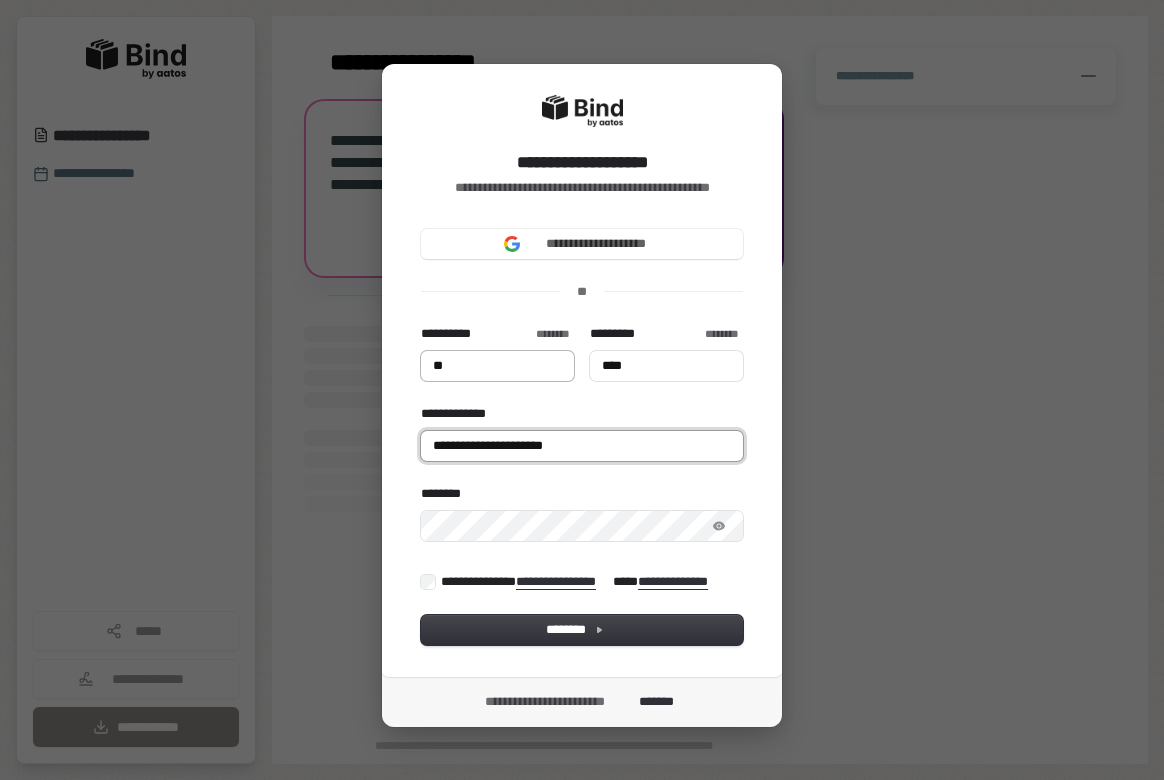 type on "**" 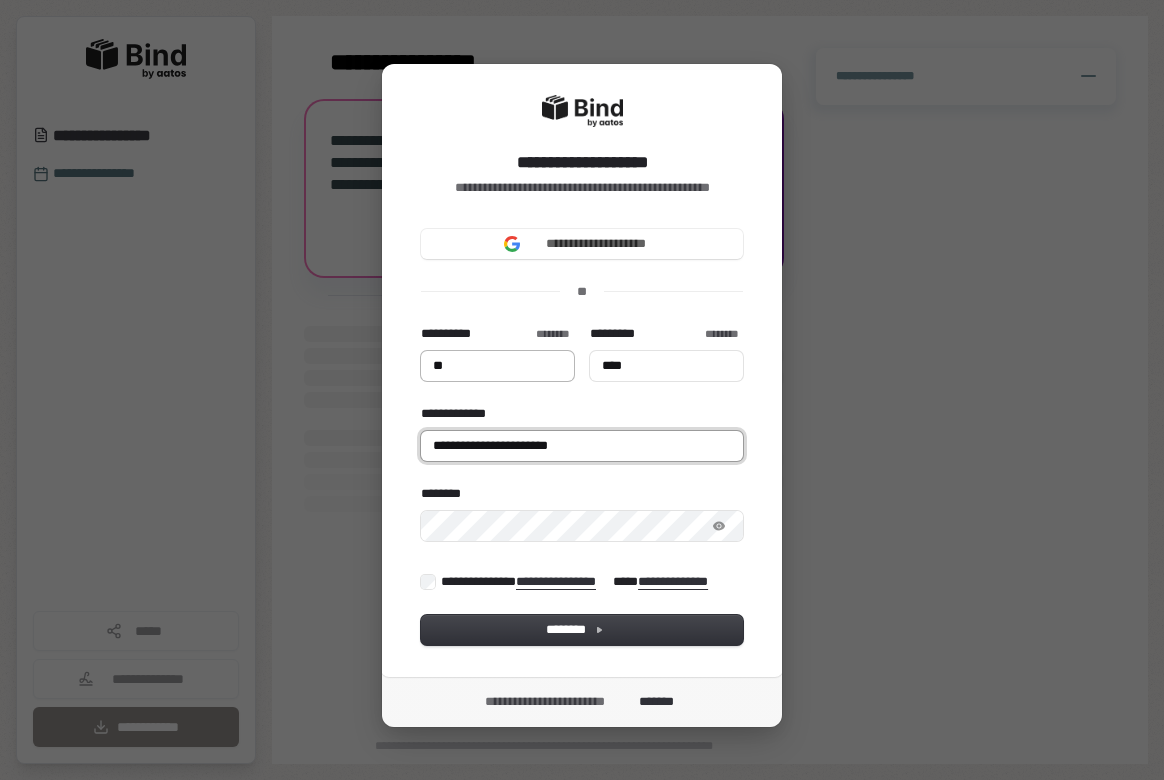 type on "**********" 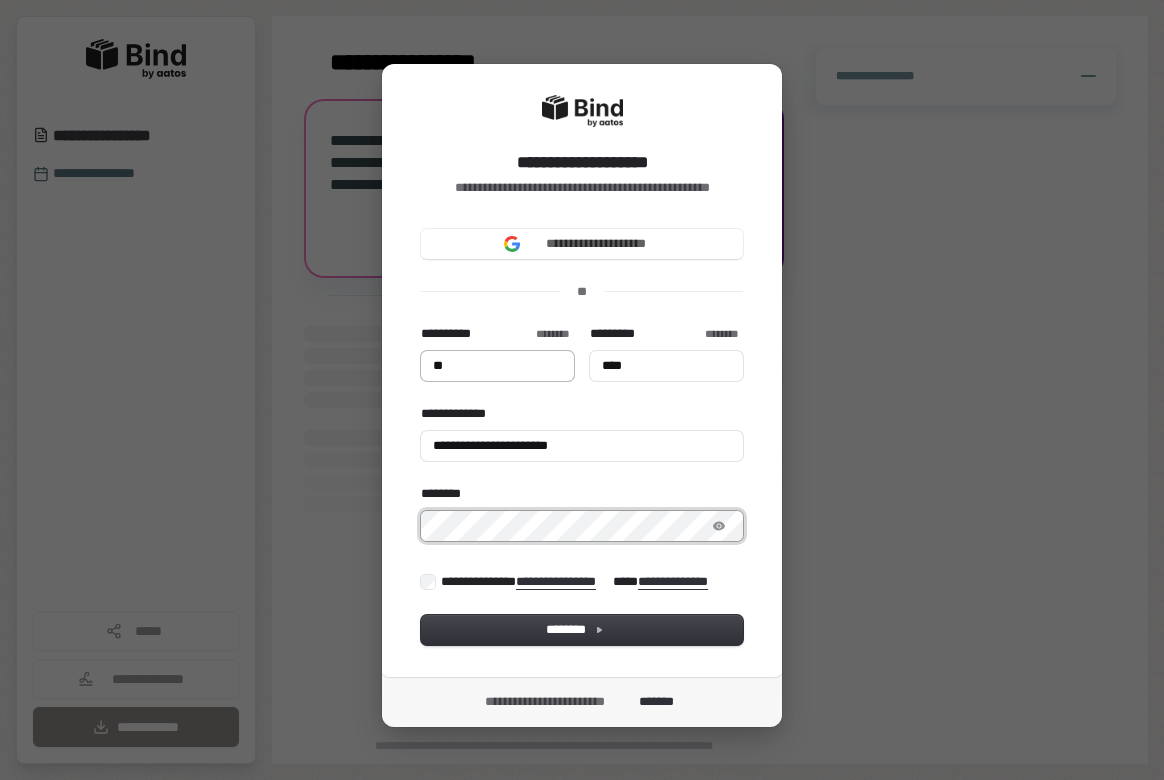 type on "**" 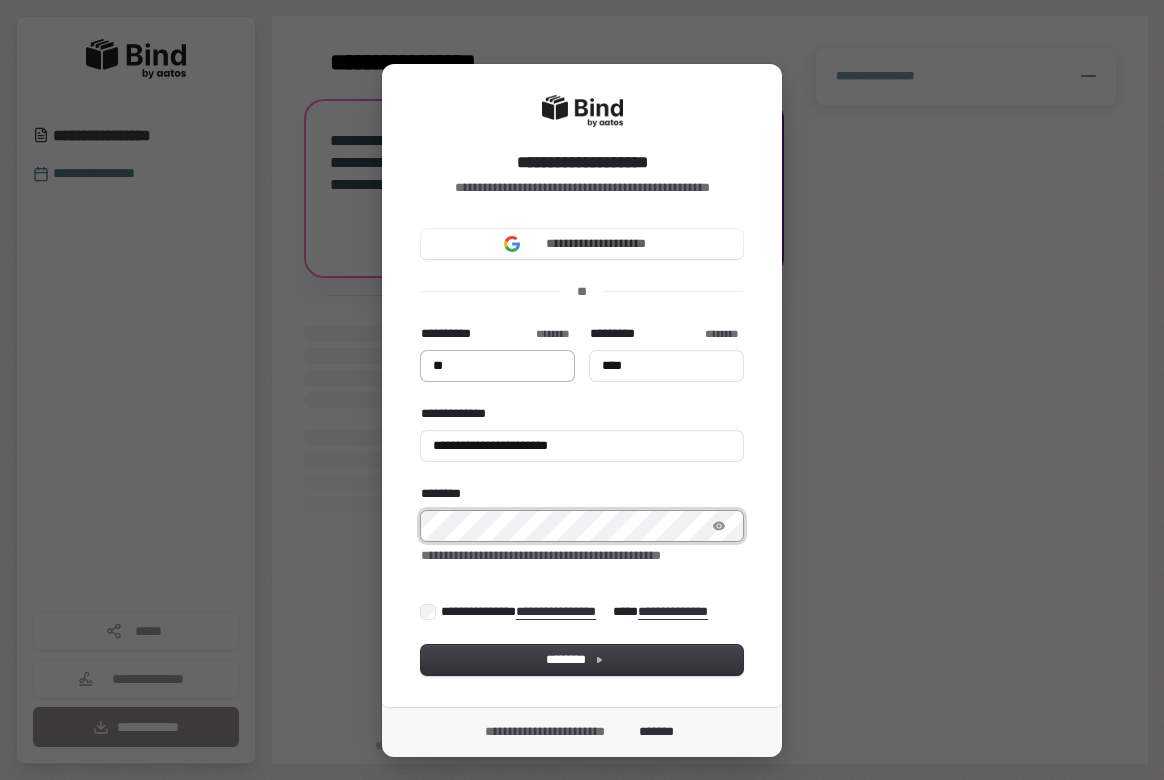 type on "**" 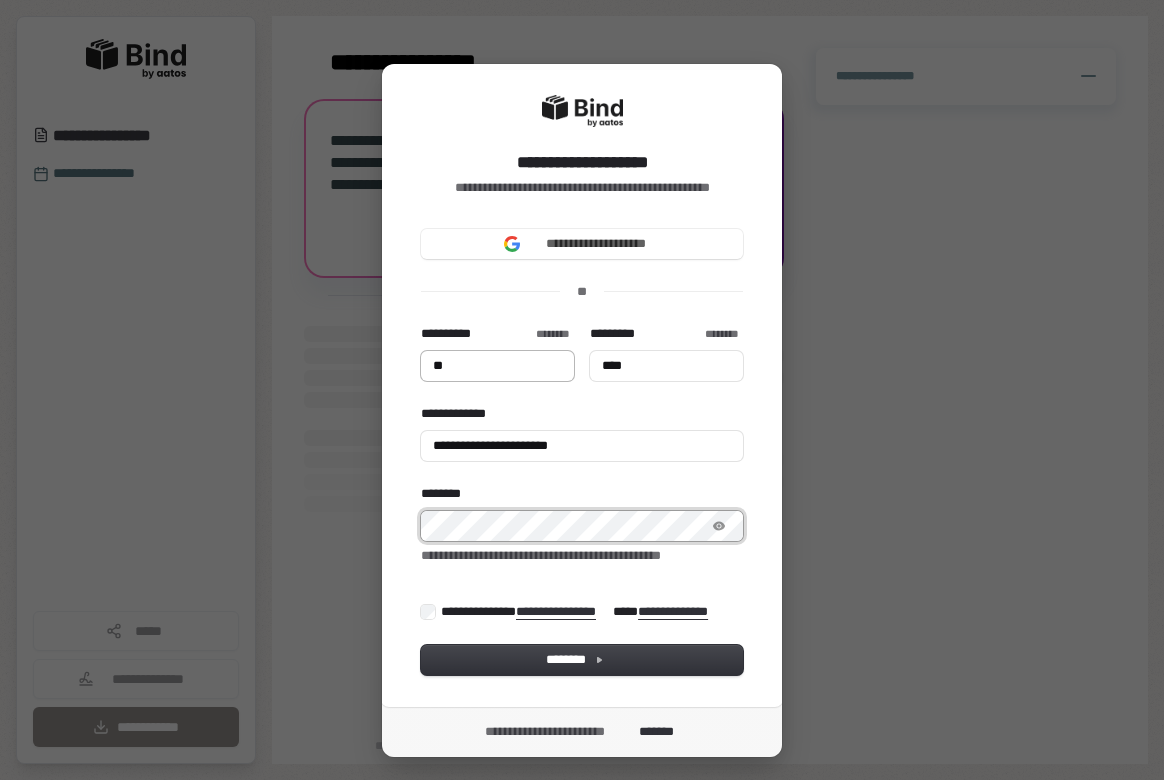 type on "****" 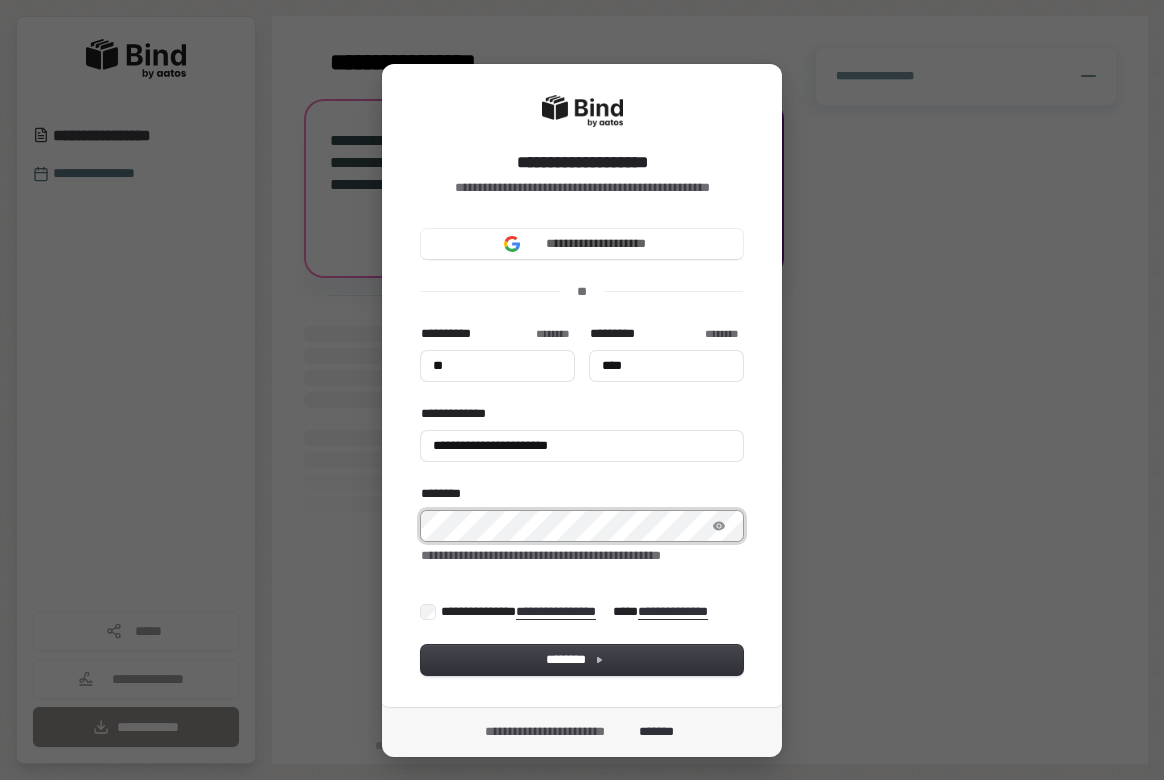 type on "**" 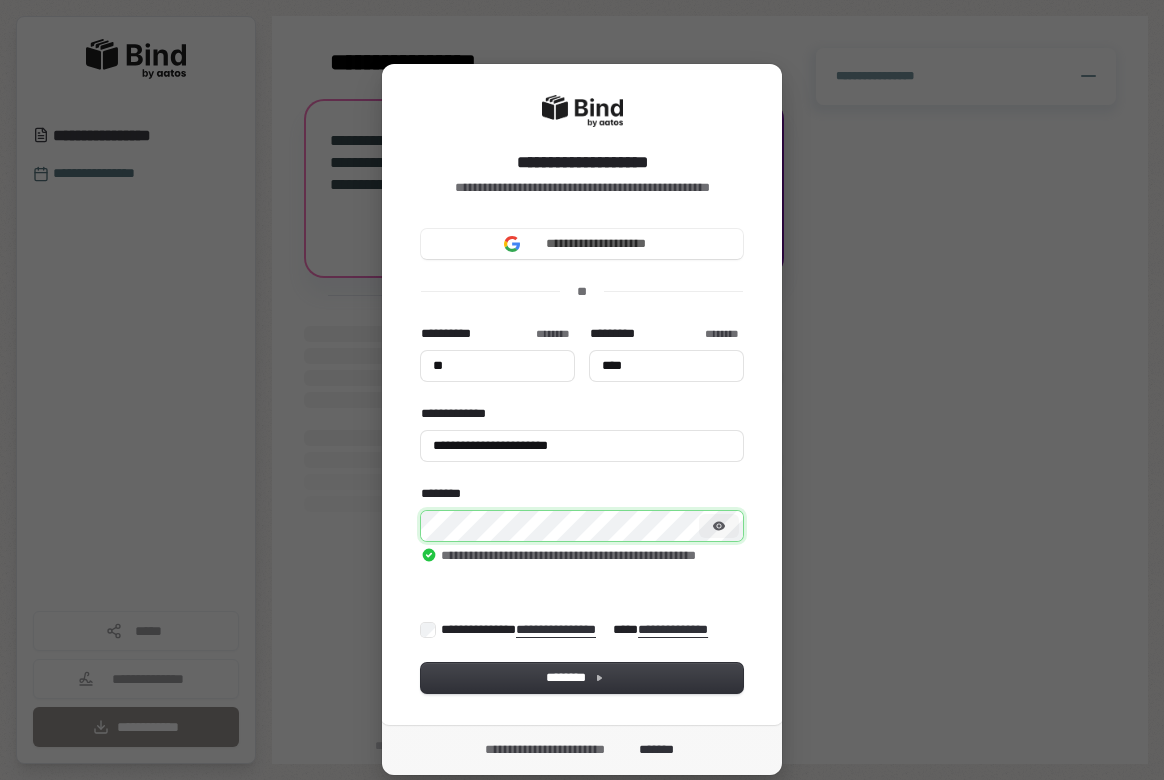 type on "**" 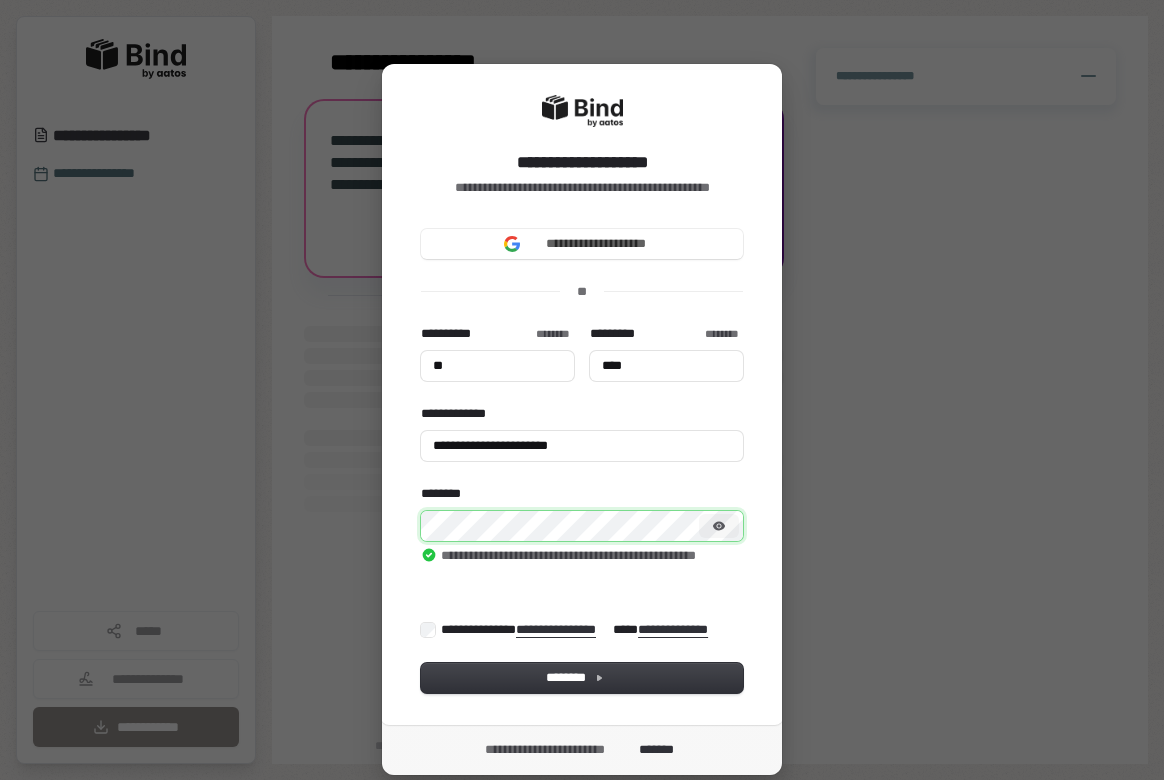 type on "****" 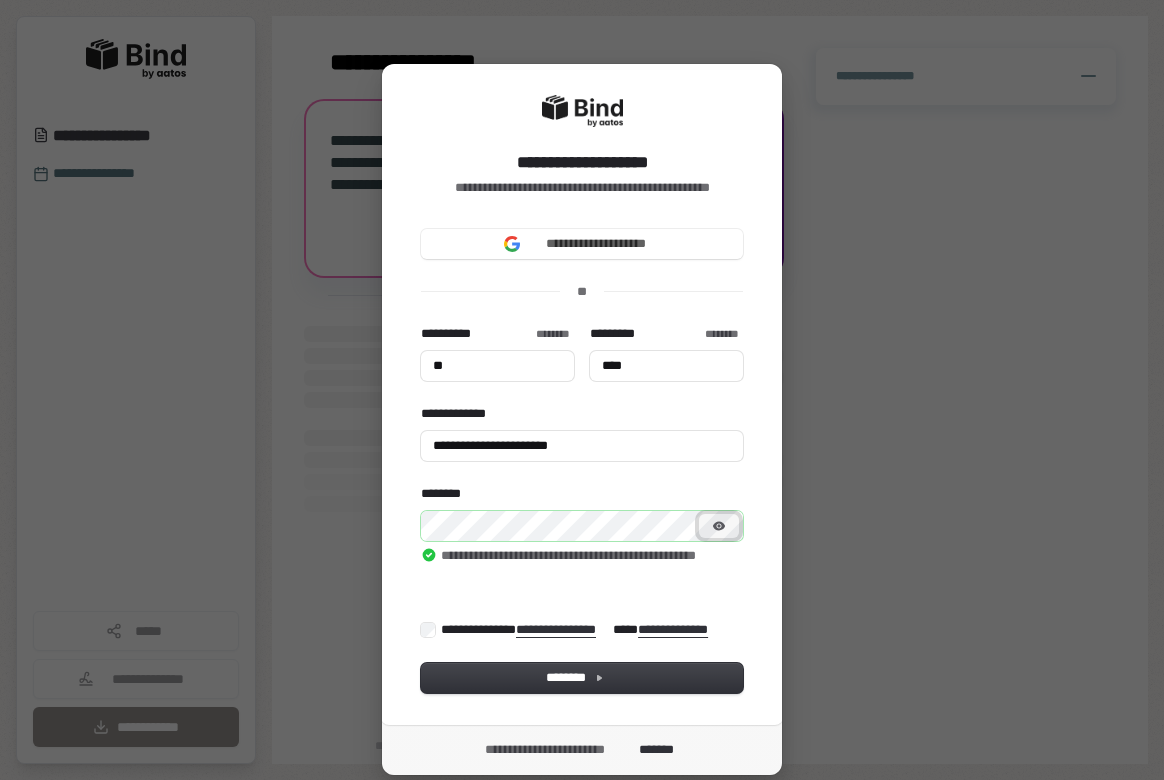 type on "**" 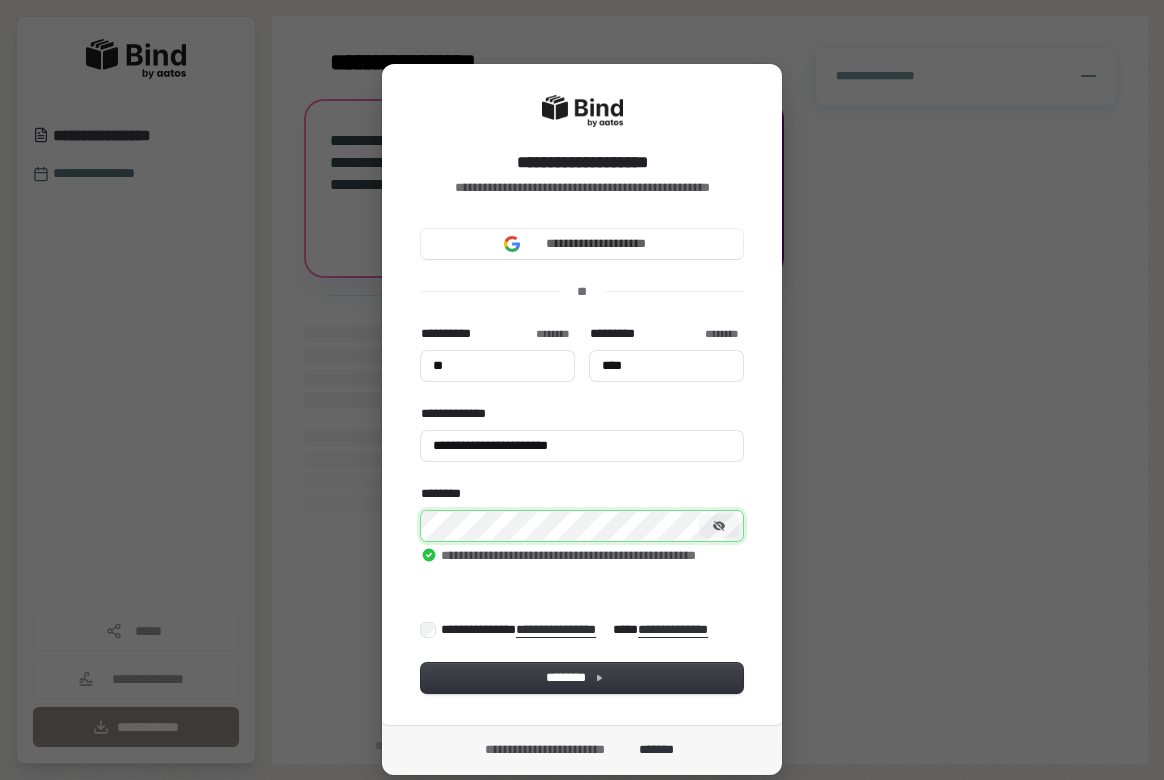 type on "**" 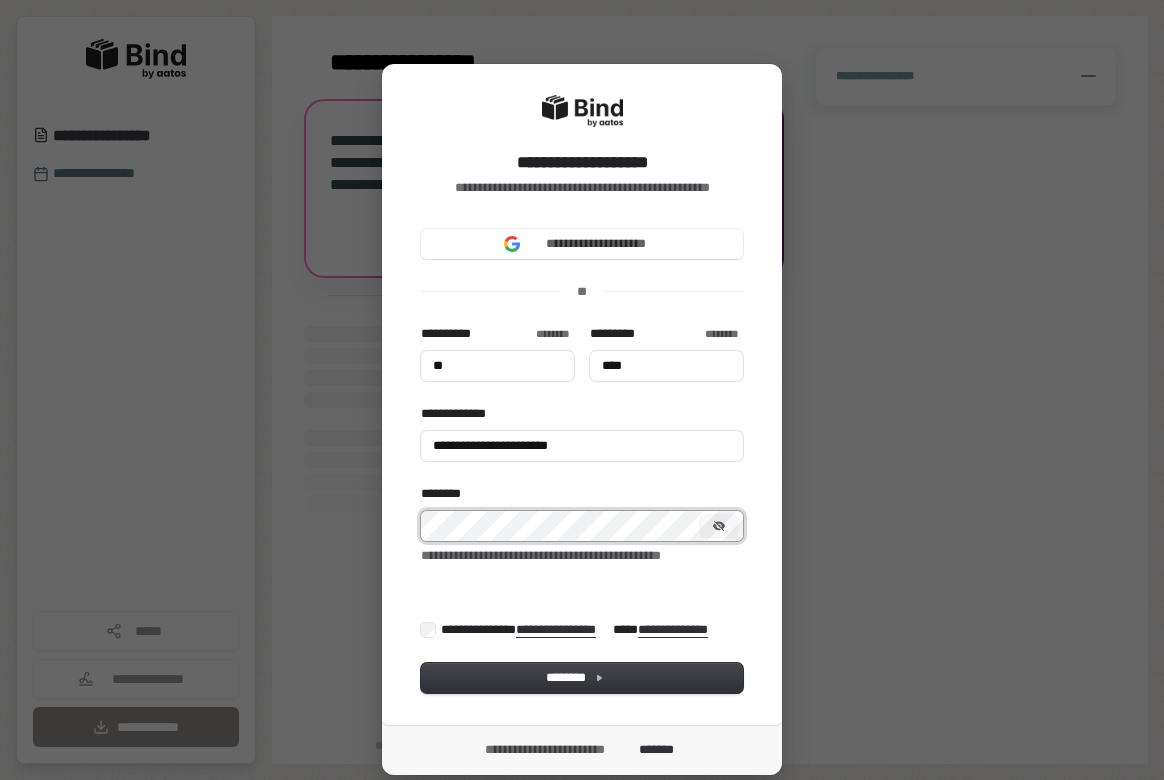 type on "**" 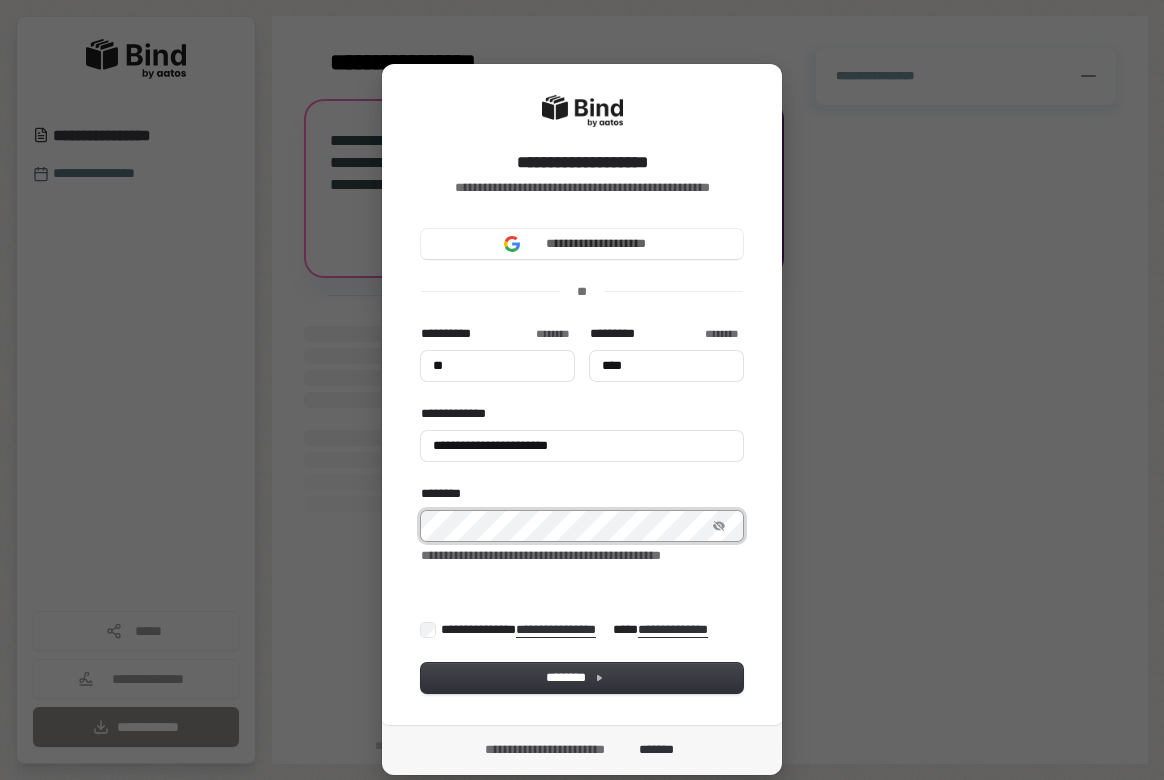 type on "**" 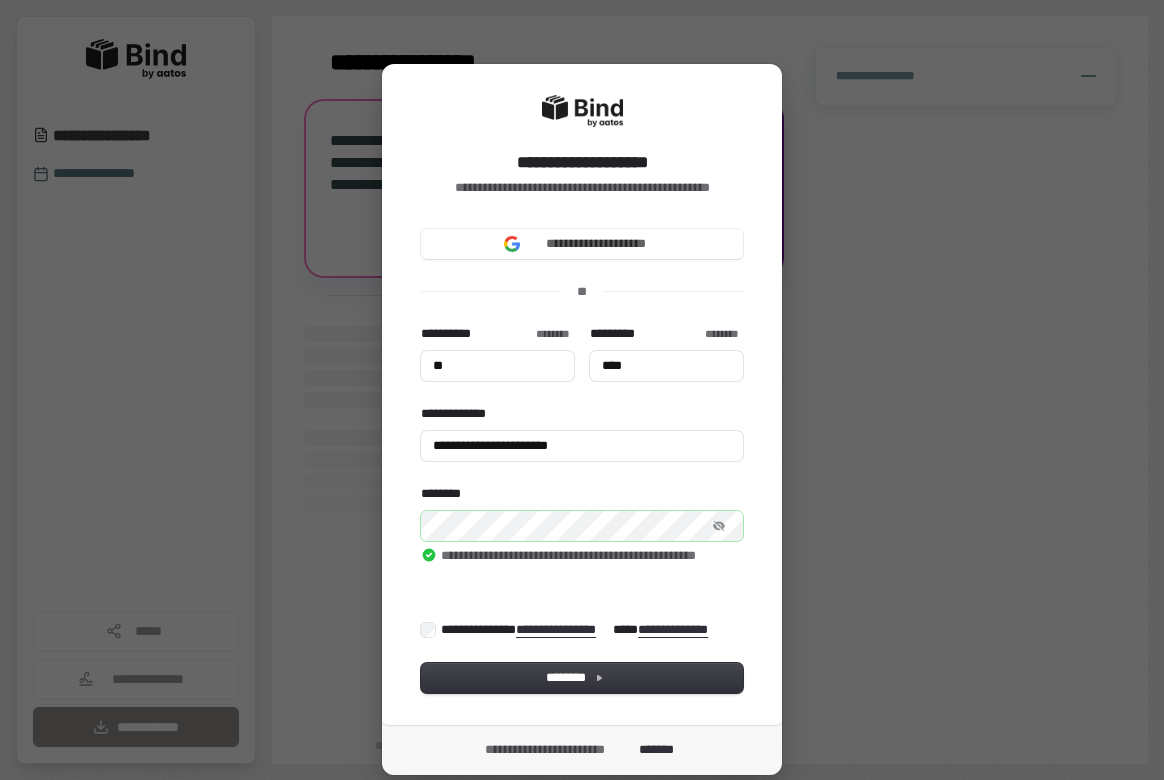type on "**" 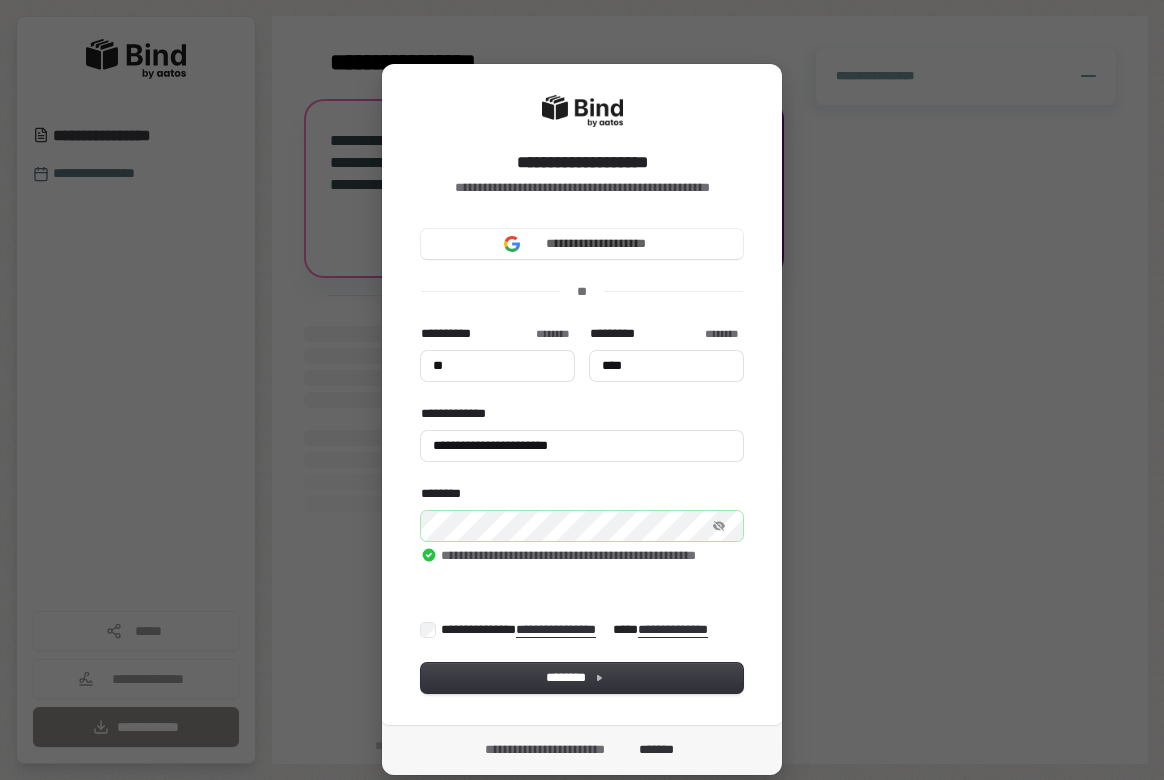 type 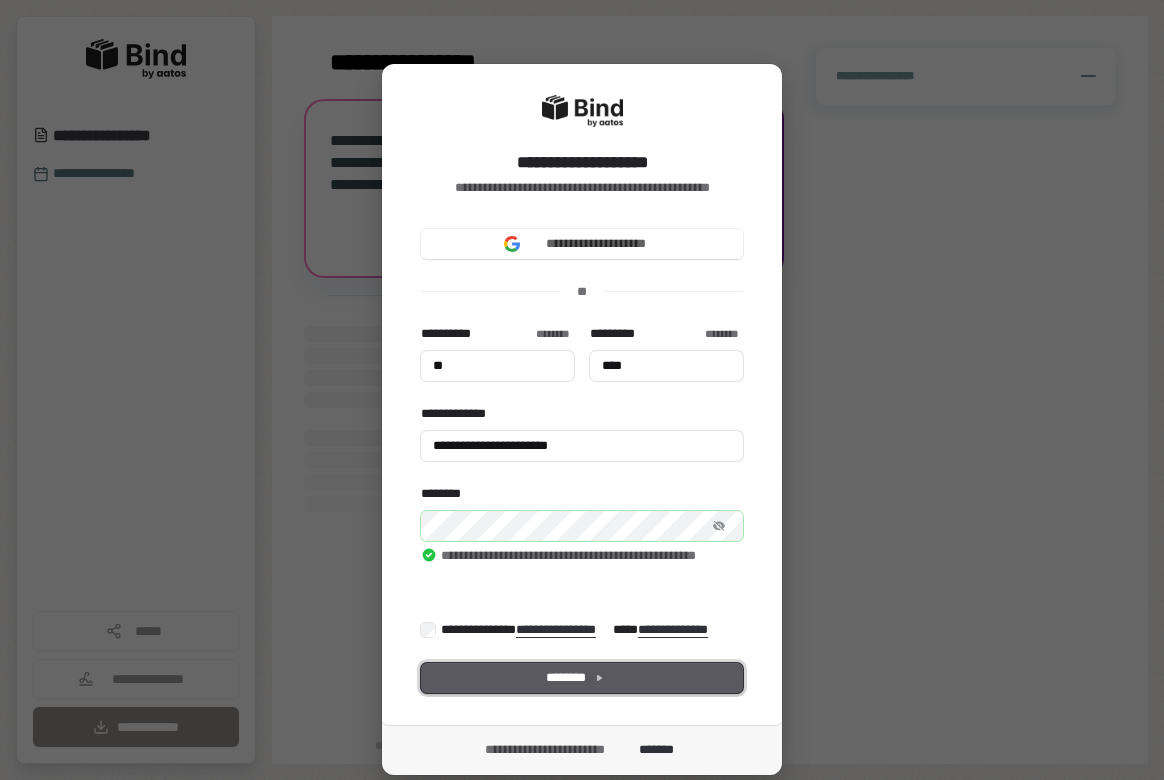 click on "********" at bounding box center (582, 678) 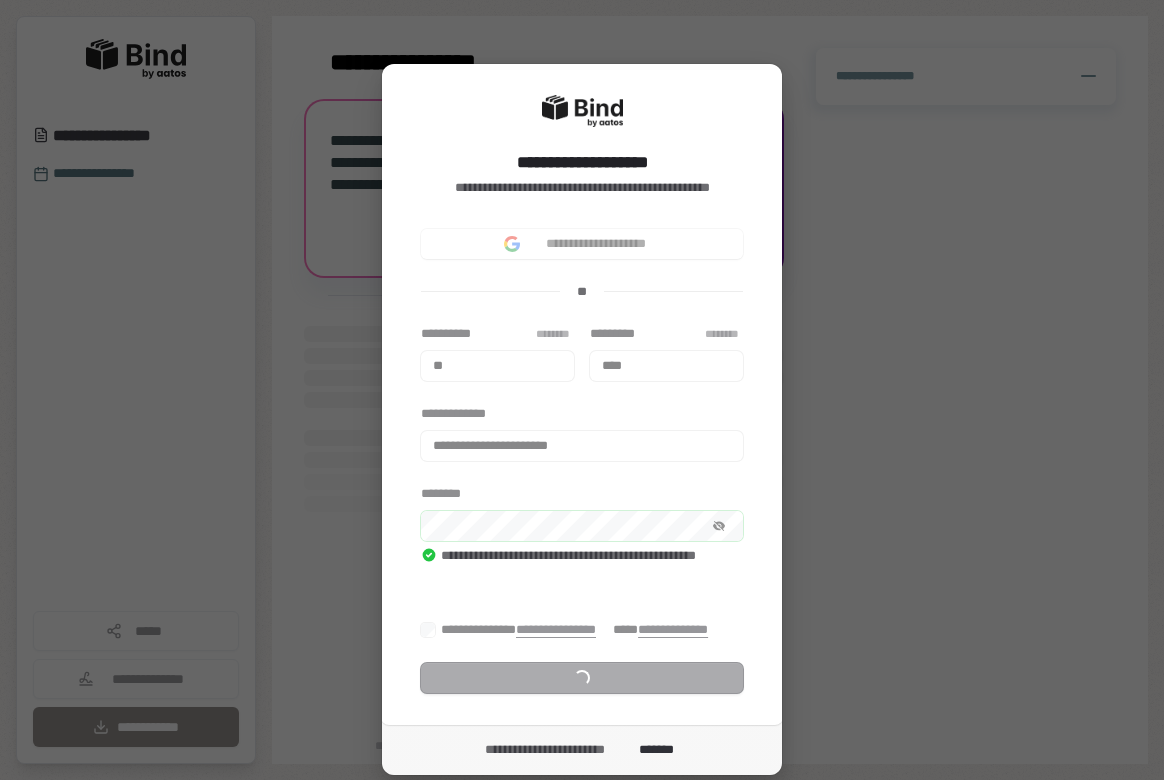 scroll, scrollTop: 59, scrollLeft: 0, axis: vertical 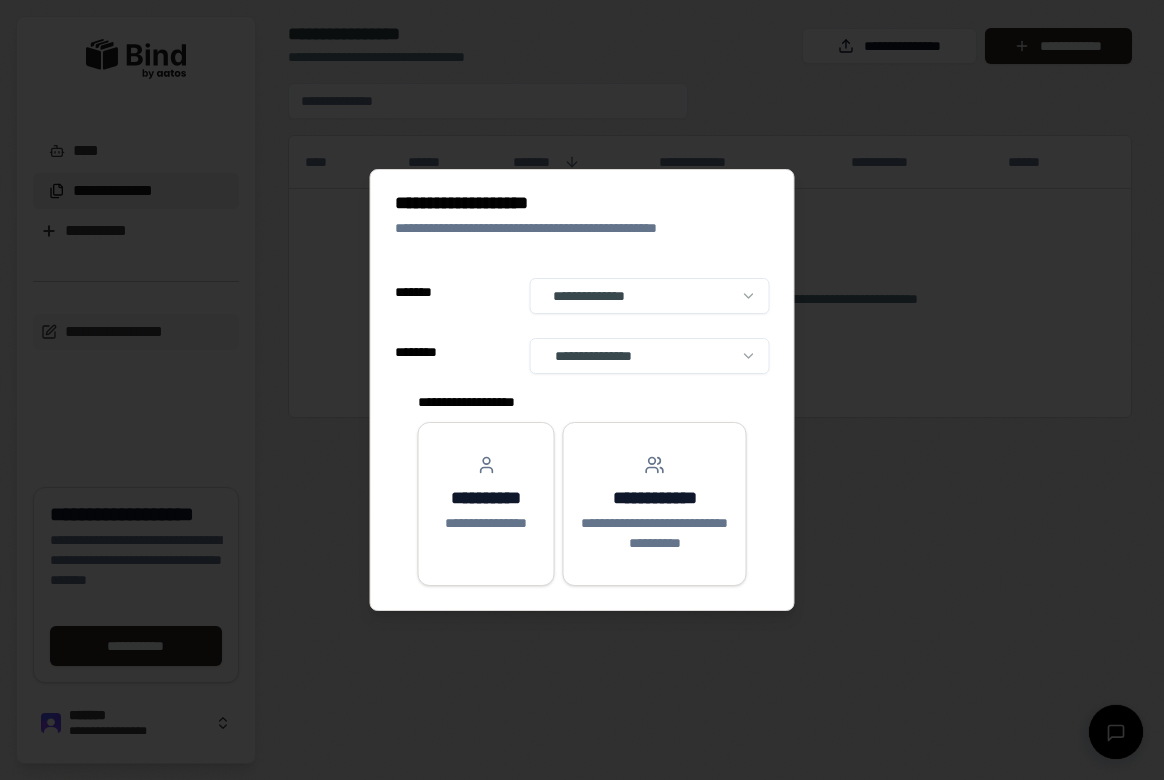 select on "**" 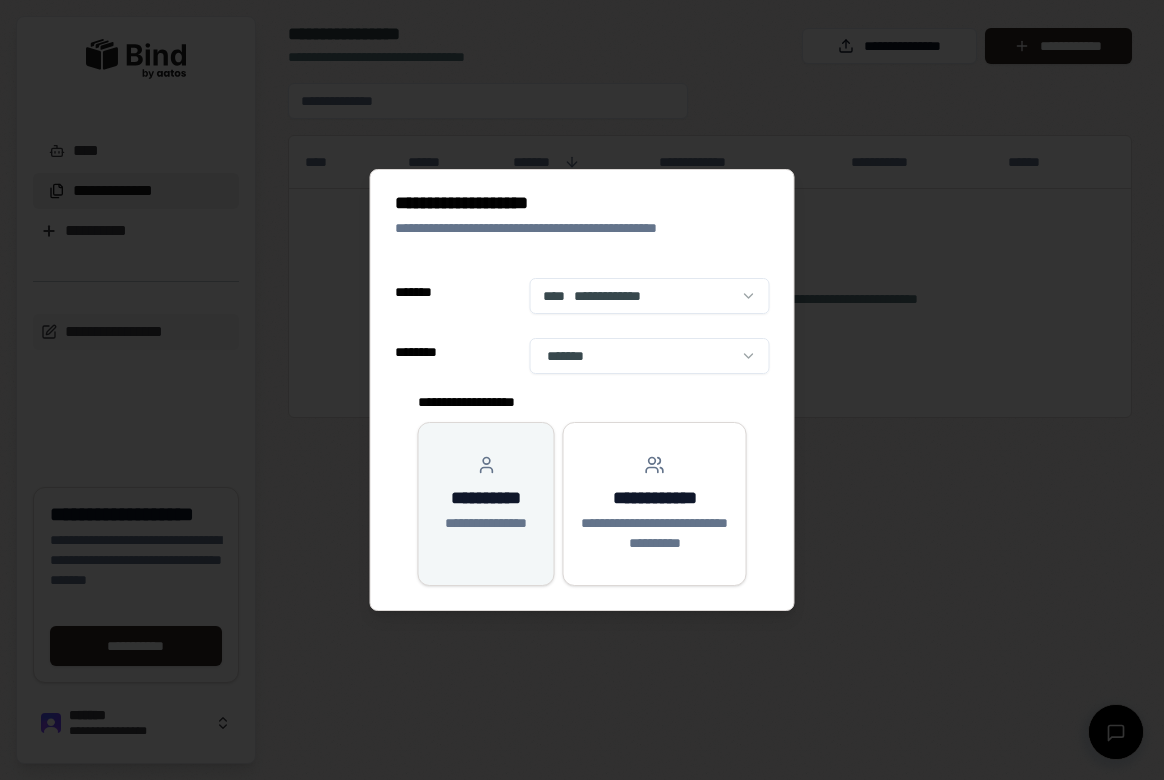 click on "**********" at bounding box center [486, 523] 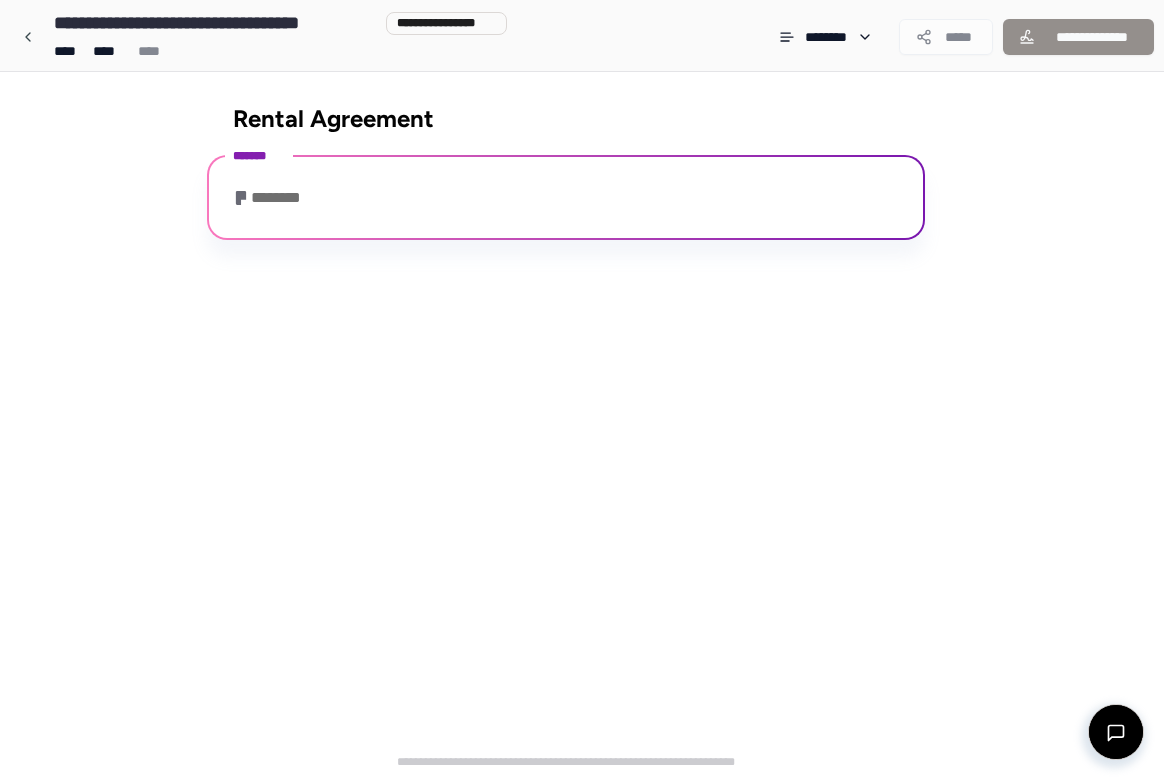 click on "******* ********" at bounding box center [566, 197] 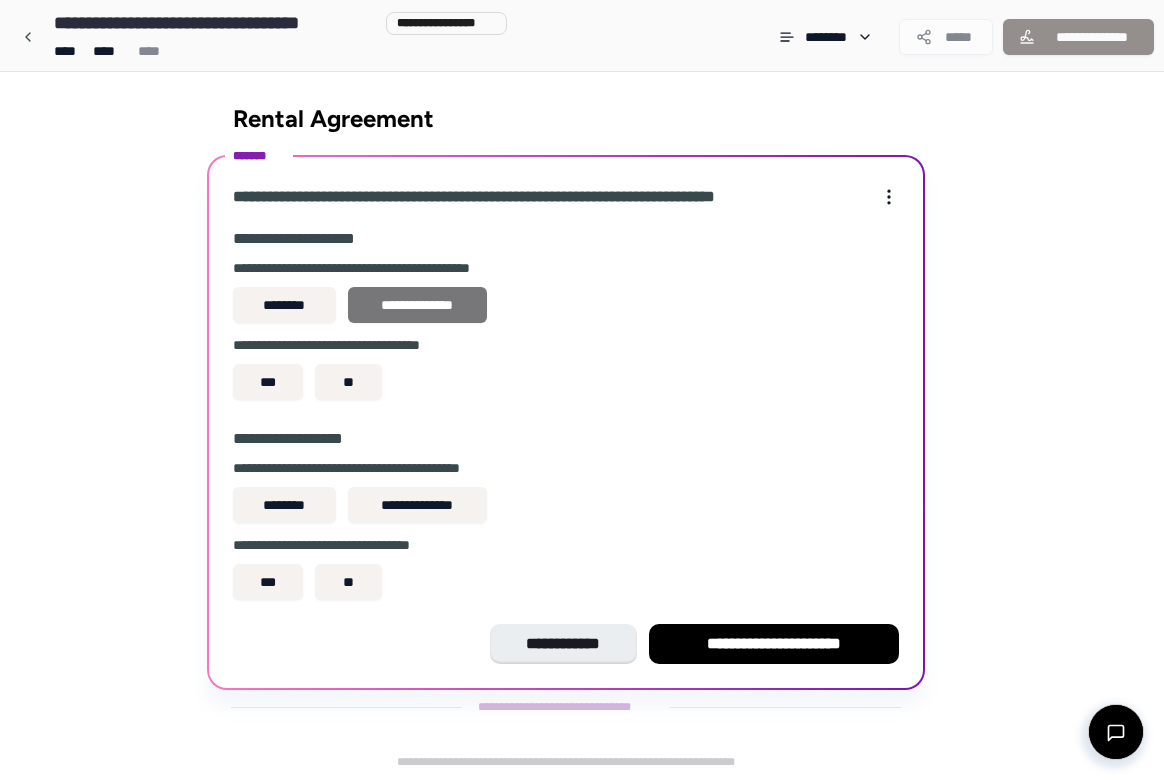 click on "**********" at bounding box center (417, 305) 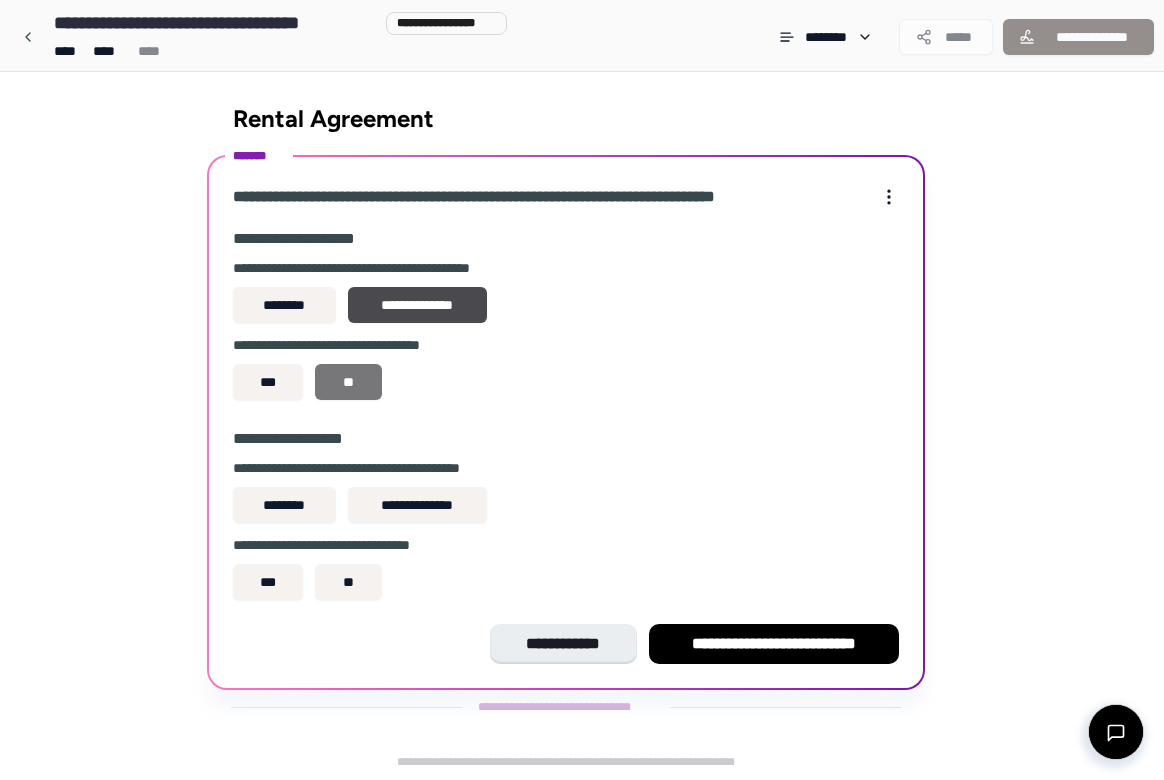 click on "**" at bounding box center [348, 382] 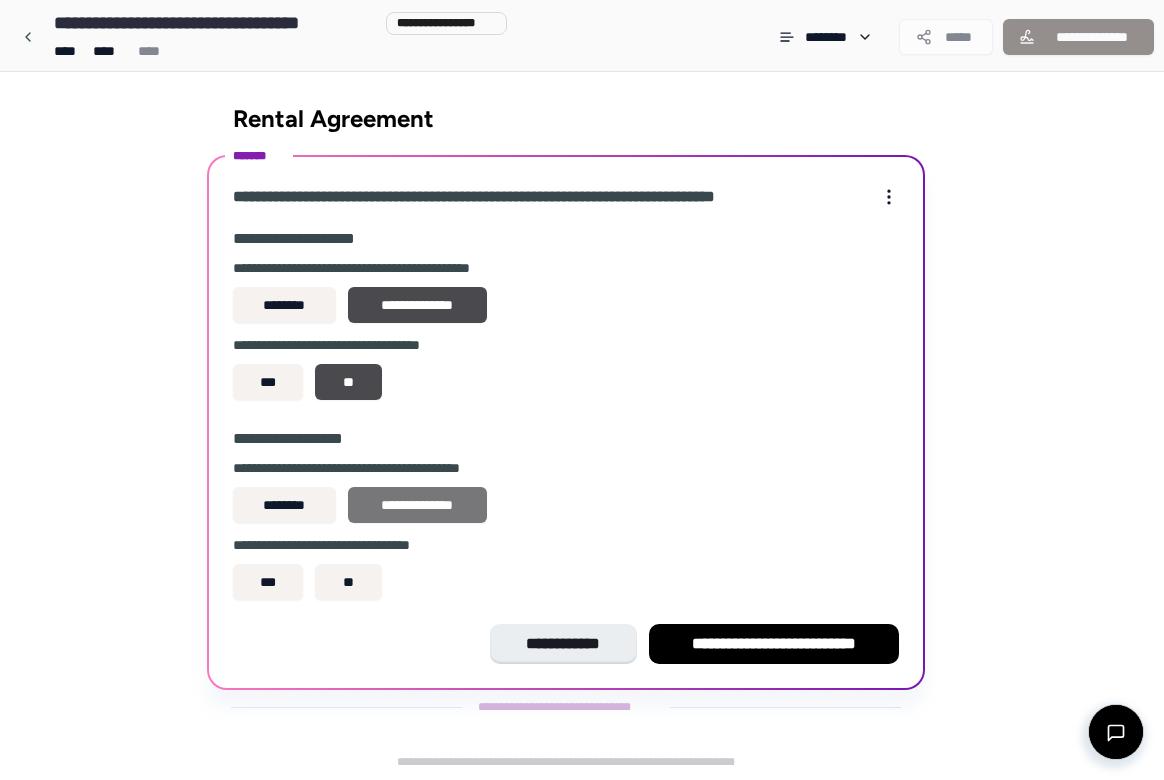 click on "**********" at bounding box center [417, 505] 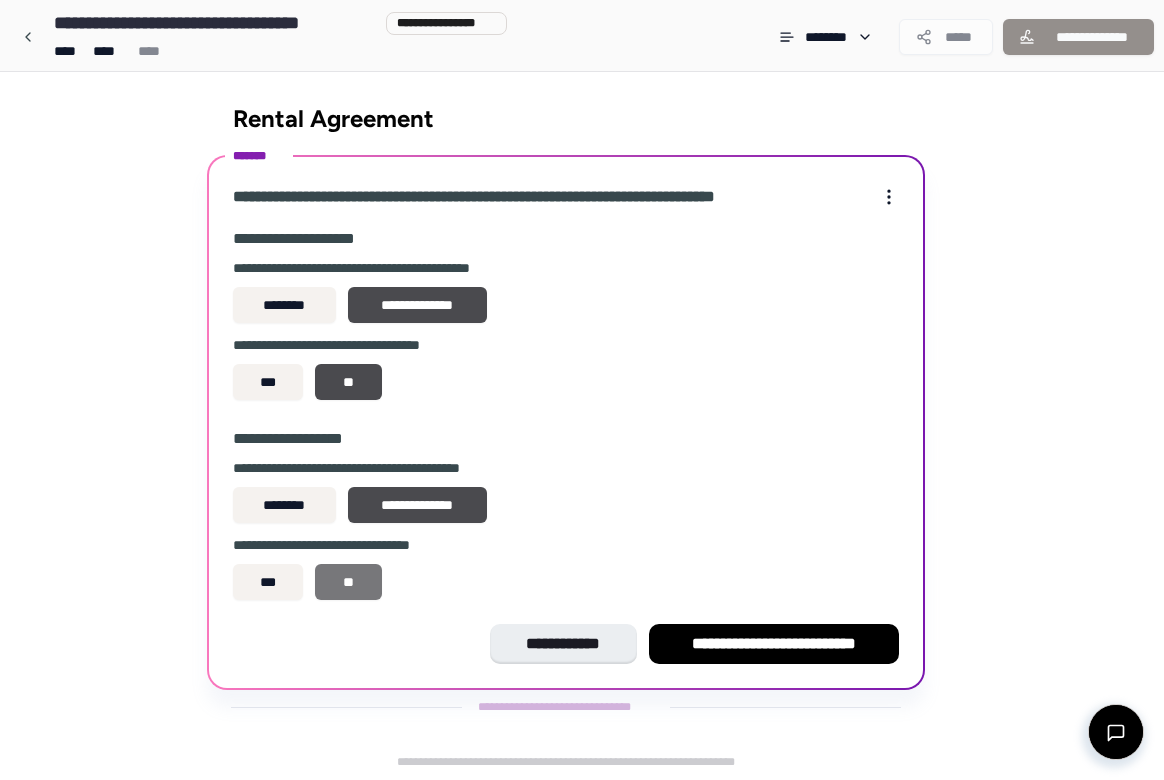 click on "**" at bounding box center [348, 582] 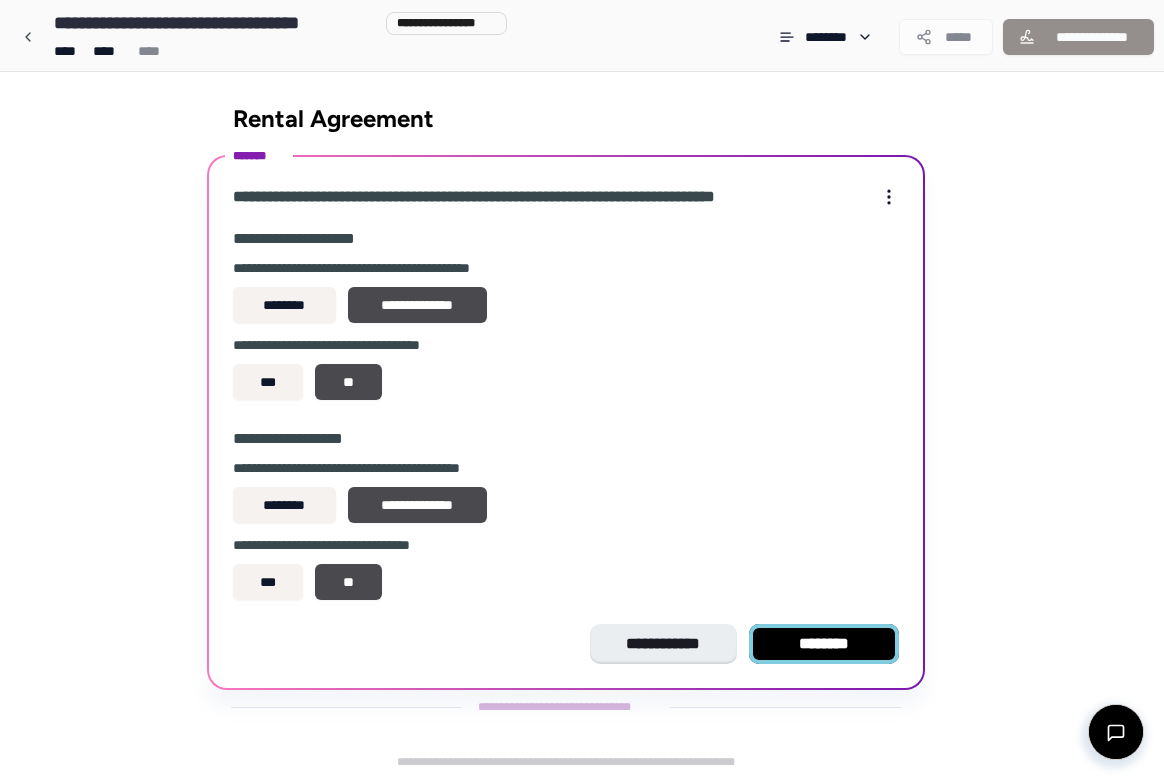 click on "********" at bounding box center (824, 644) 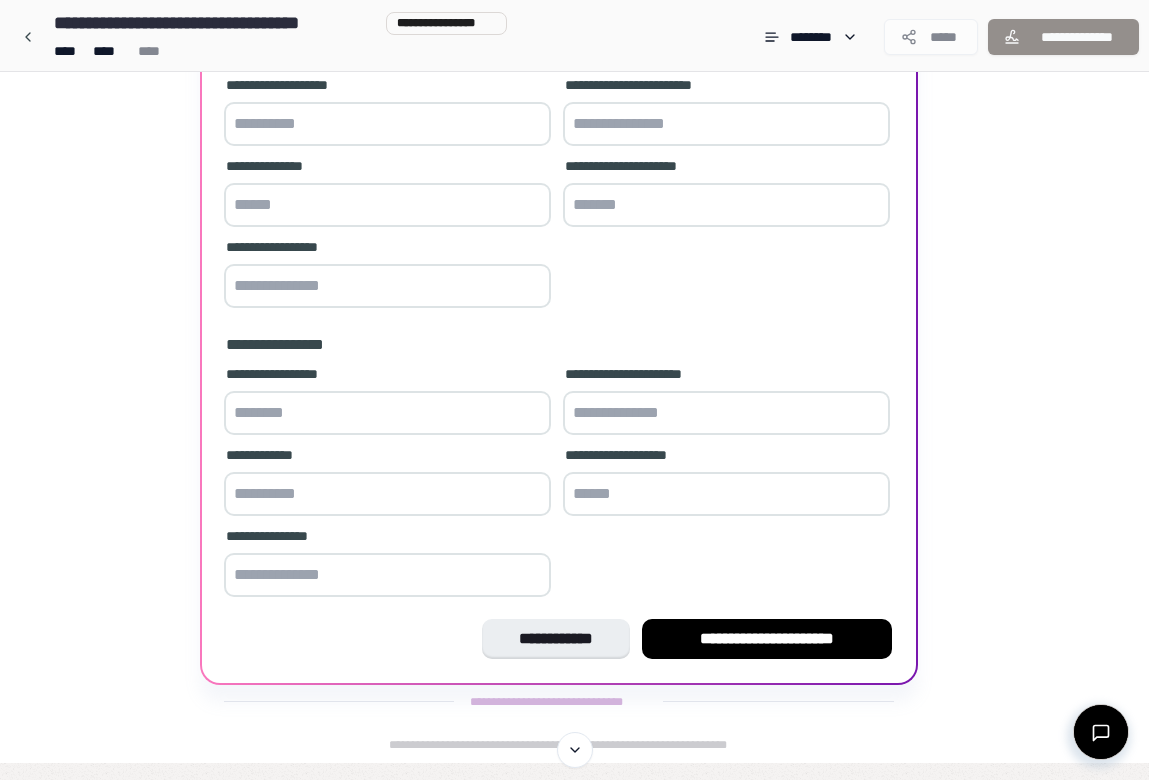 scroll, scrollTop: 155, scrollLeft: 0, axis: vertical 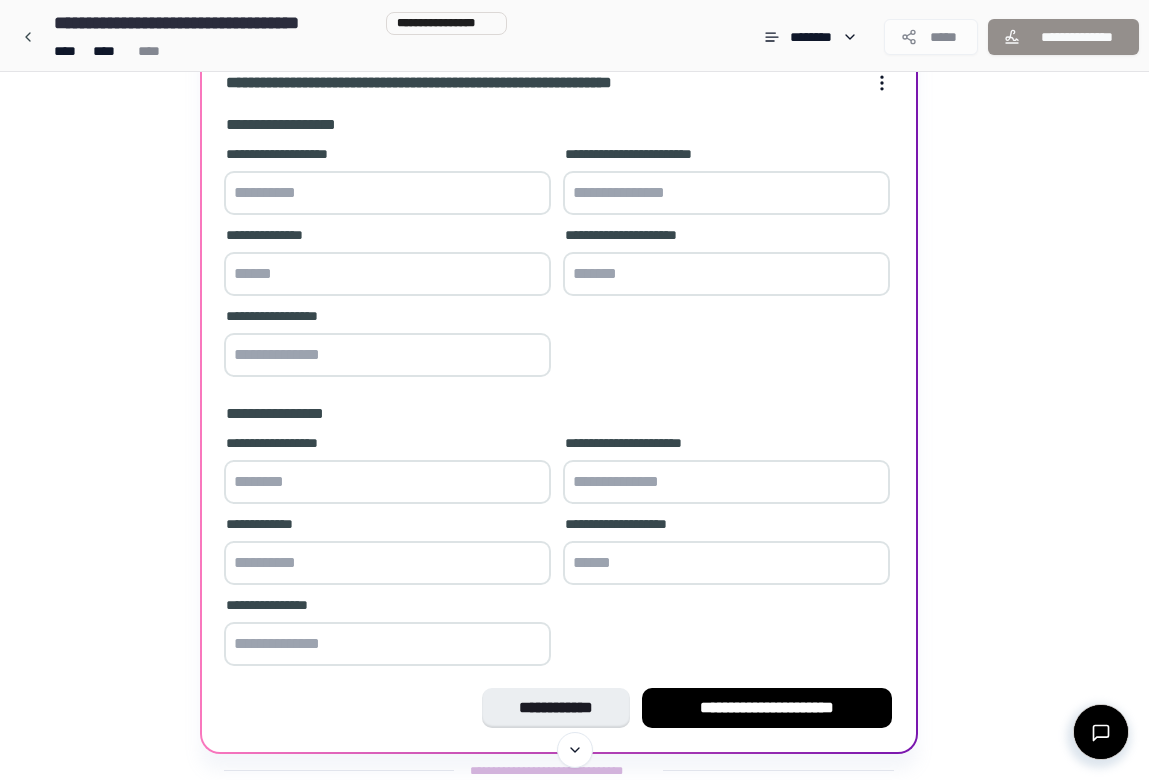 click at bounding box center [387, 193] 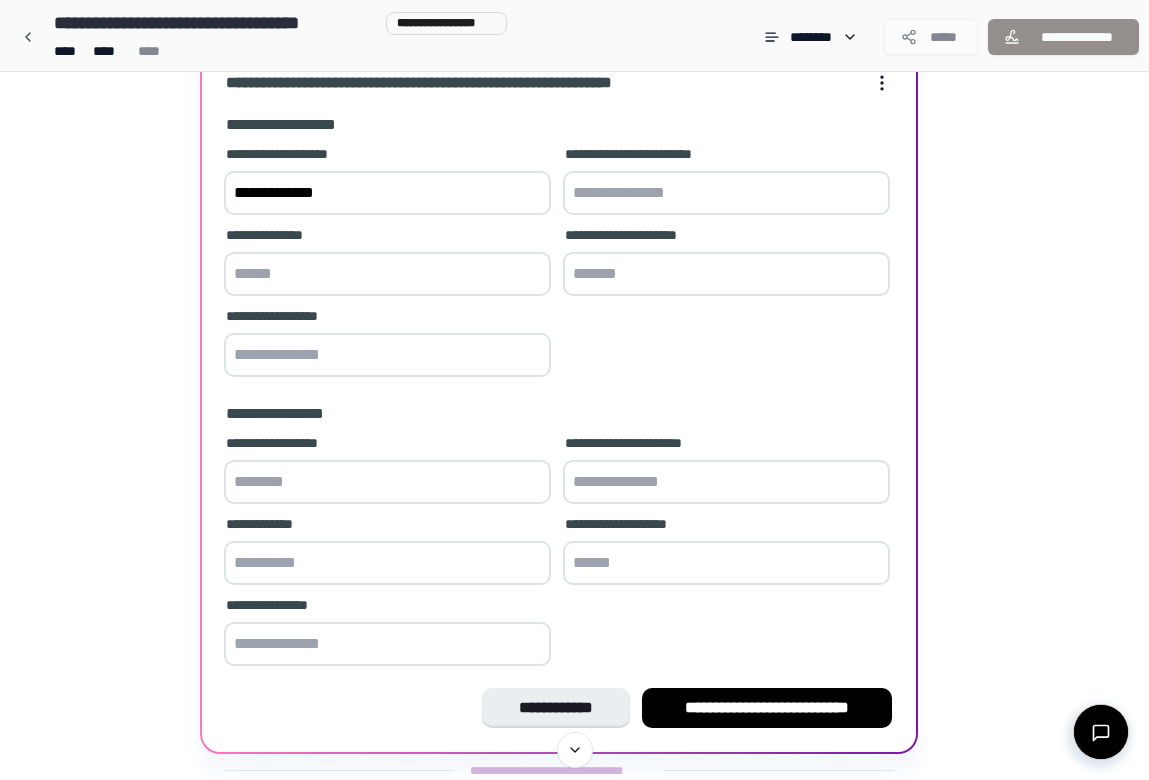 type on "**********" 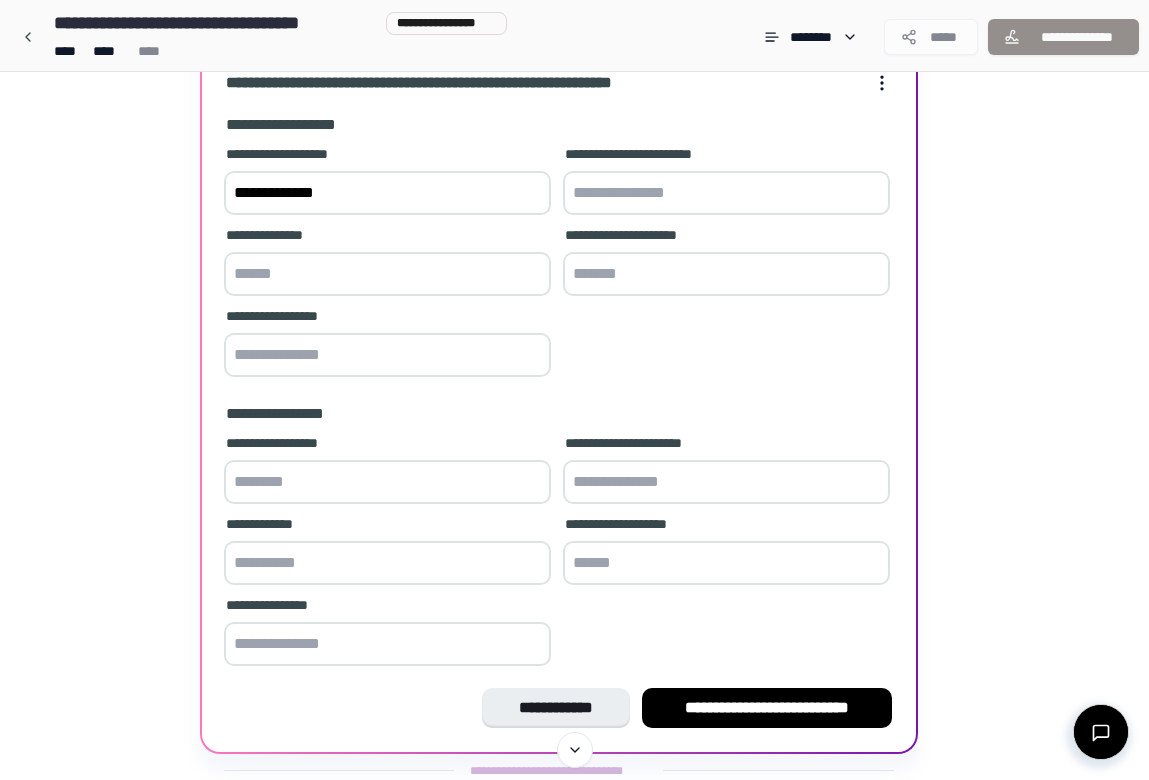 click at bounding box center [726, 193] 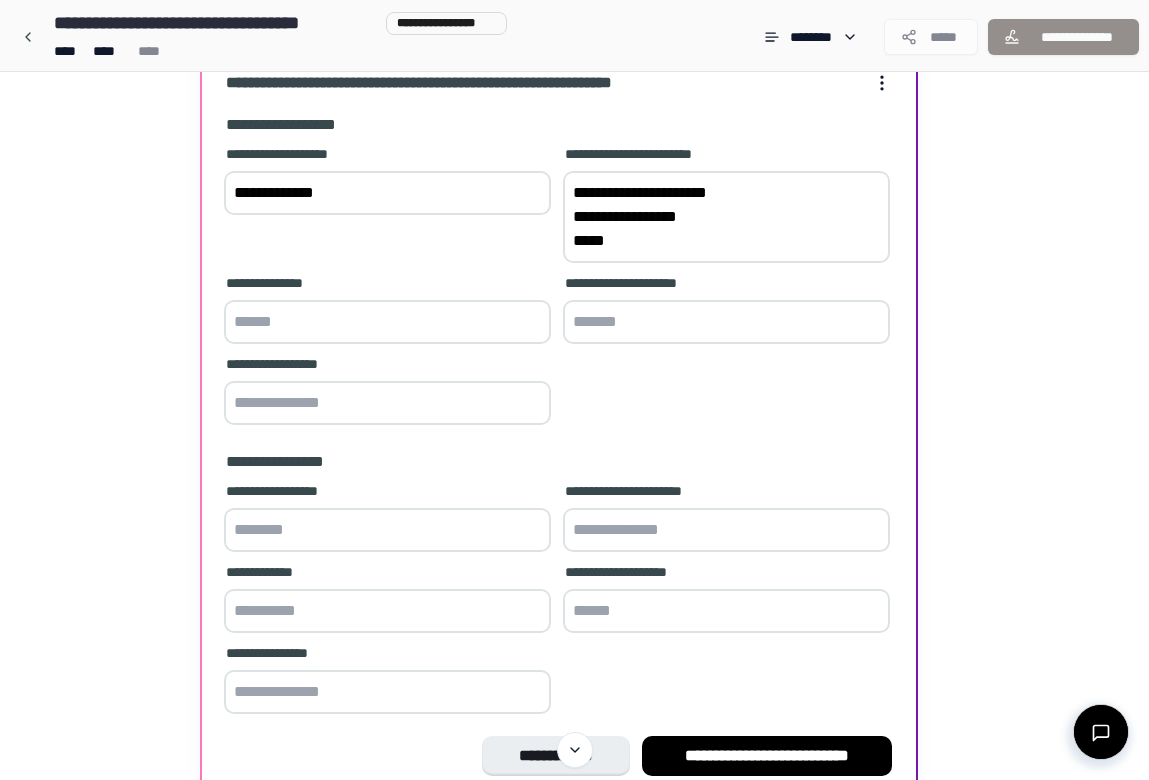 drag, startPoint x: 656, startPoint y: 234, endPoint x: 576, endPoint y: 237, distance: 80.05623 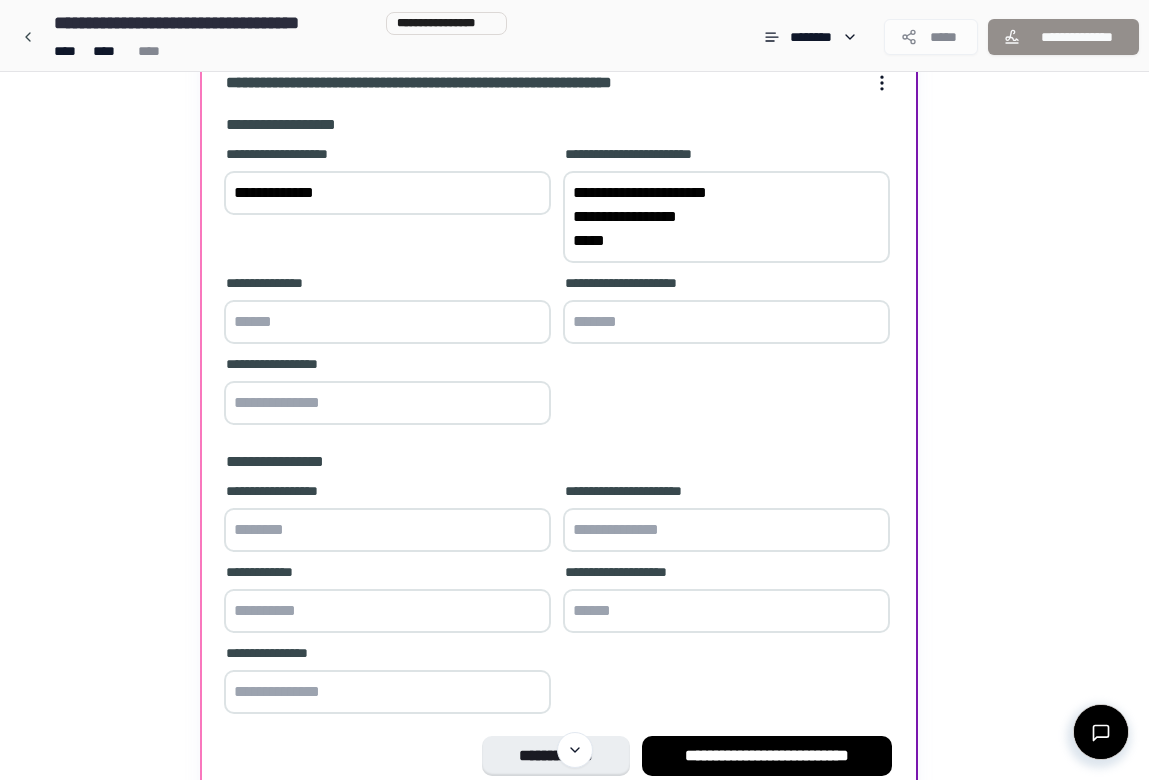 click on "[FIRST] [LAST]
[STREET]
[CITY]" at bounding box center [726, 217] 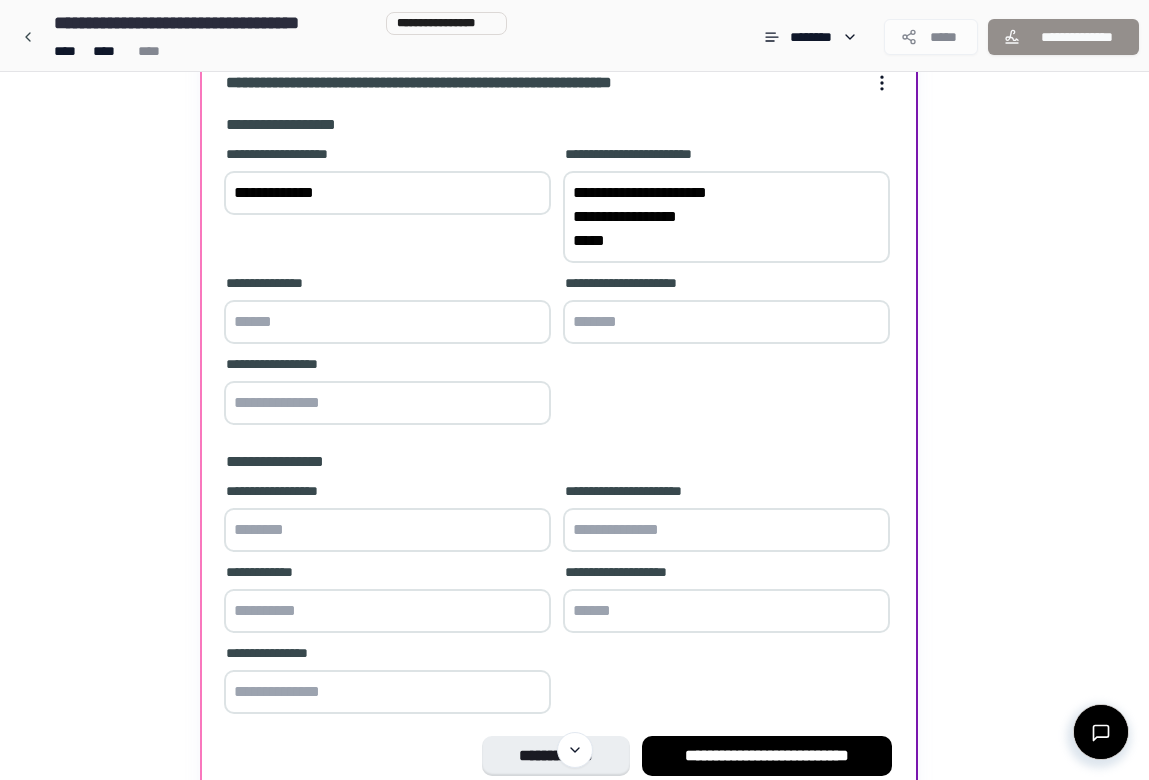 click at bounding box center [387, 322] 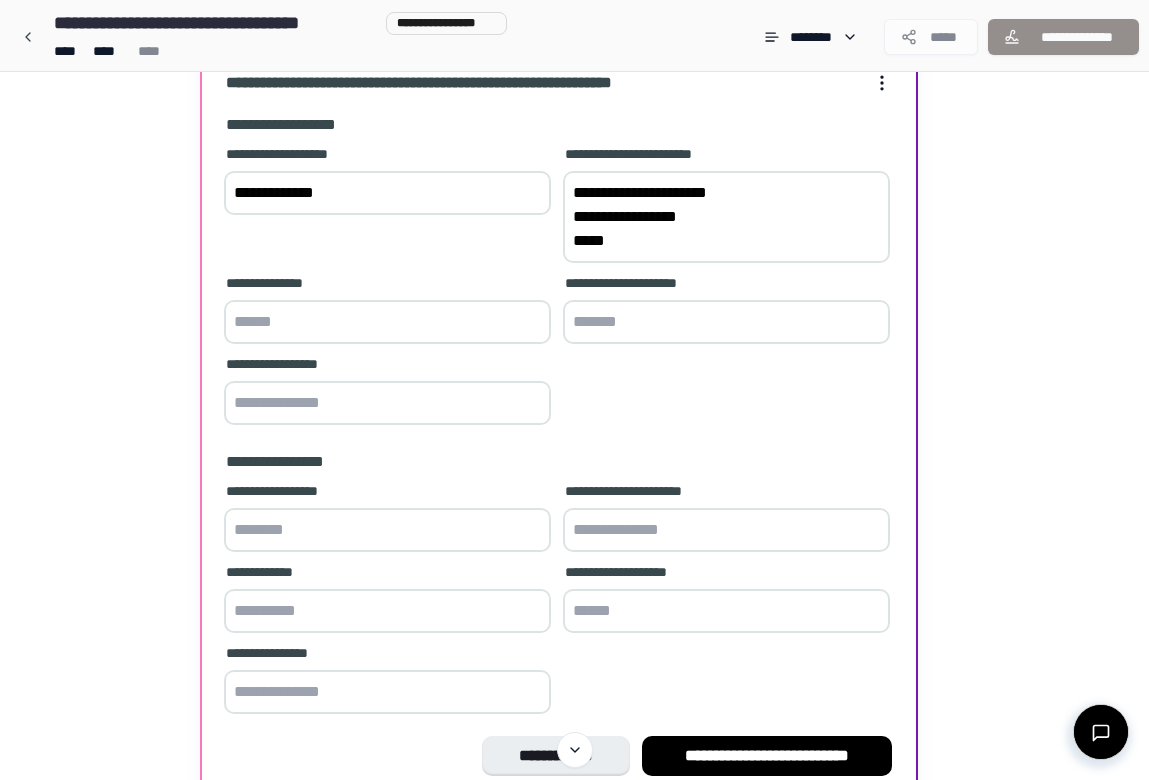 paste on "**********" 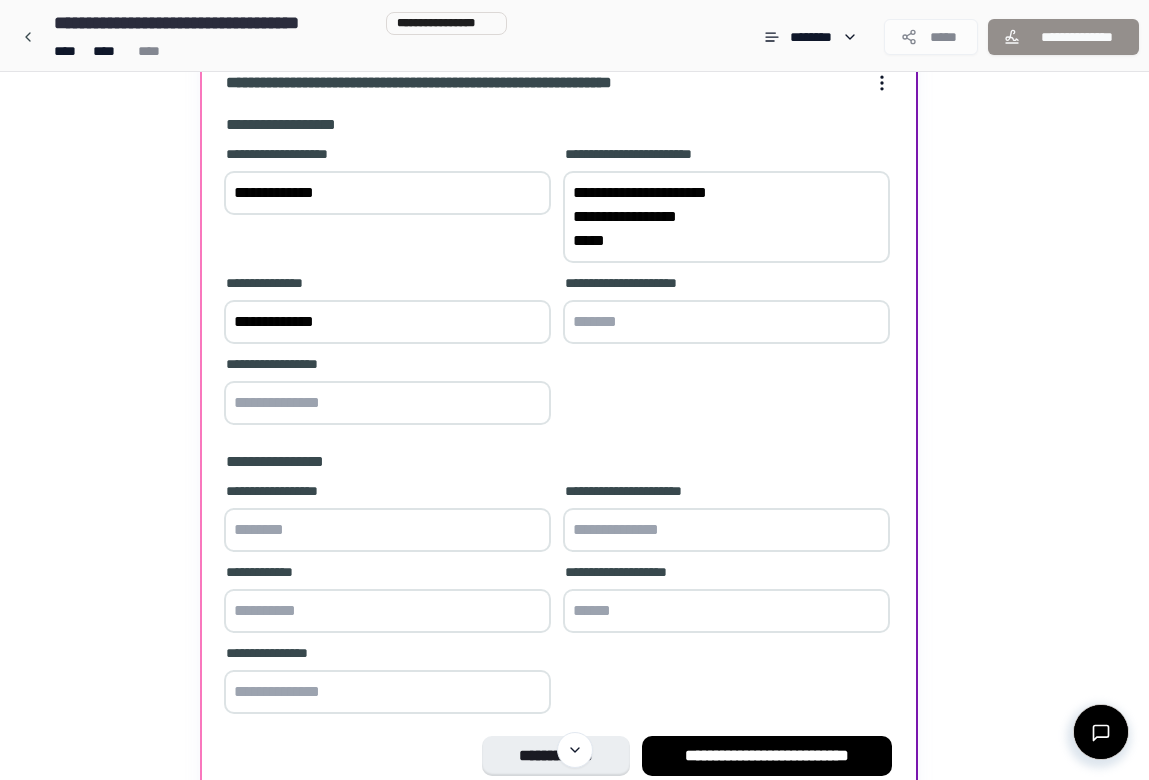 type on "**********" 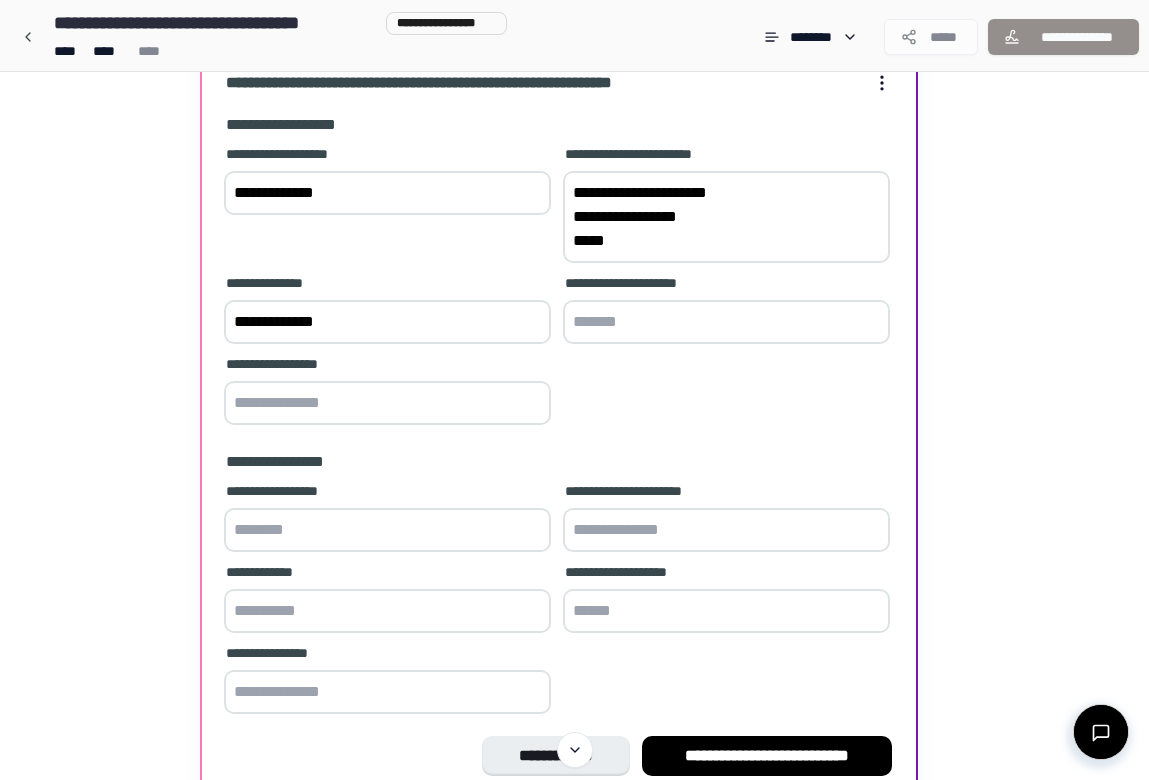 click at bounding box center [726, 322] 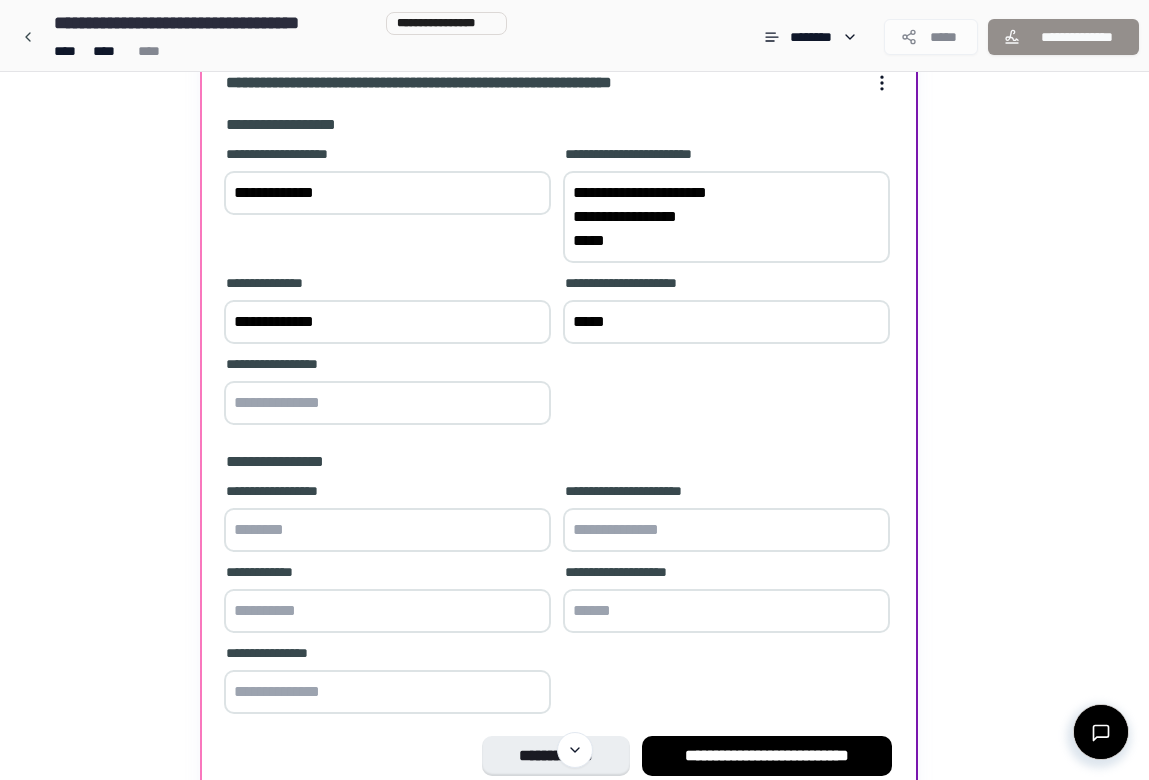 type on "*****" 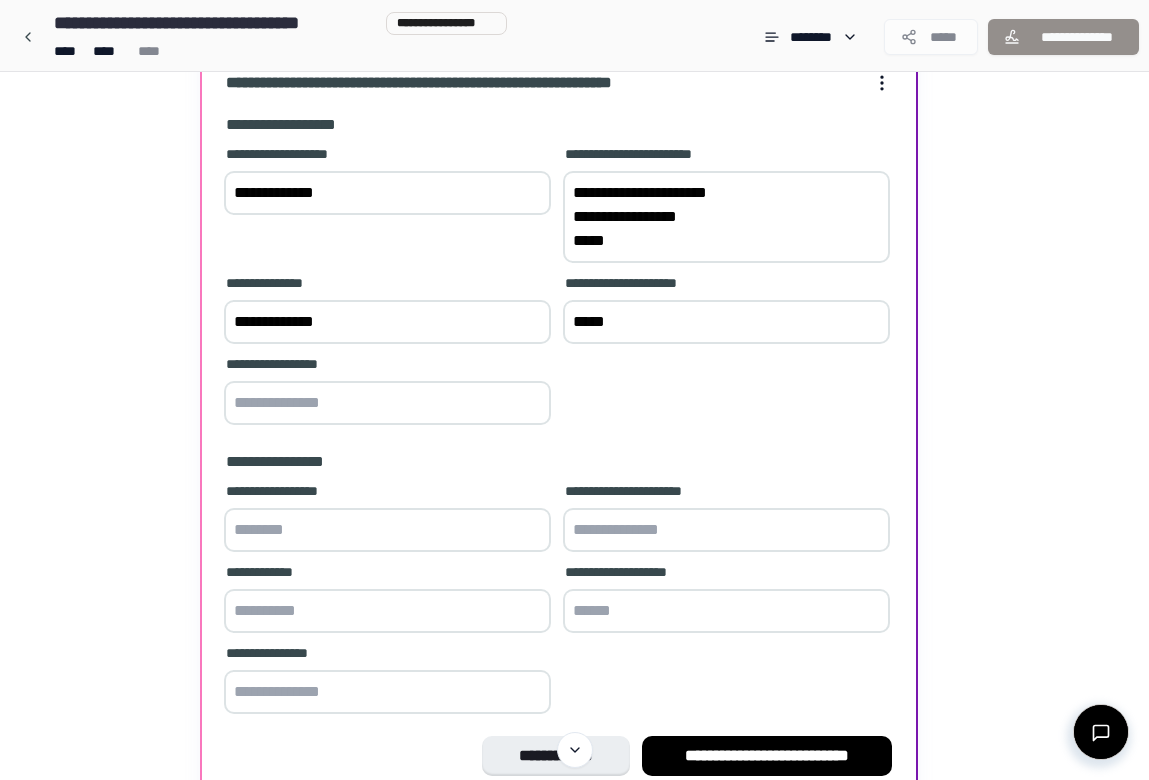 click at bounding box center (387, 403) 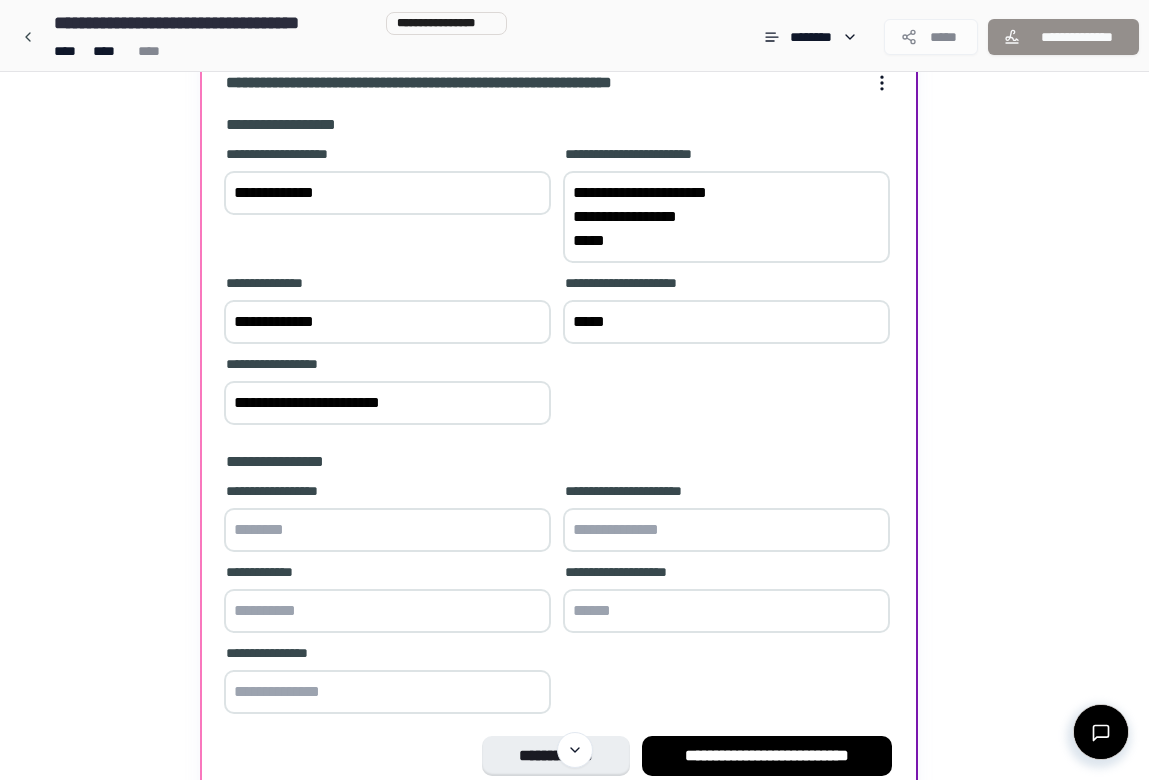 type on "**********" 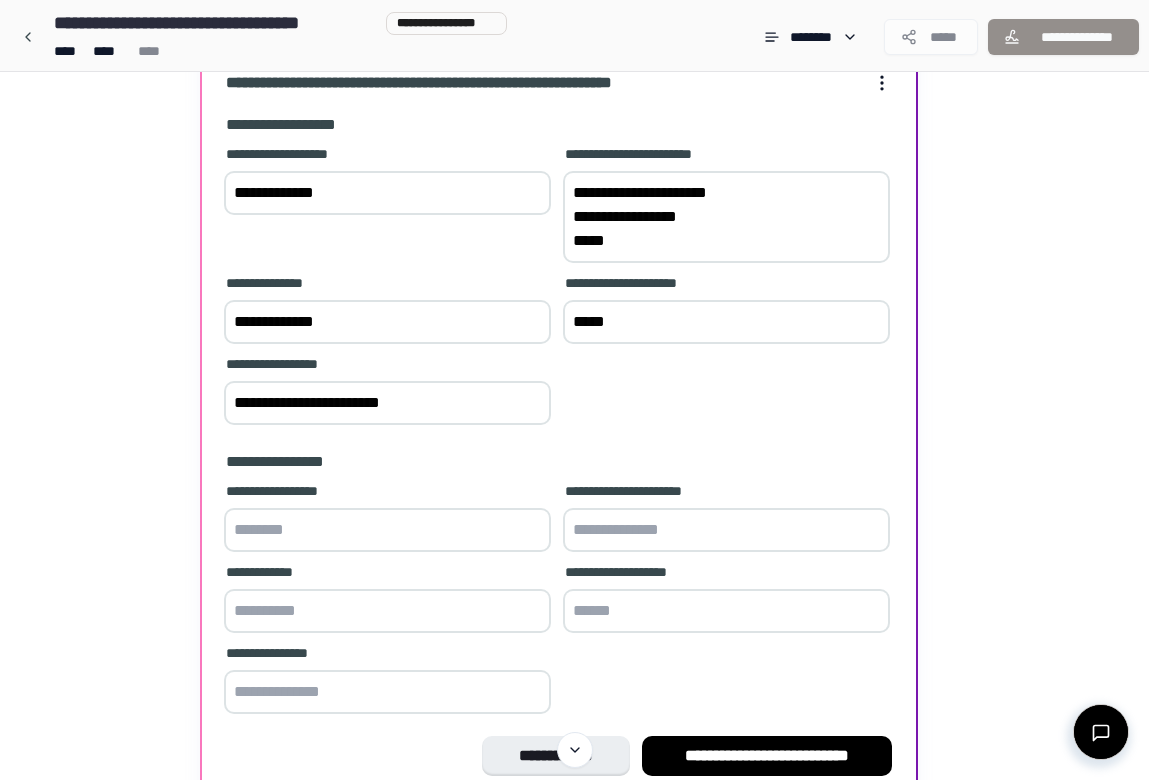 drag, startPoint x: 645, startPoint y: 262, endPoint x: 556, endPoint y: 240, distance: 91.67879 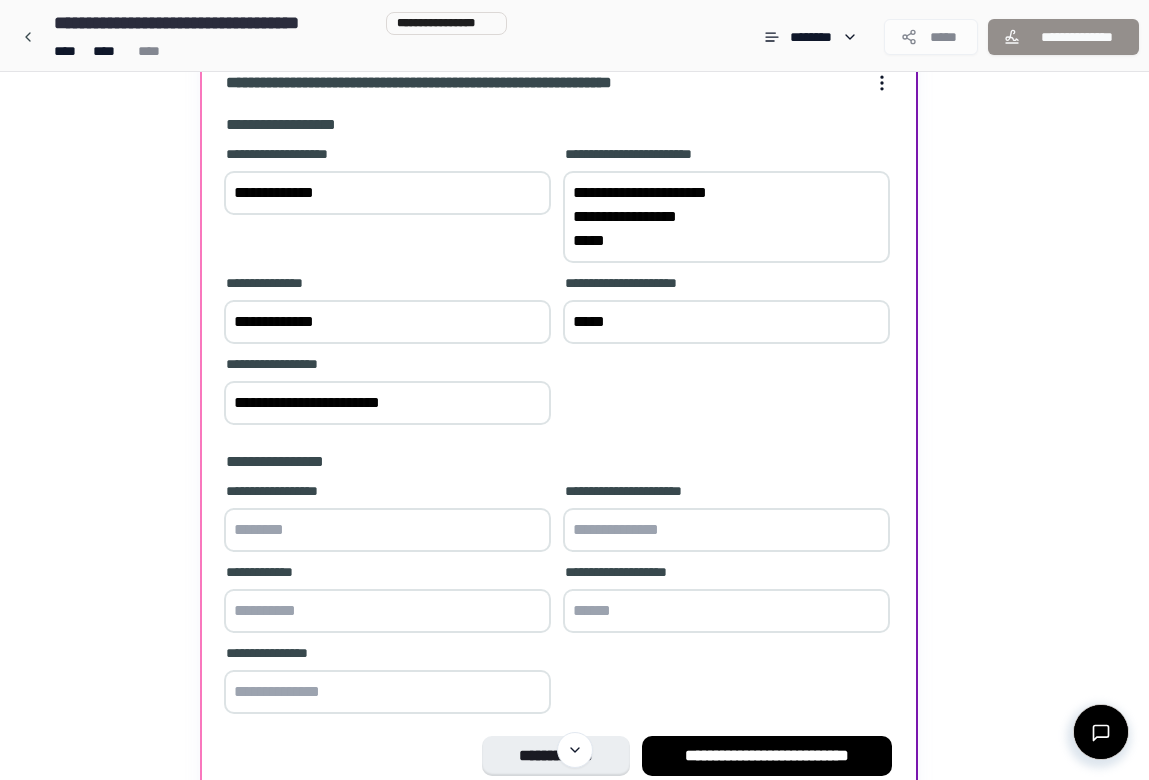 click on "[FIRST] [LAST]
[STREET]
[CITY] [STATE] [ZIP]" at bounding box center [559, 287] 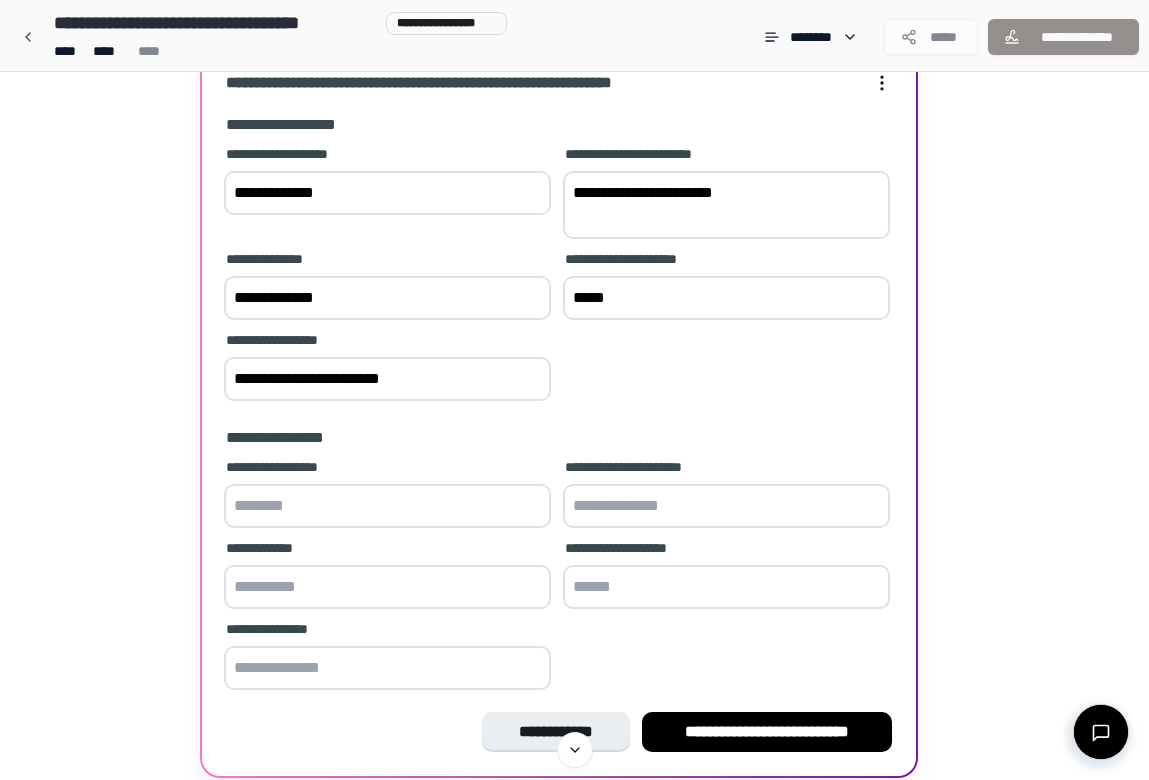 type on "**********" 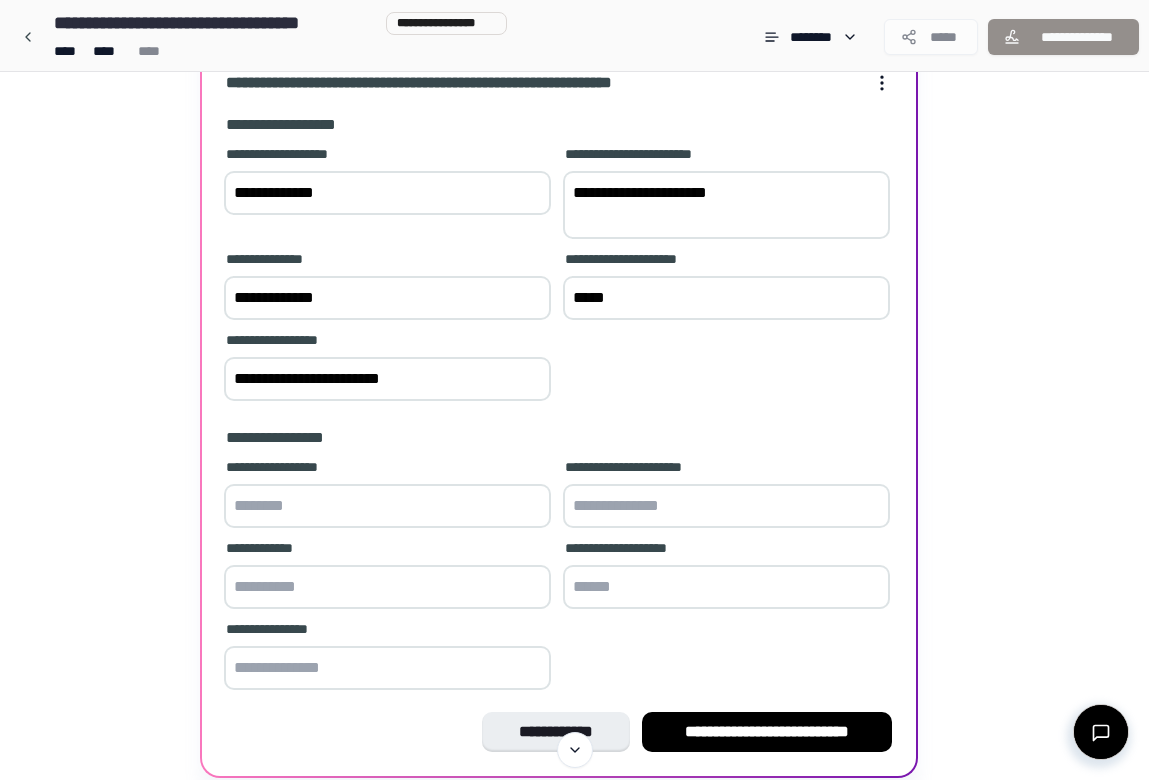 click on "[FIRST] [LAST] [STREET] [CITY] [STATE]" at bounding box center (559, 576) 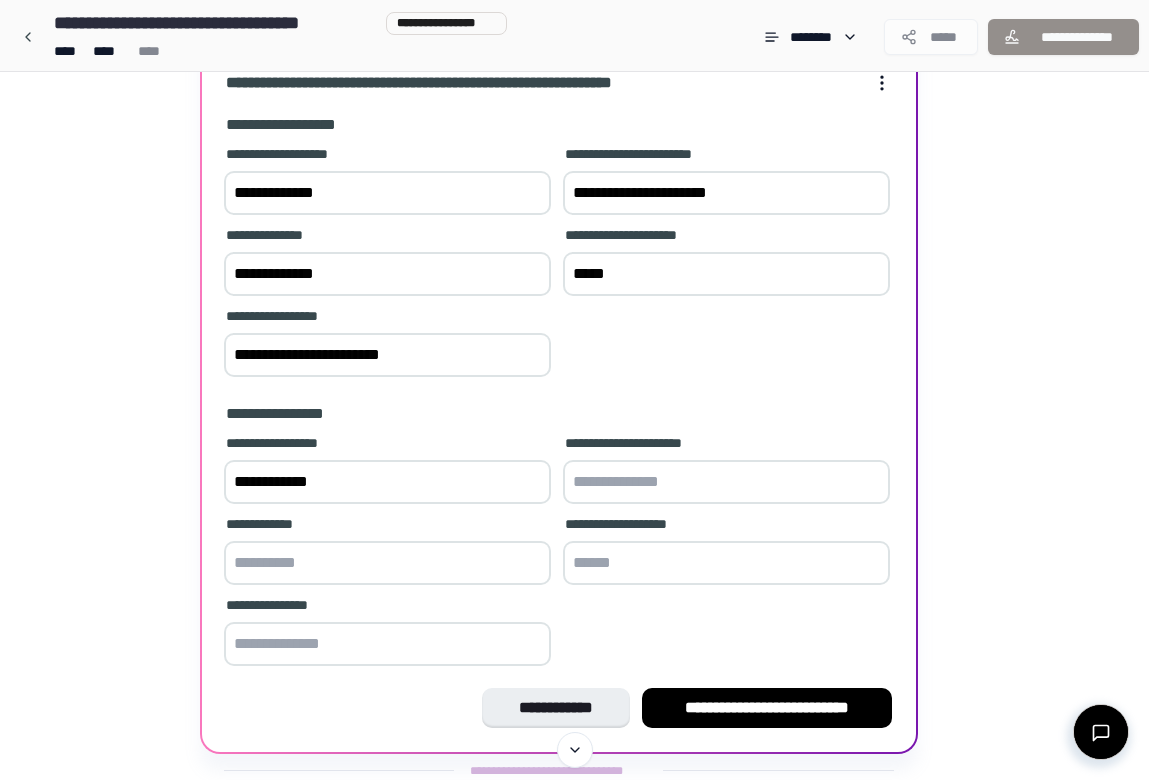 type on "**********" 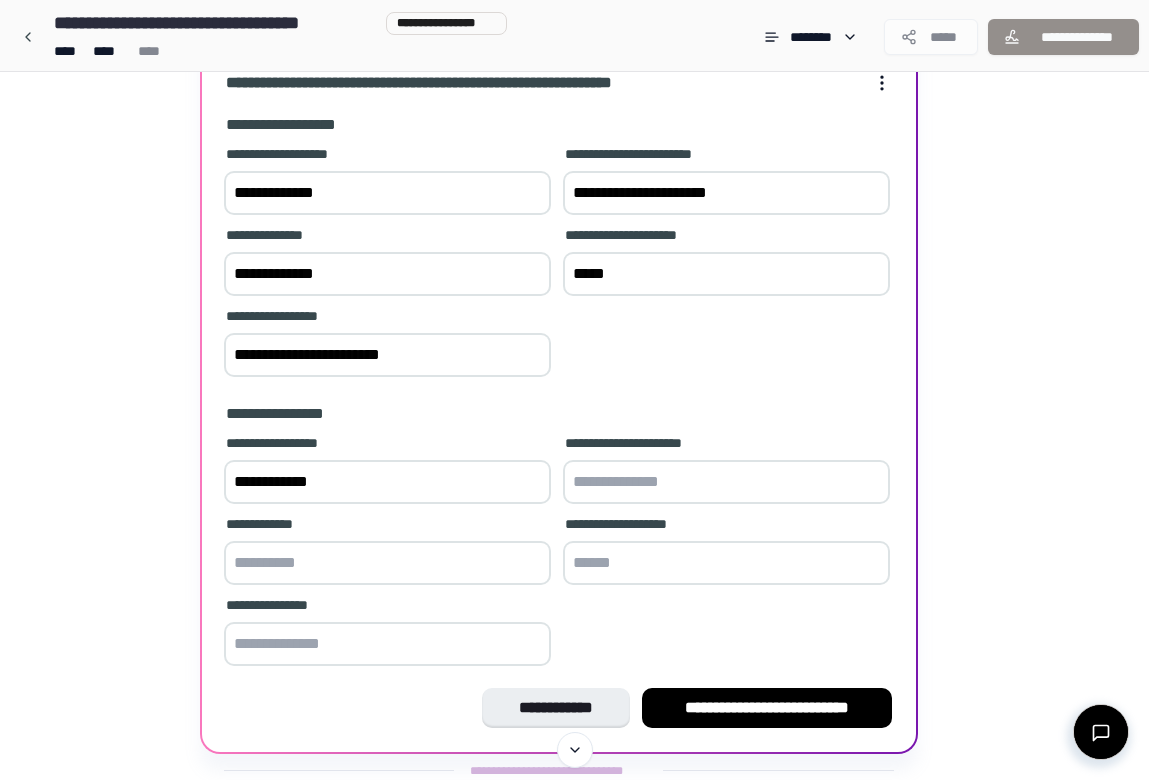 drag, startPoint x: 757, startPoint y: 211, endPoint x: 546, endPoint y: 203, distance: 211.15161 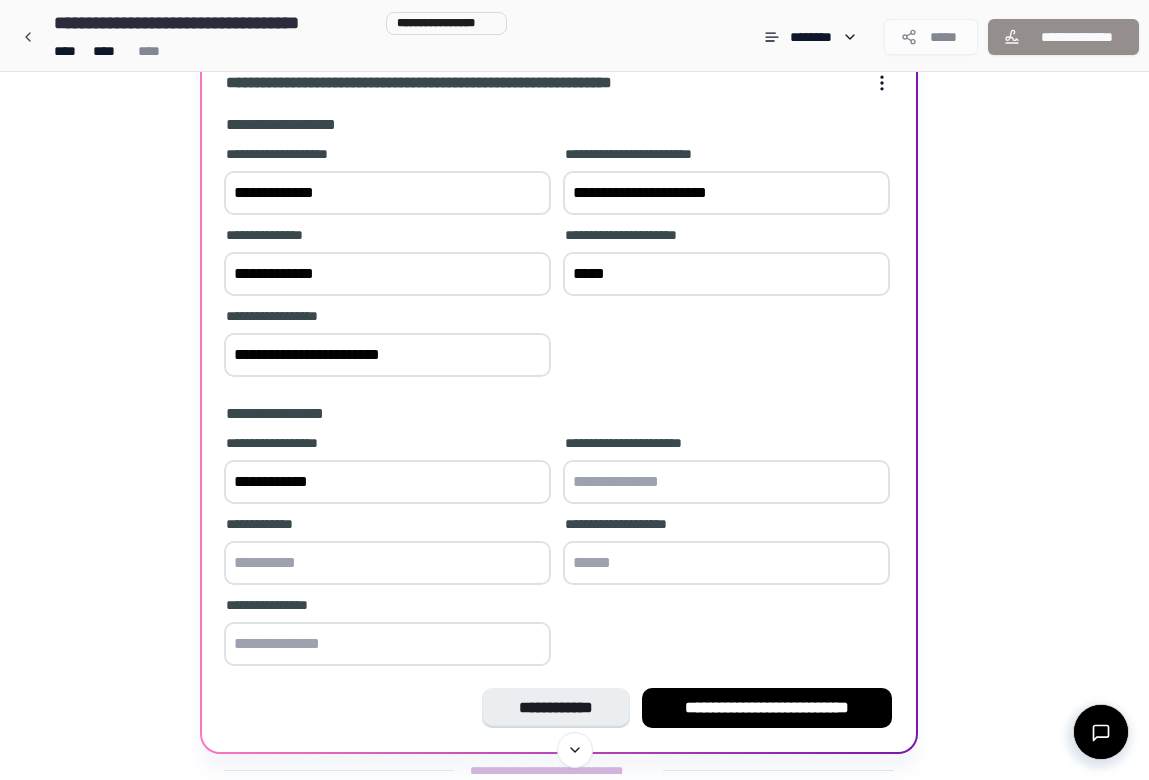 click on "[FIRST] [LAST] [STREET] [CITY] [STATE] [PHONE] [EMAIL]" at bounding box center [559, 263] 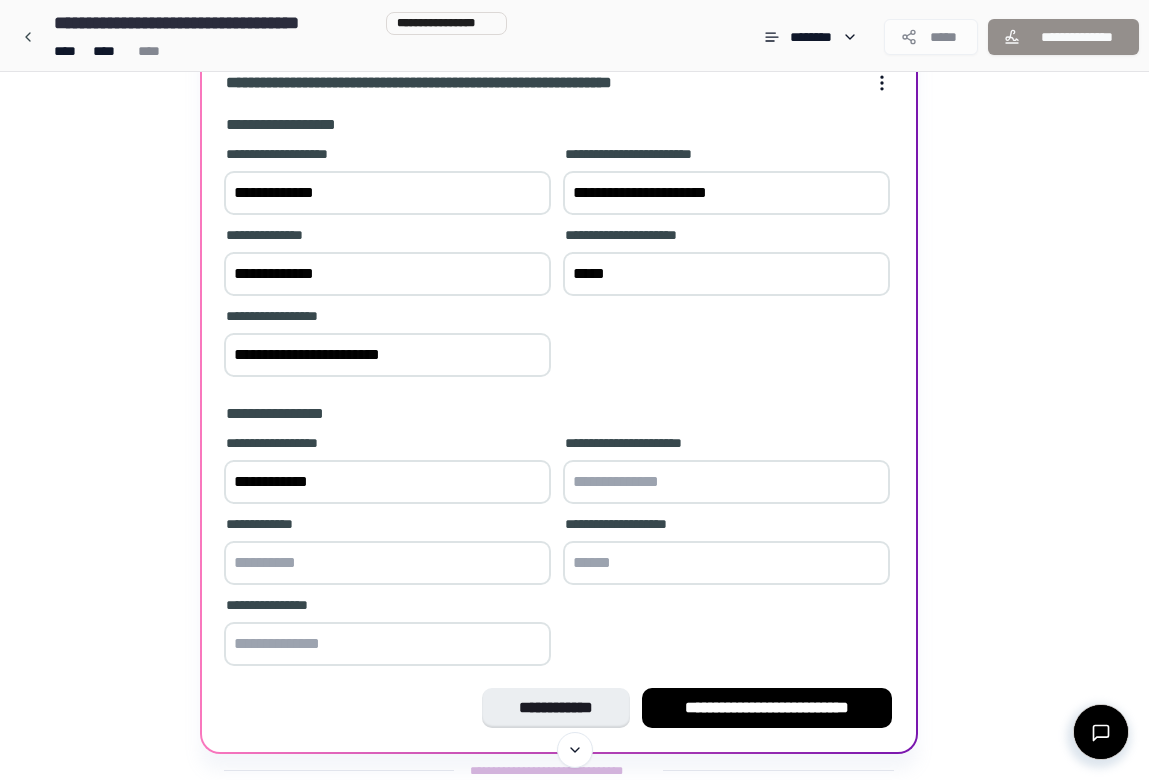 click at bounding box center (726, 482) 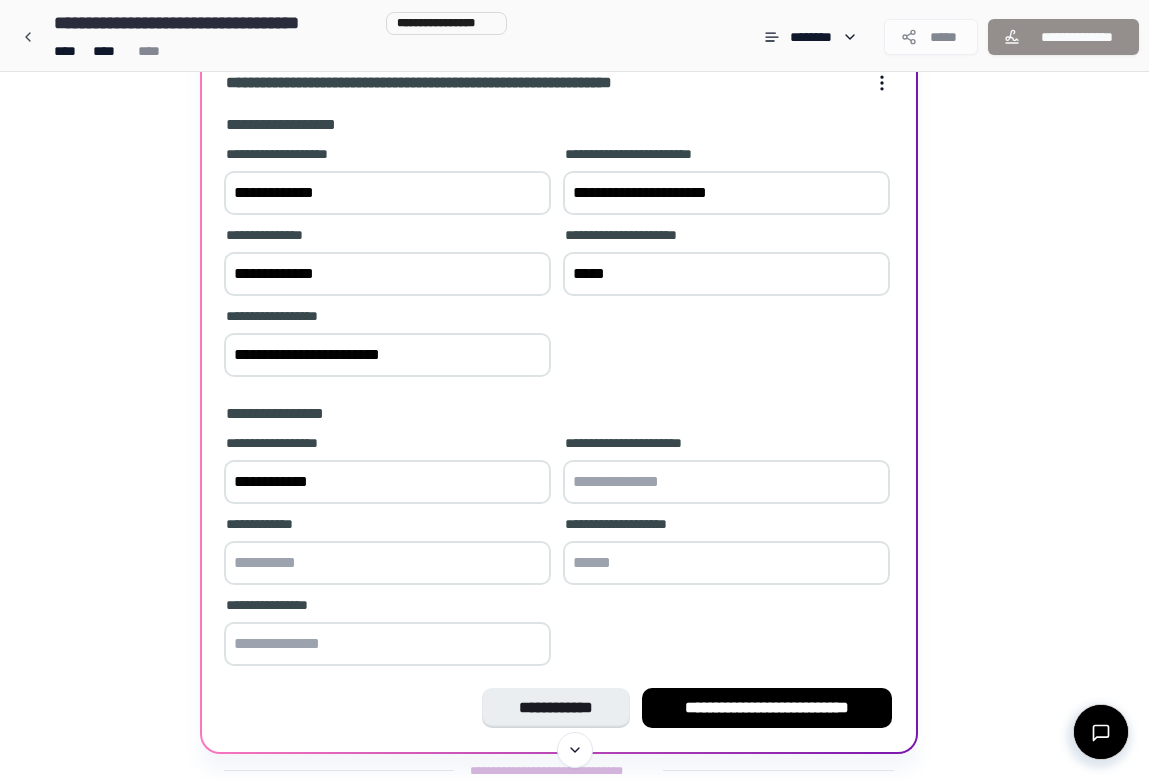 paste on "**********" 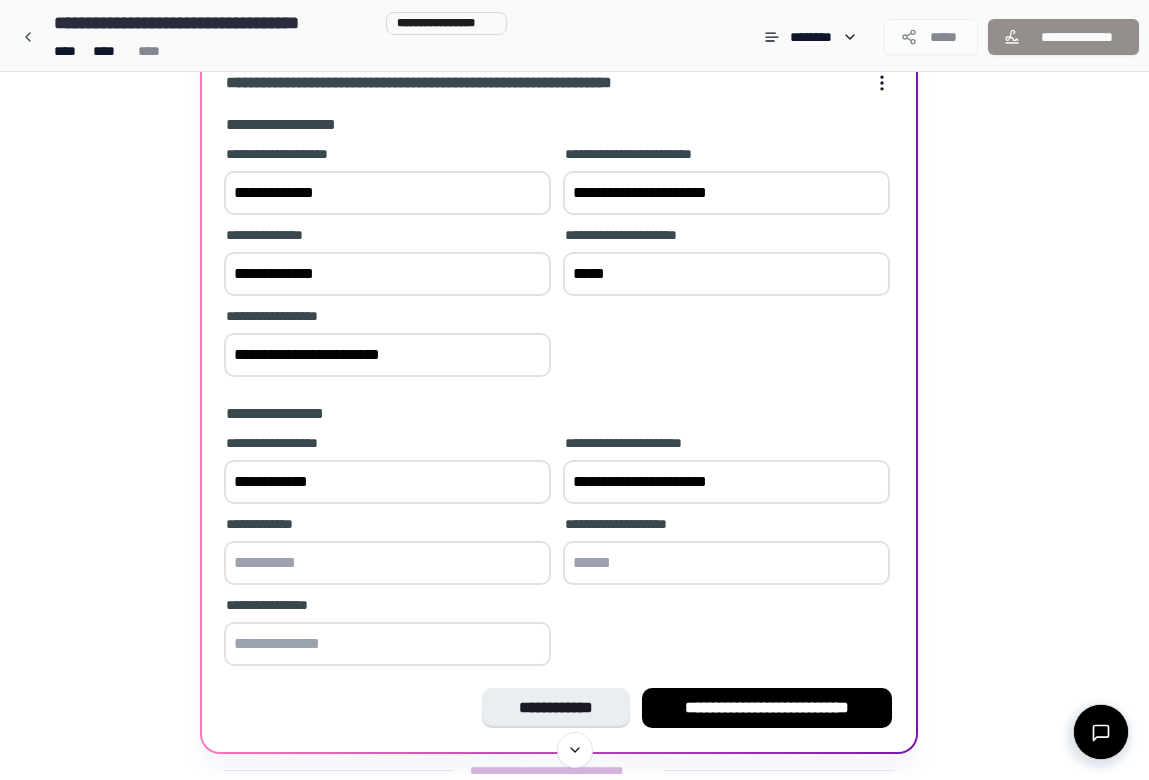 type on "**********" 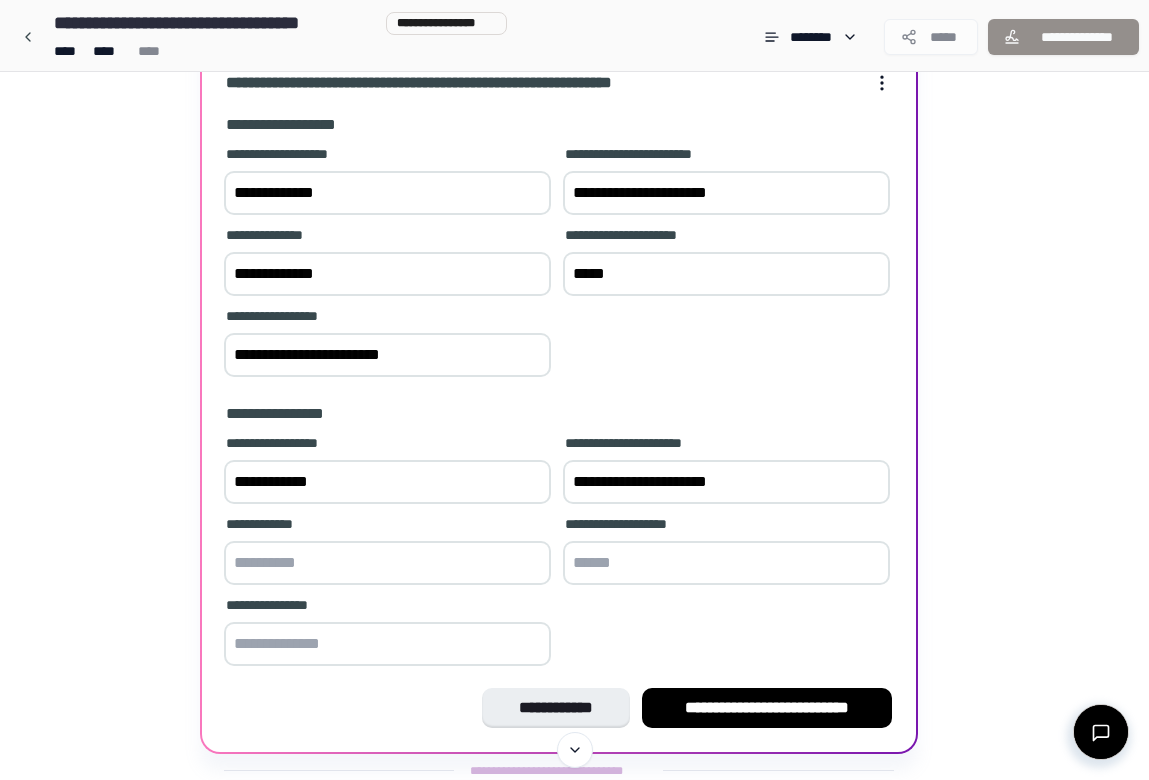 drag, startPoint x: 332, startPoint y: 291, endPoint x: 221, endPoint y: 291, distance: 111 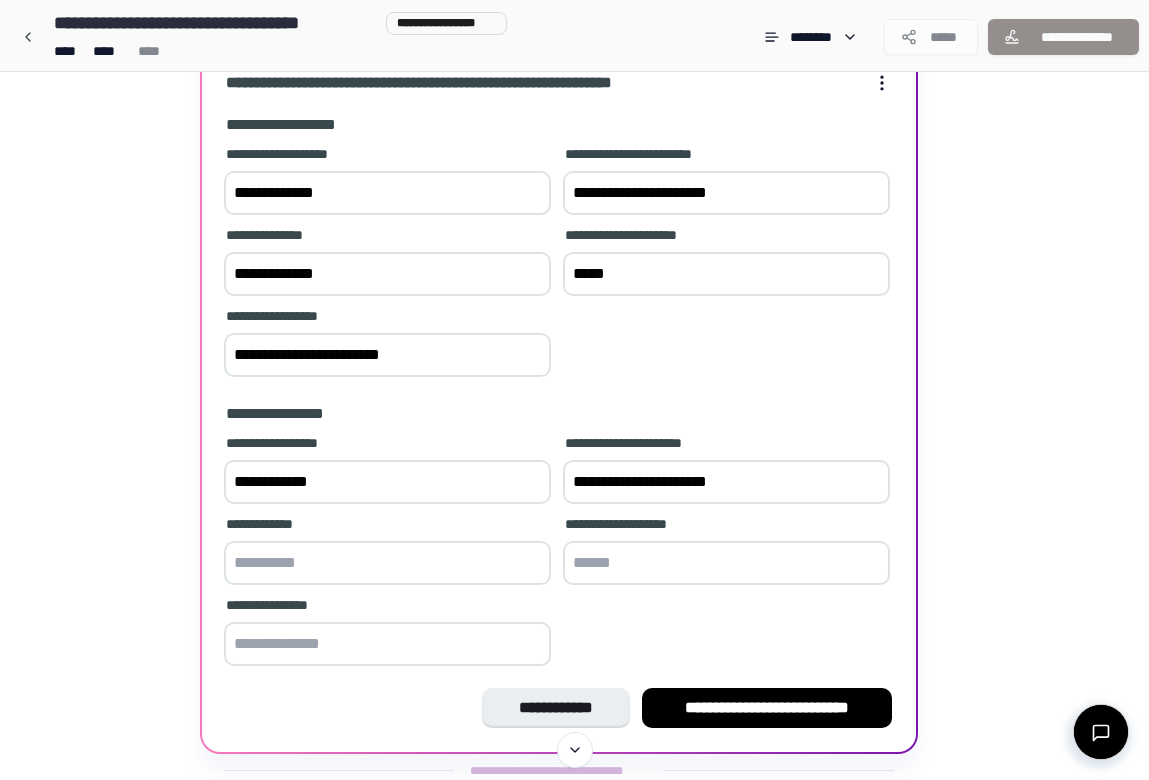 click on "[STREET] [CITY] [STATE] [ZIP] [PHONE] [EMAIL] [DOB] [SSN]" at bounding box center [559, 377] 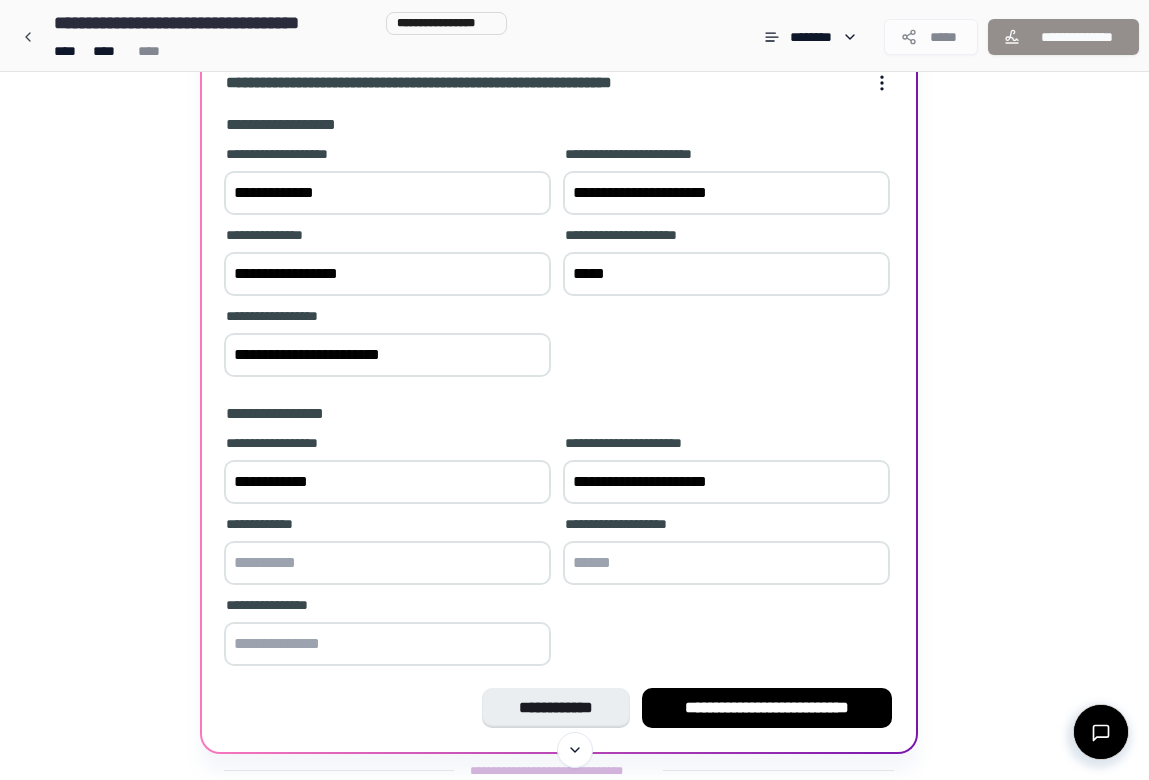 drag, startPoint x: 377, startPoint y: 290, endPoint x: 196, endPoint y: 286, distance: 181.04419 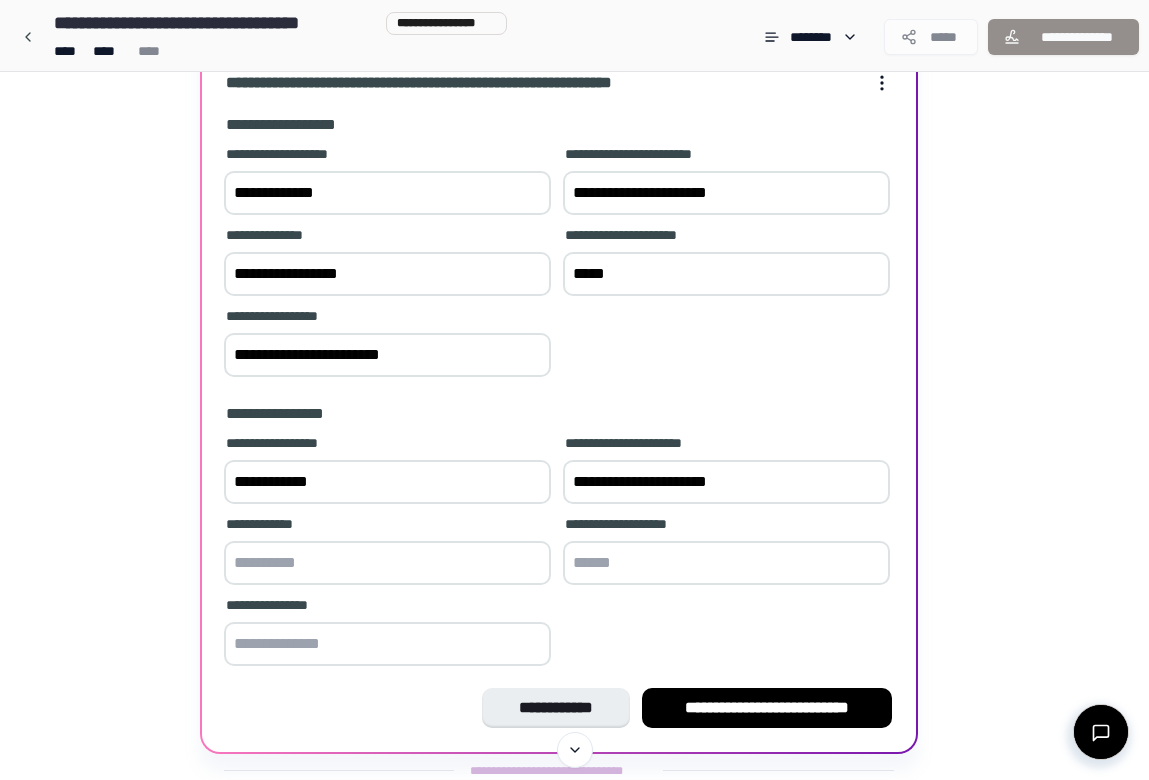 click on "Rental Agreement [NAME] [ADDRESS] [CITY] [STATE] [ZIP] [PHONE] [EMAIL] [DOB] [SSN]" at bounding box center (574, 374) 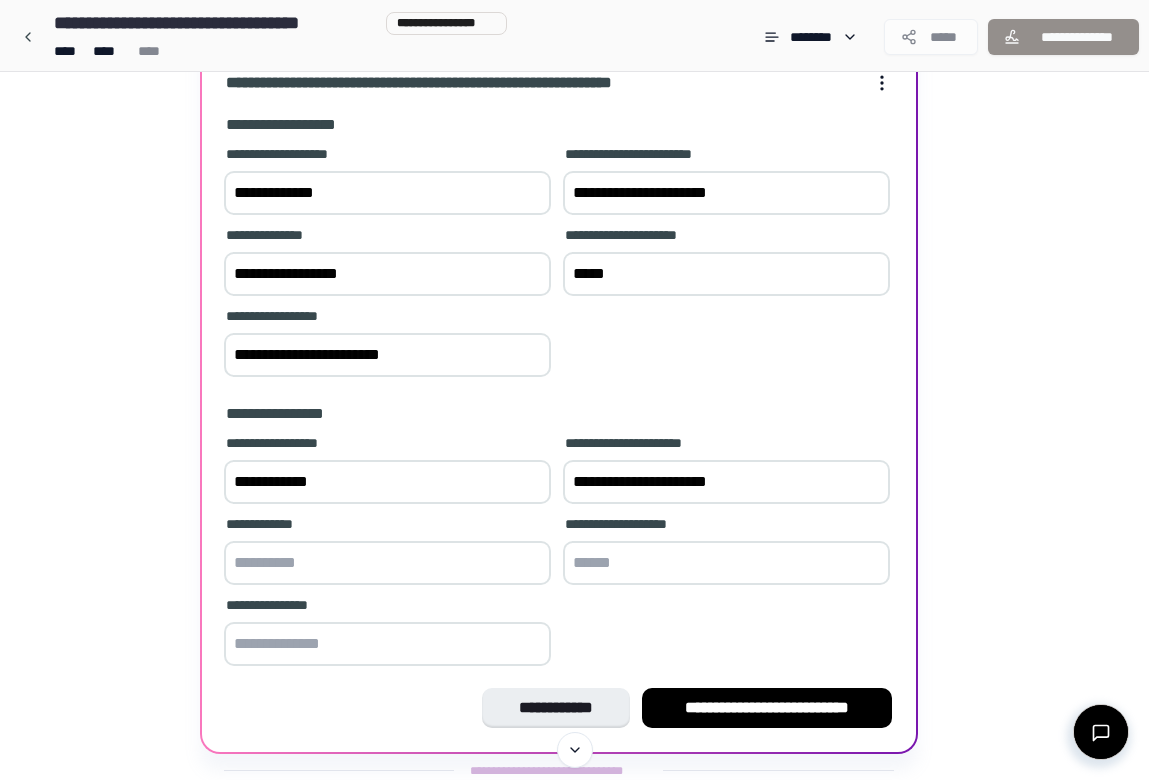 click on "**********" at bounding box center (387, 552) 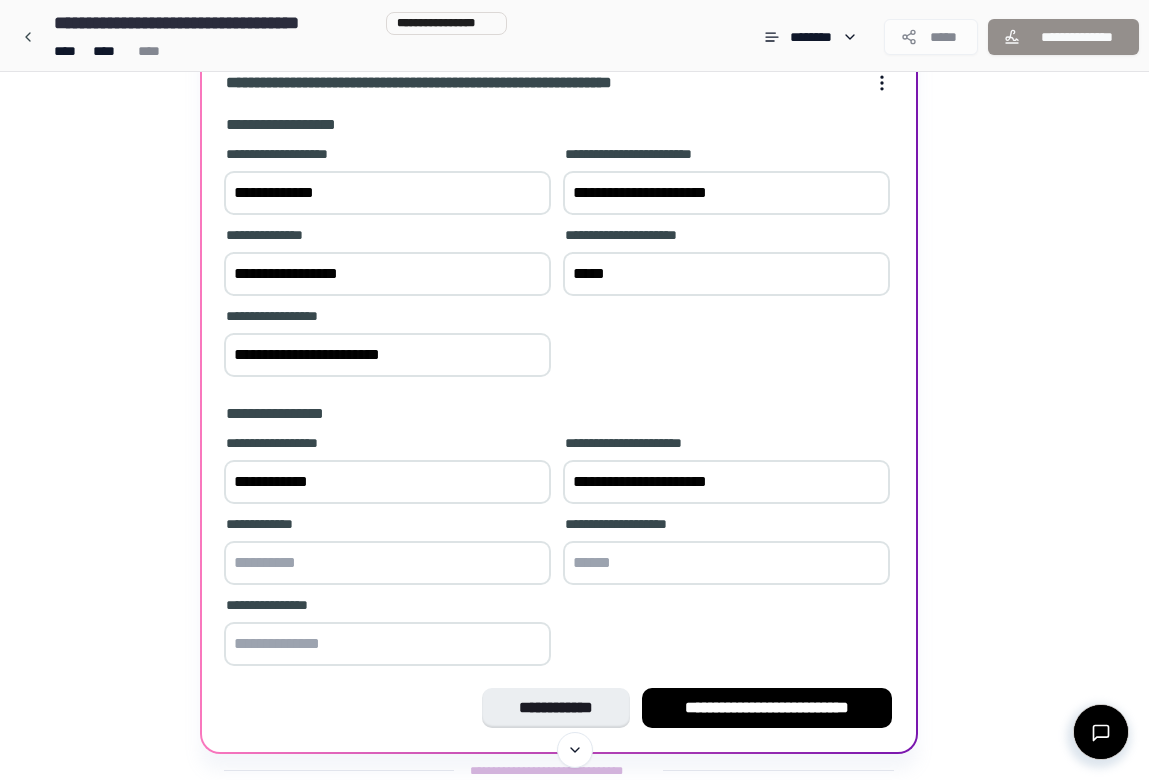 click at bounding box center [387, 563] 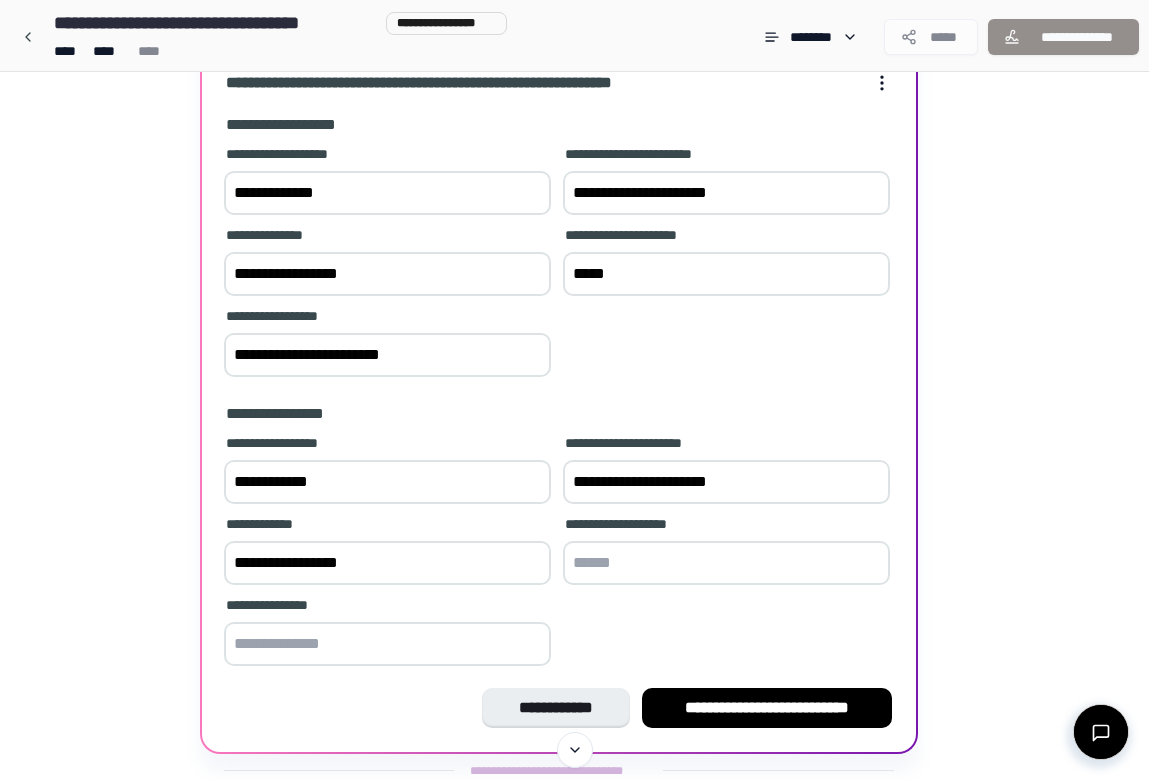 type on "**********" 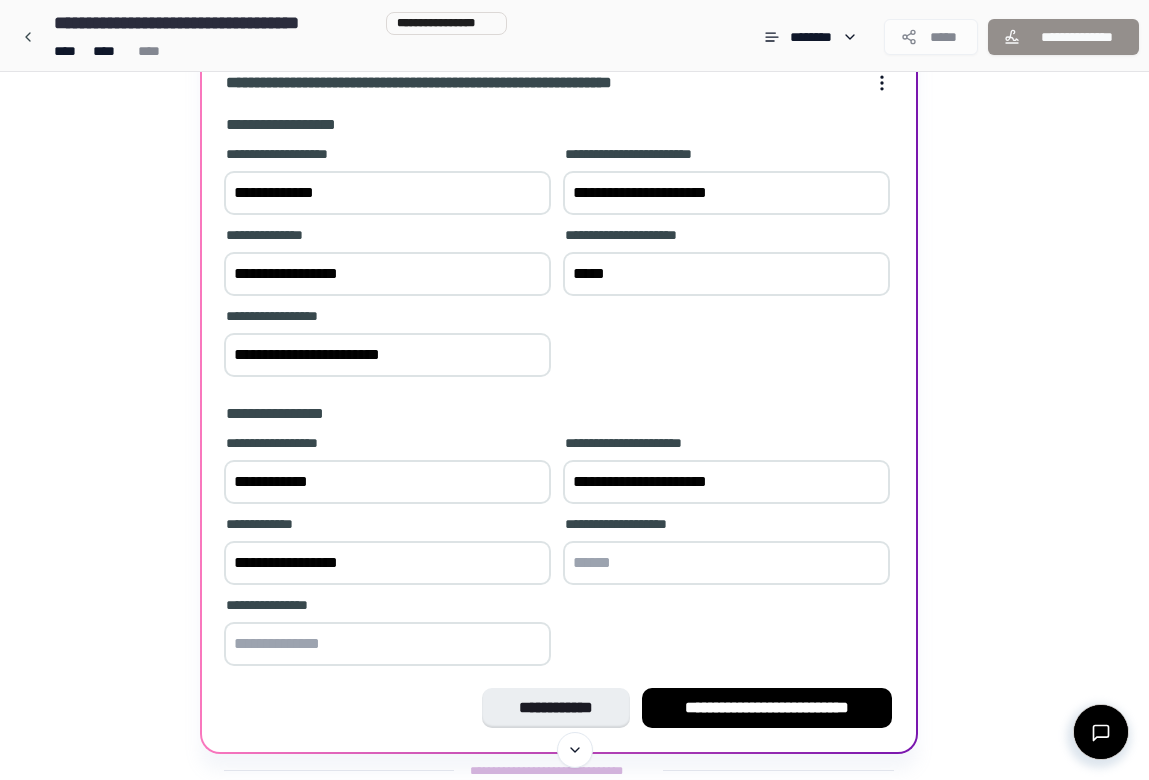drag, startPoint x: 446, startPoint y: 367, endPoint x: 177, endPoint y: 354, distance: 269.31393 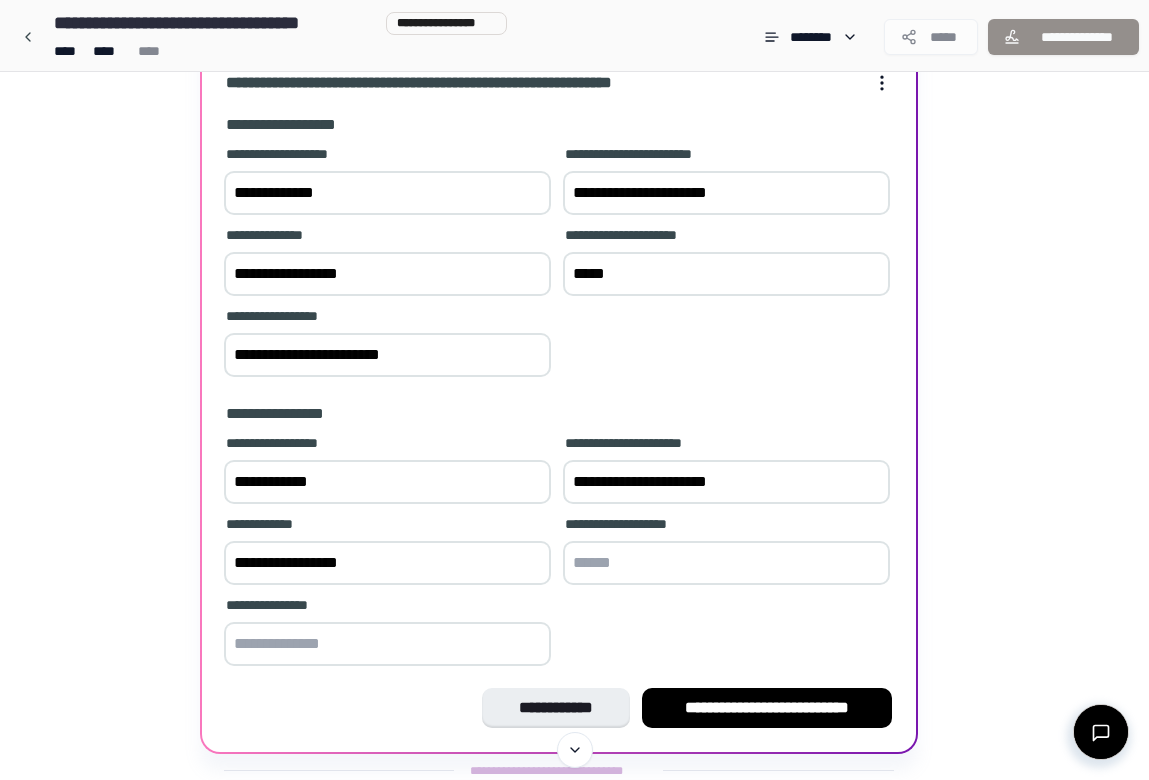 click at bounding box center [387, 644] 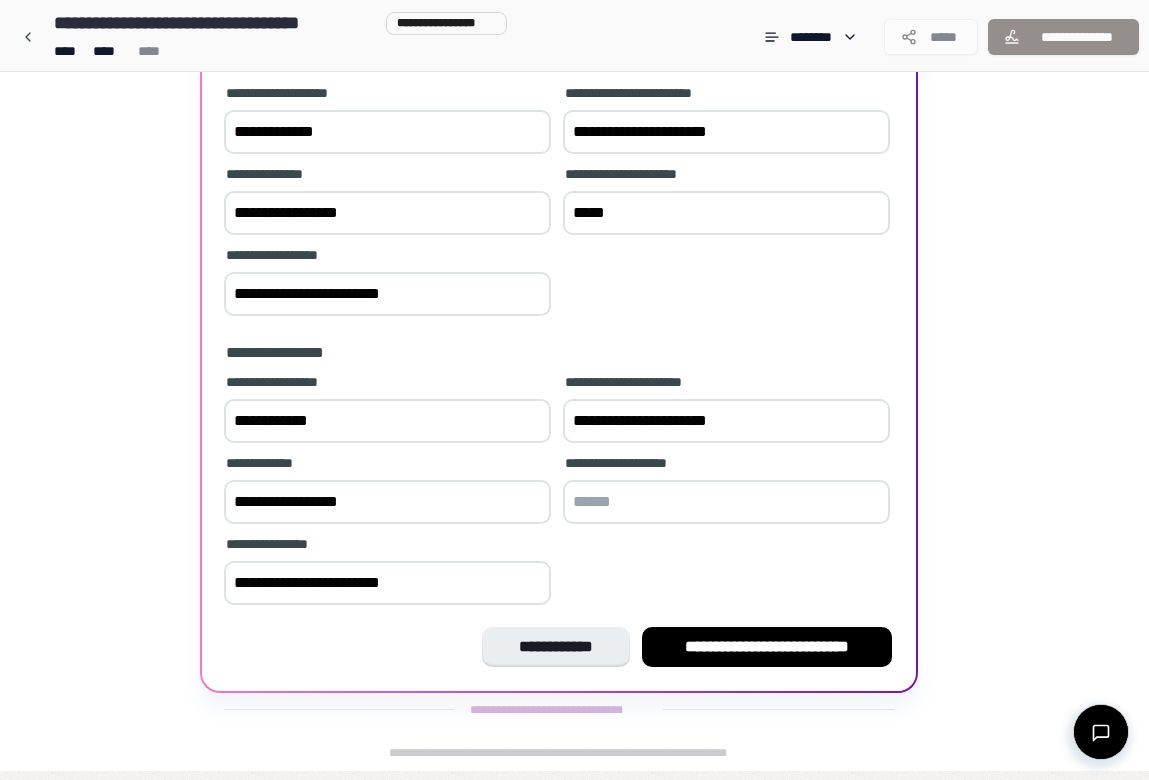 scroll, scrollTop: 219, scrollLeft: 0, axis: vertical 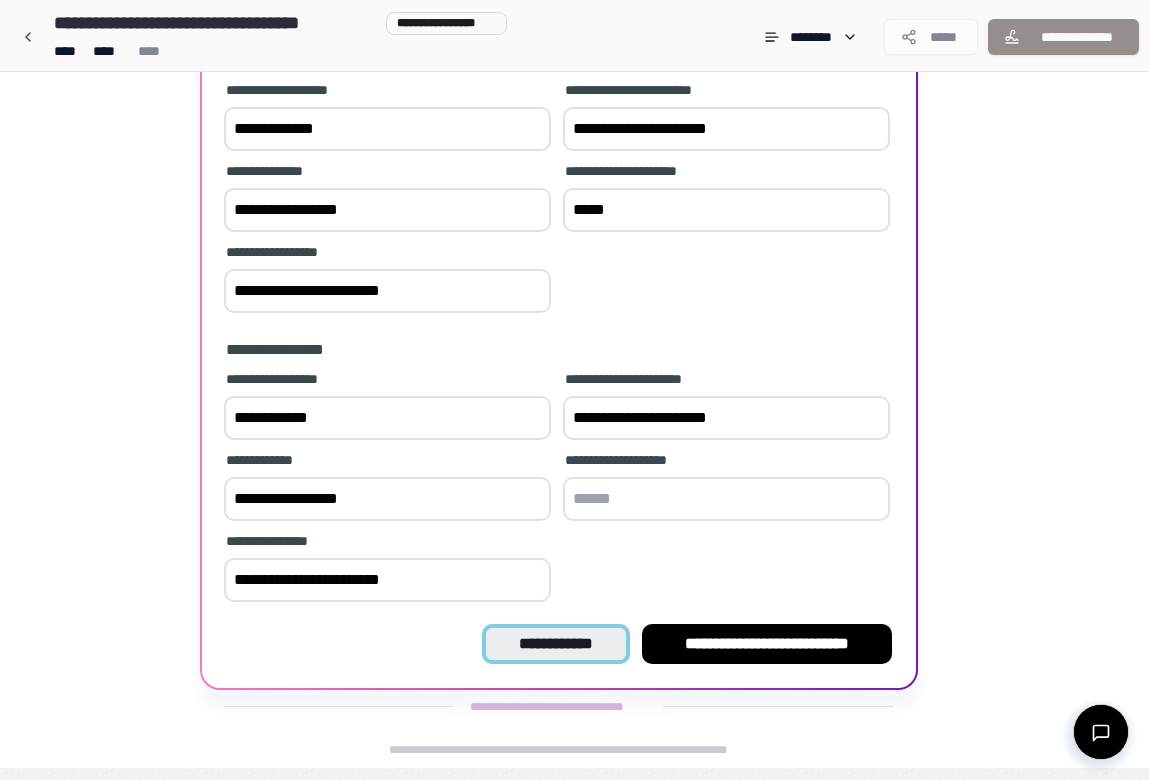 type on "**********" 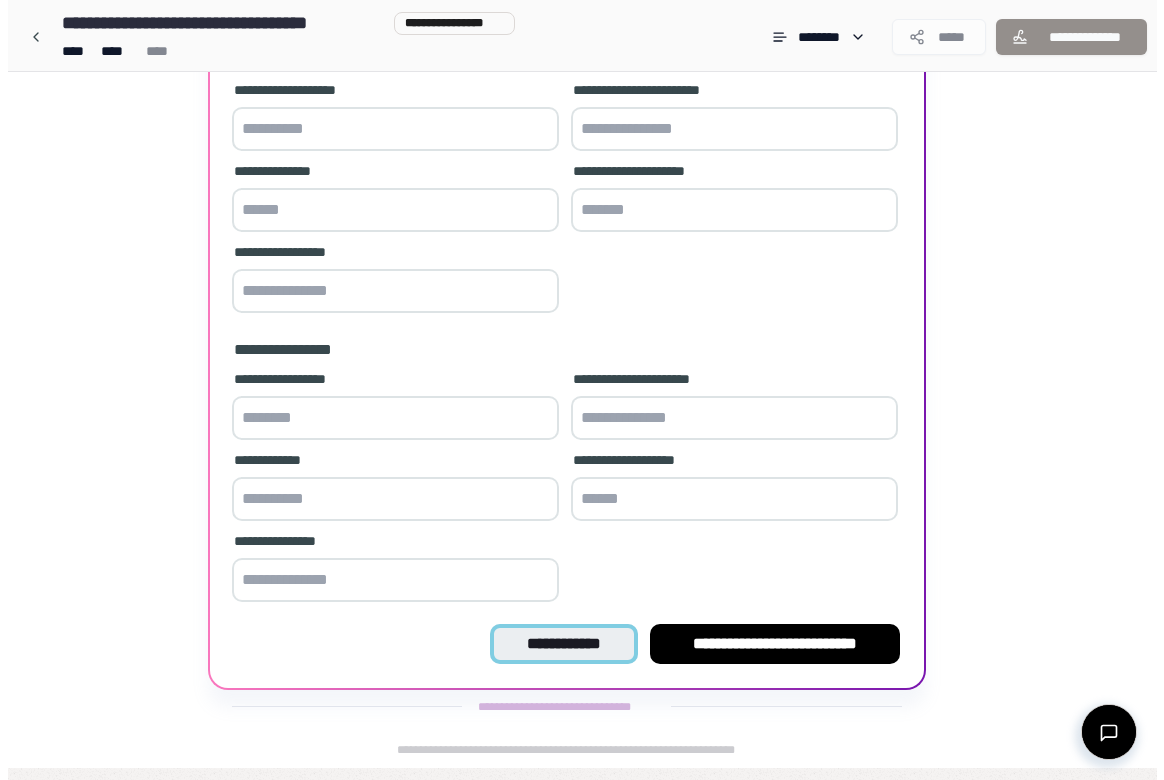 scroll, scrollTop: 0, scrollLeft: 0, axis: both 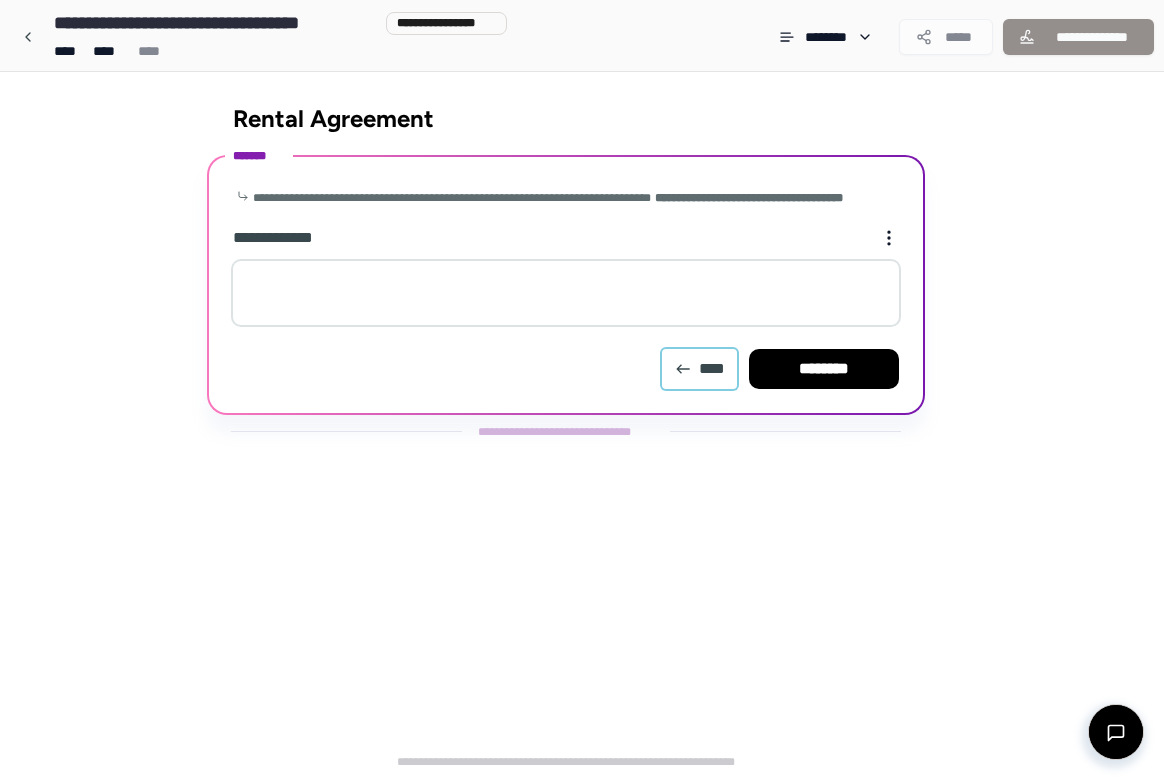 click on "****" at bounding box center (699, 369) 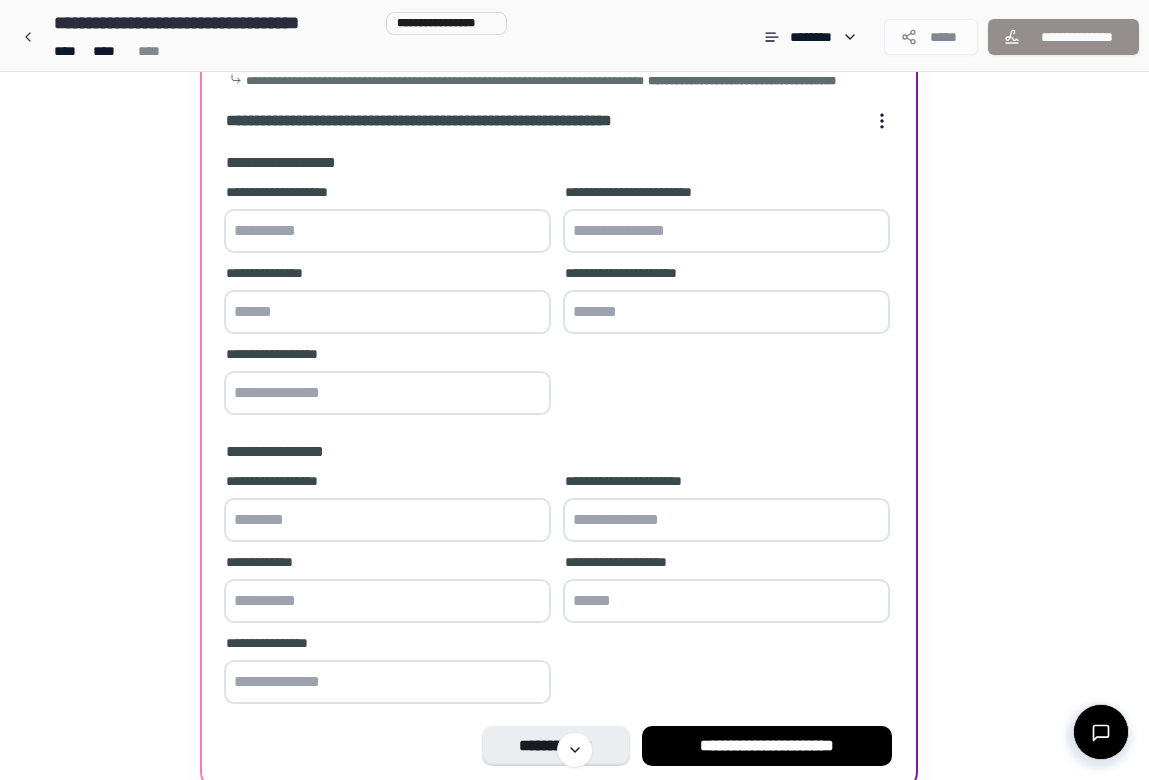 scroll, scrollTop: 98, scrollLeft: 0, axis: vertical 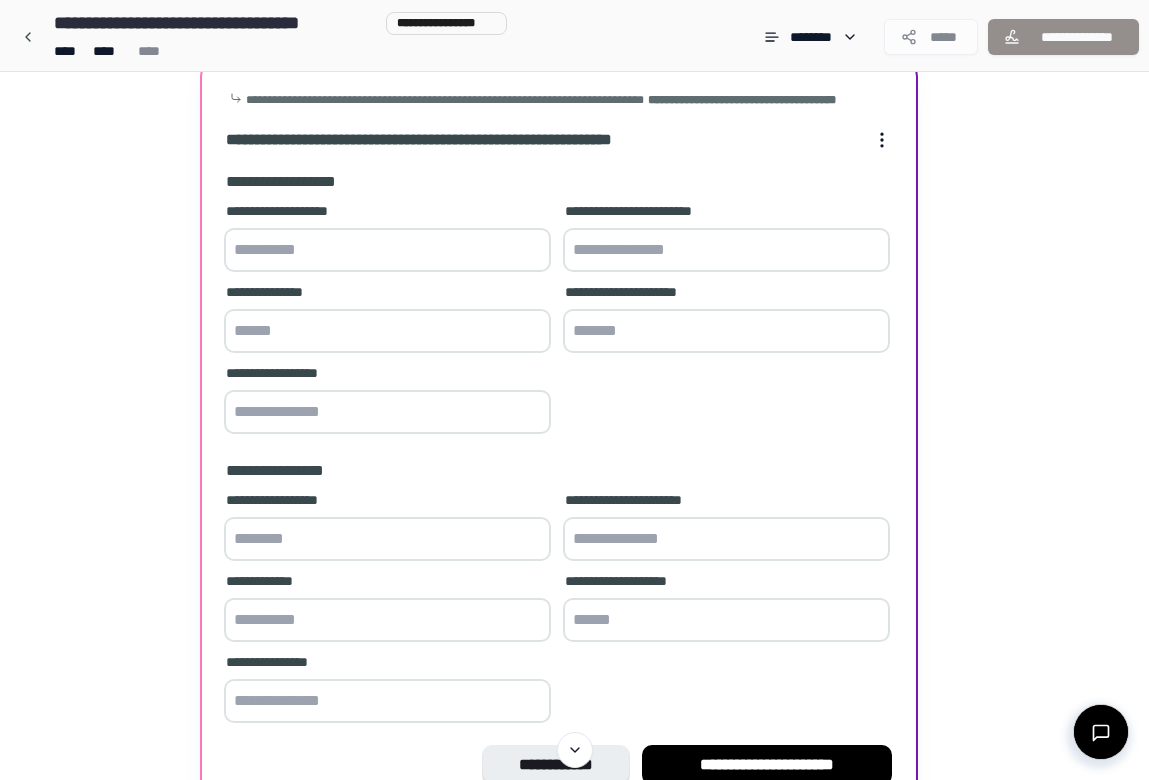 click at bounding box center [387, 250] 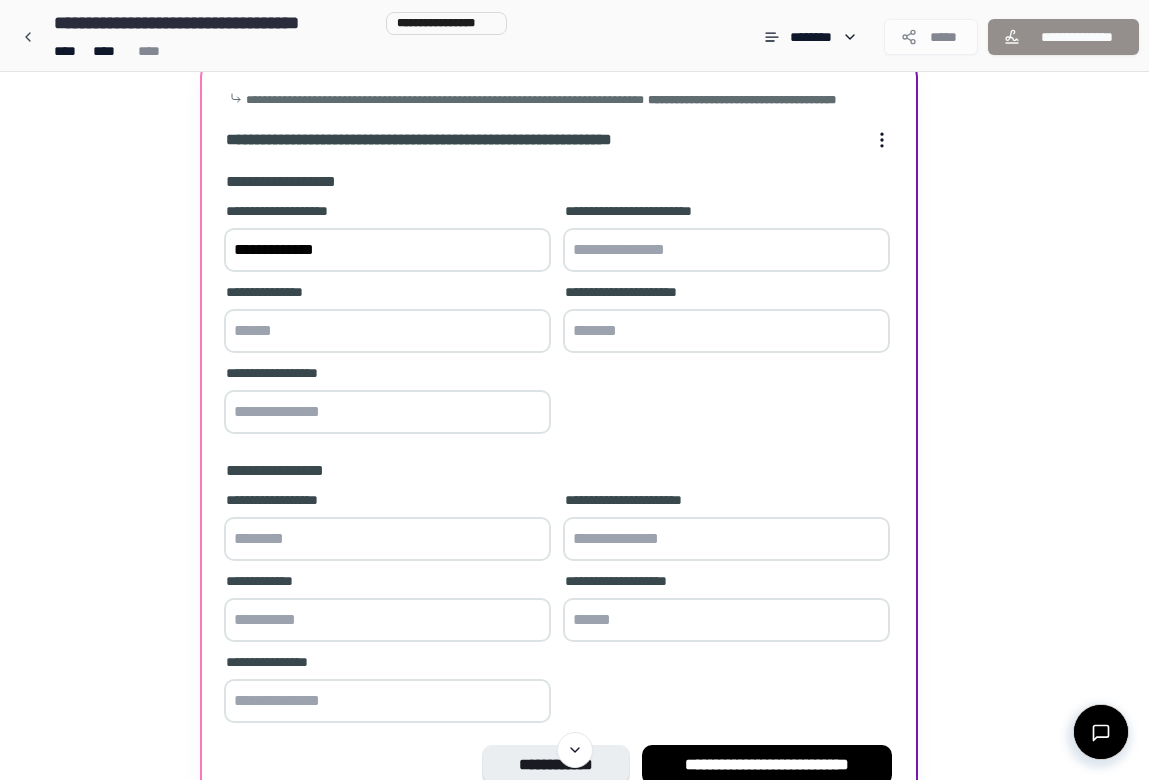 type on "**********" 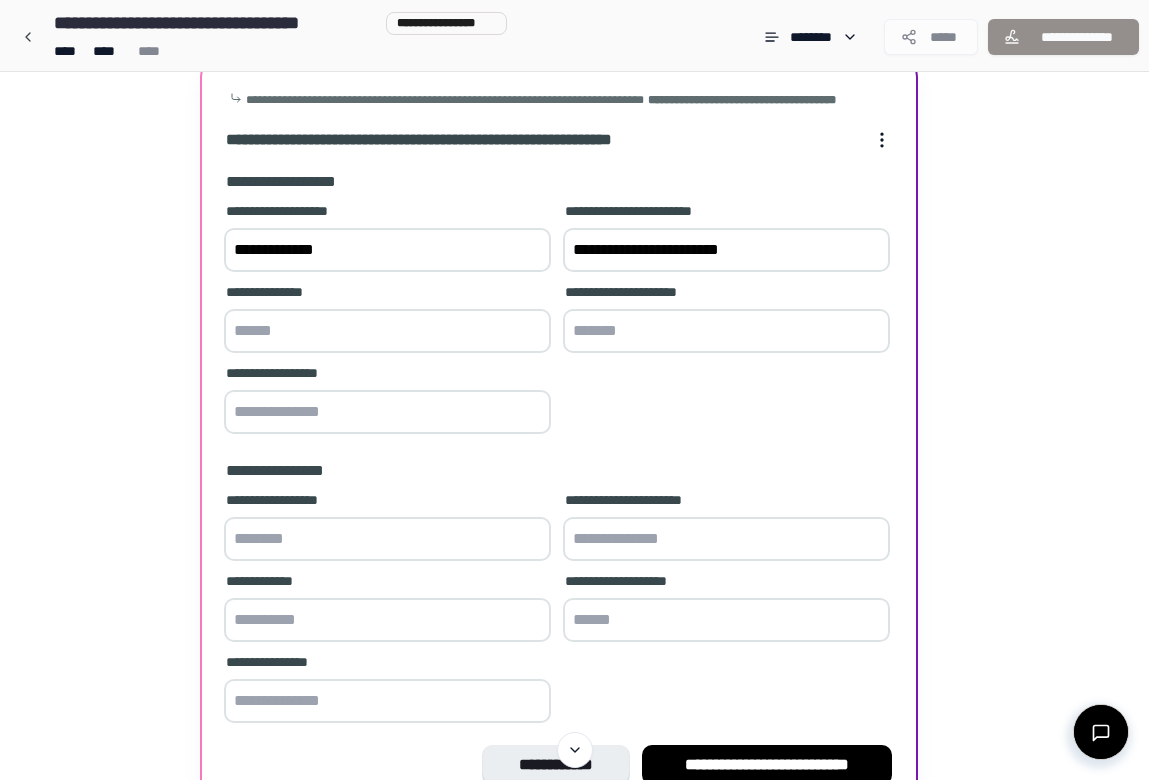 drag, startPoint x: 806, startPoint y: 258, endPoint x: 504, endPoint y: 252, distance: 302.0596 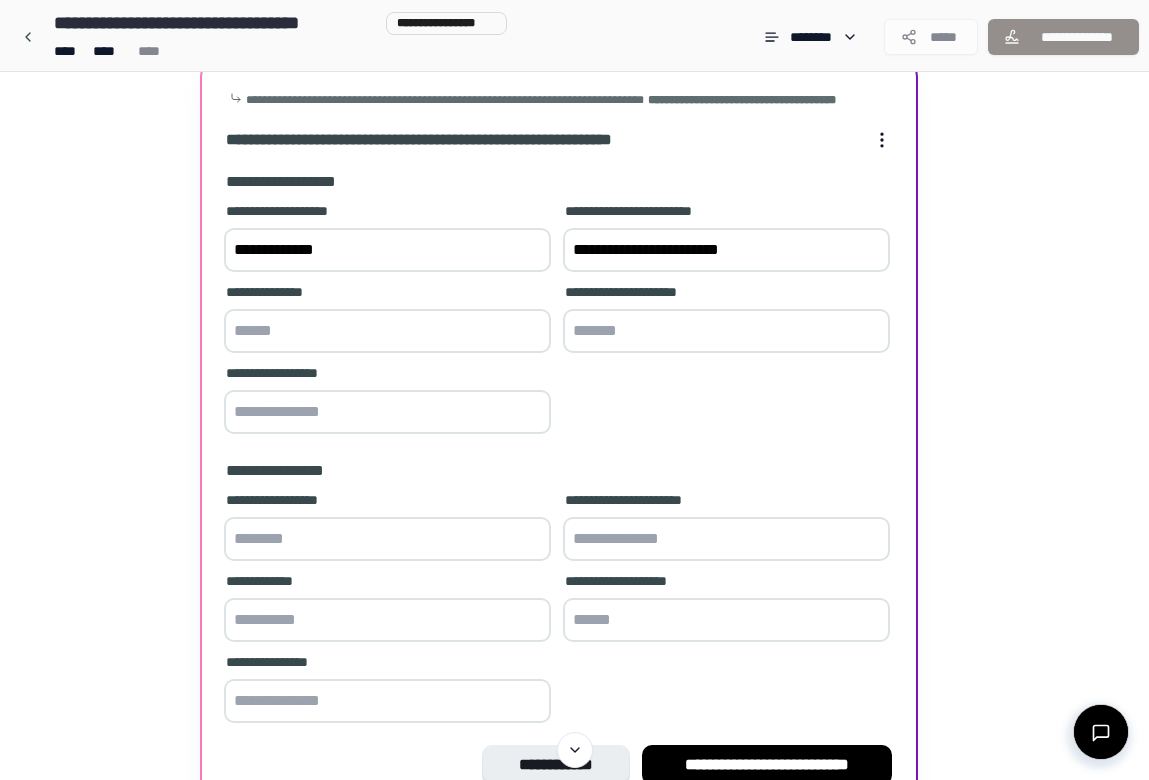 click on "[FIRST] [LAST] [STREET] [CITY] [STATE]" at bounding box center [559, 320] 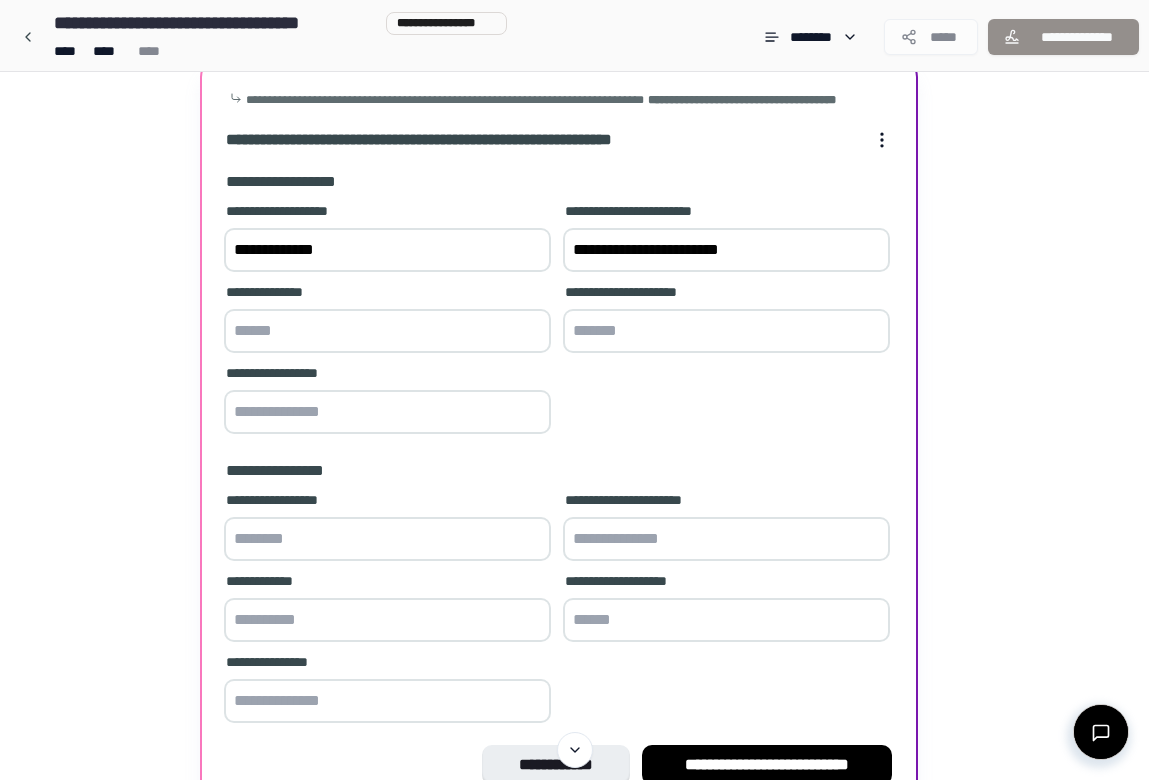 type on "**********" 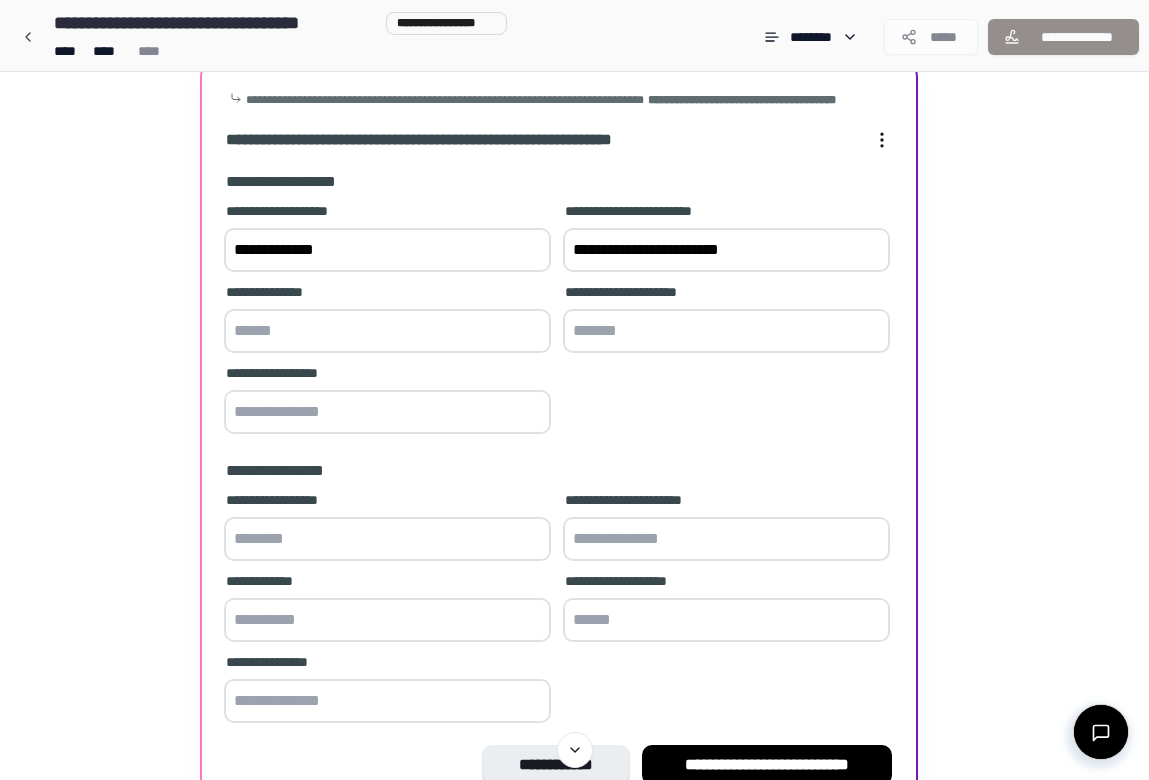 paste on "**********" 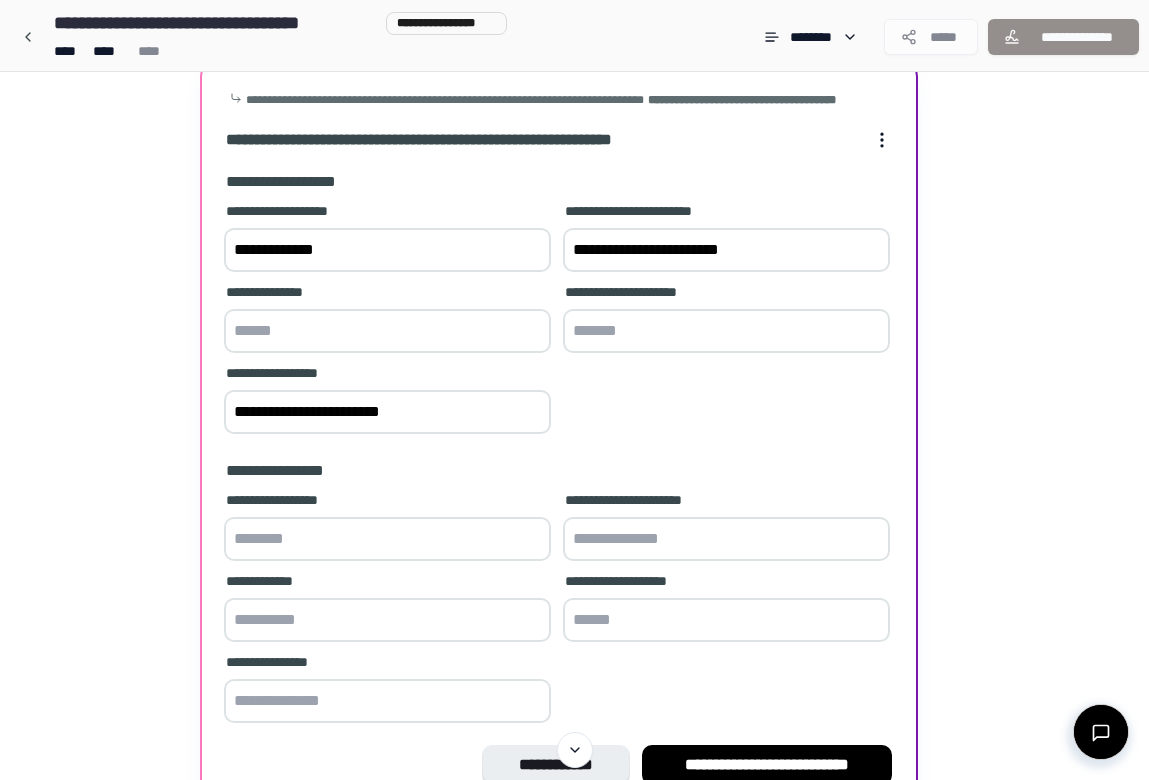 type on "**********" 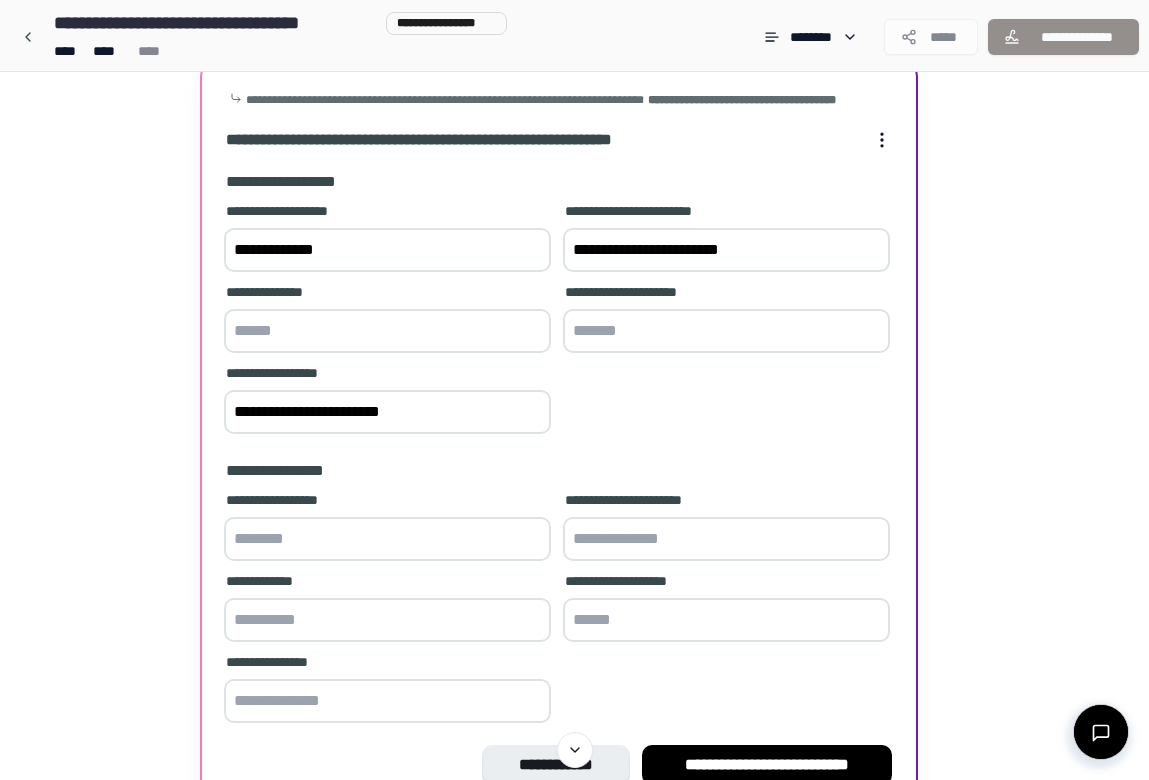drag, startPoint x: 801, startPoint y: 260, endPoint x: 549, endPoint y: 263, distance: 252.01785 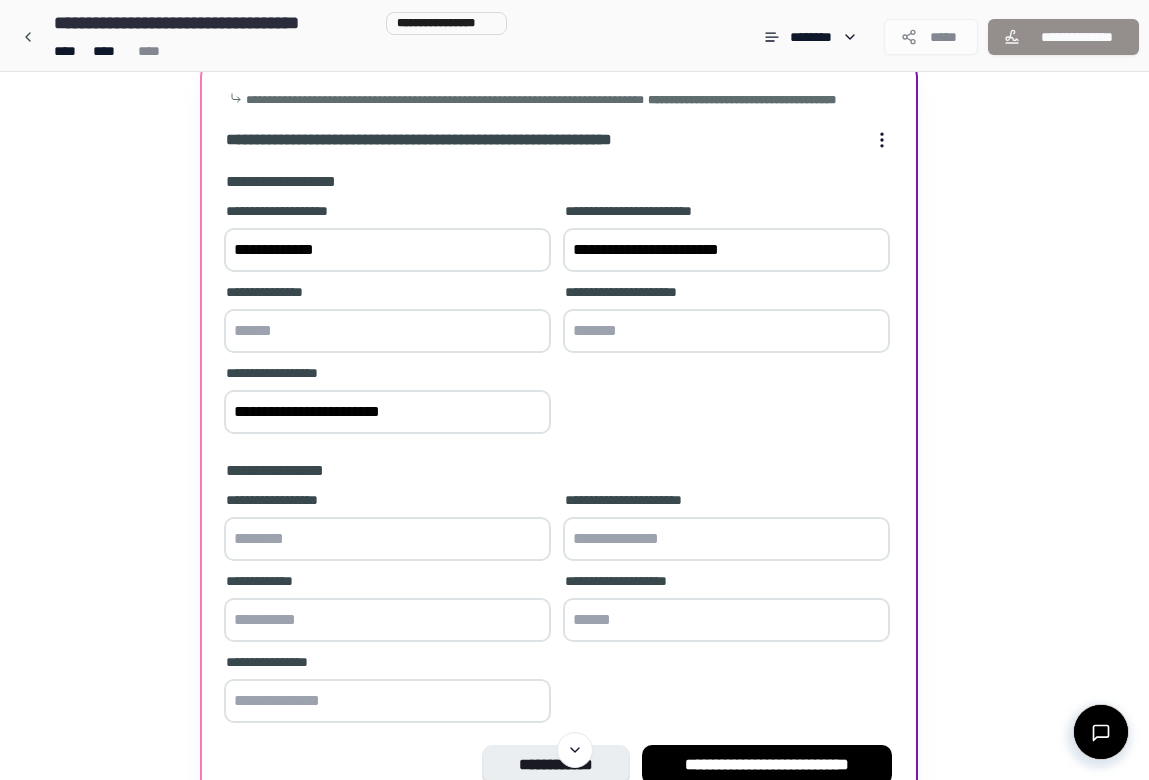 click on "[FIRST] [LAST] [STREET] [CITY] [STATE] [PHONE] [EMAIL]" at bounding box center (559, 320) 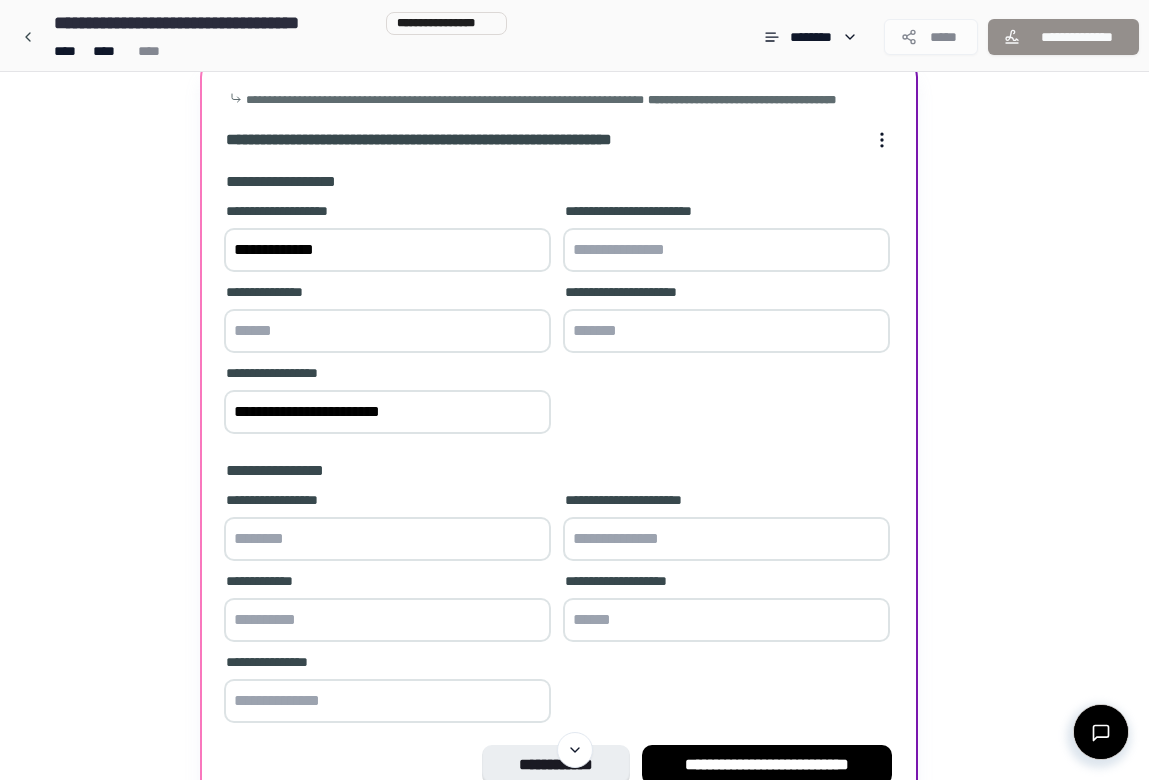 click at bounding box center (726, 250) 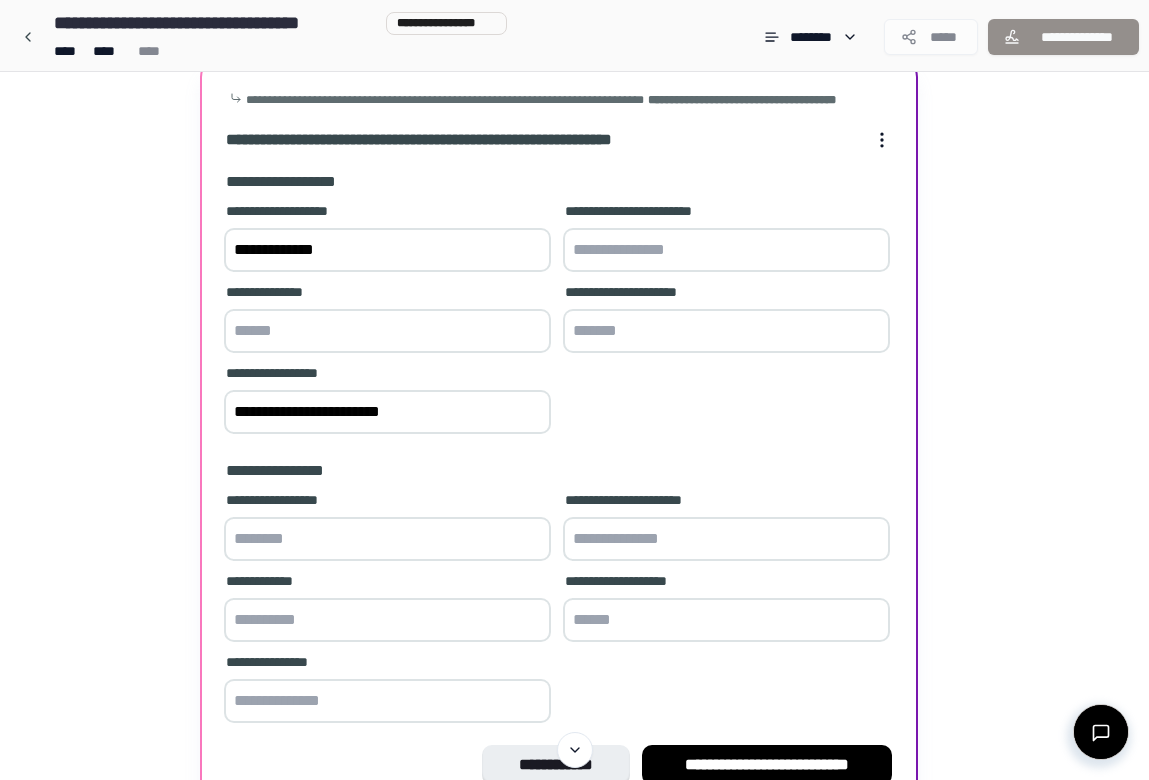 paste on "**********" 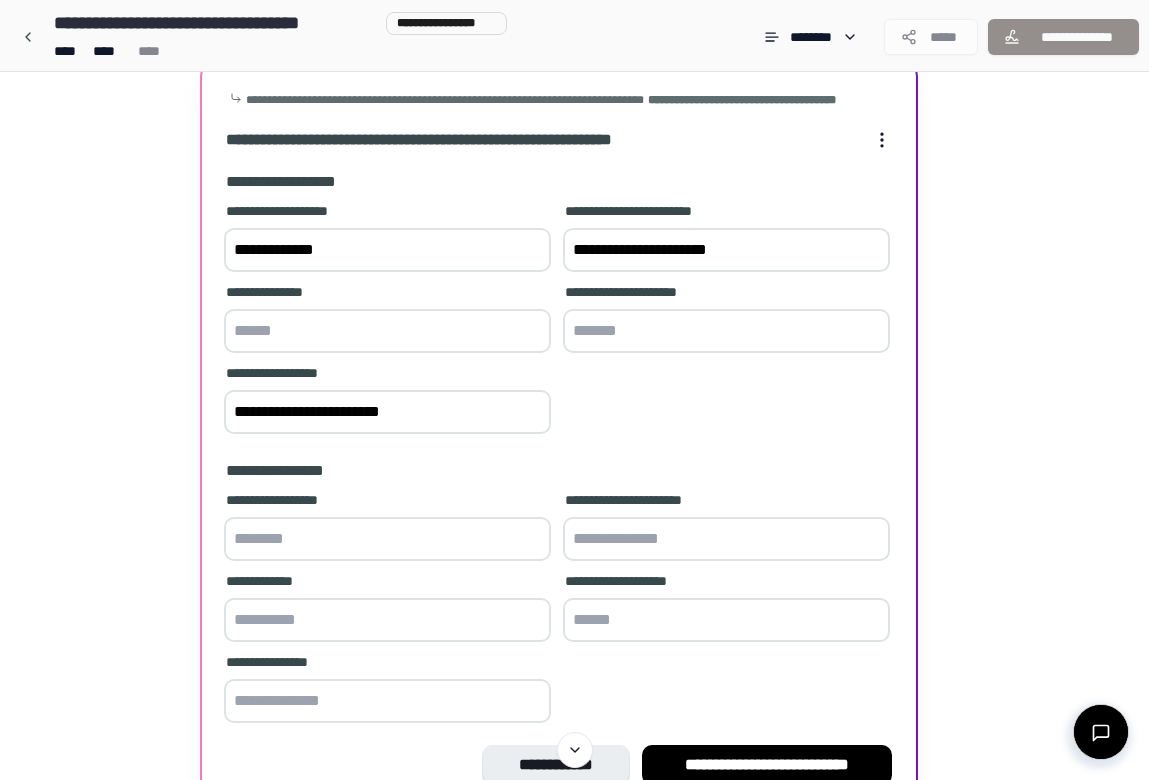 type on "**********" 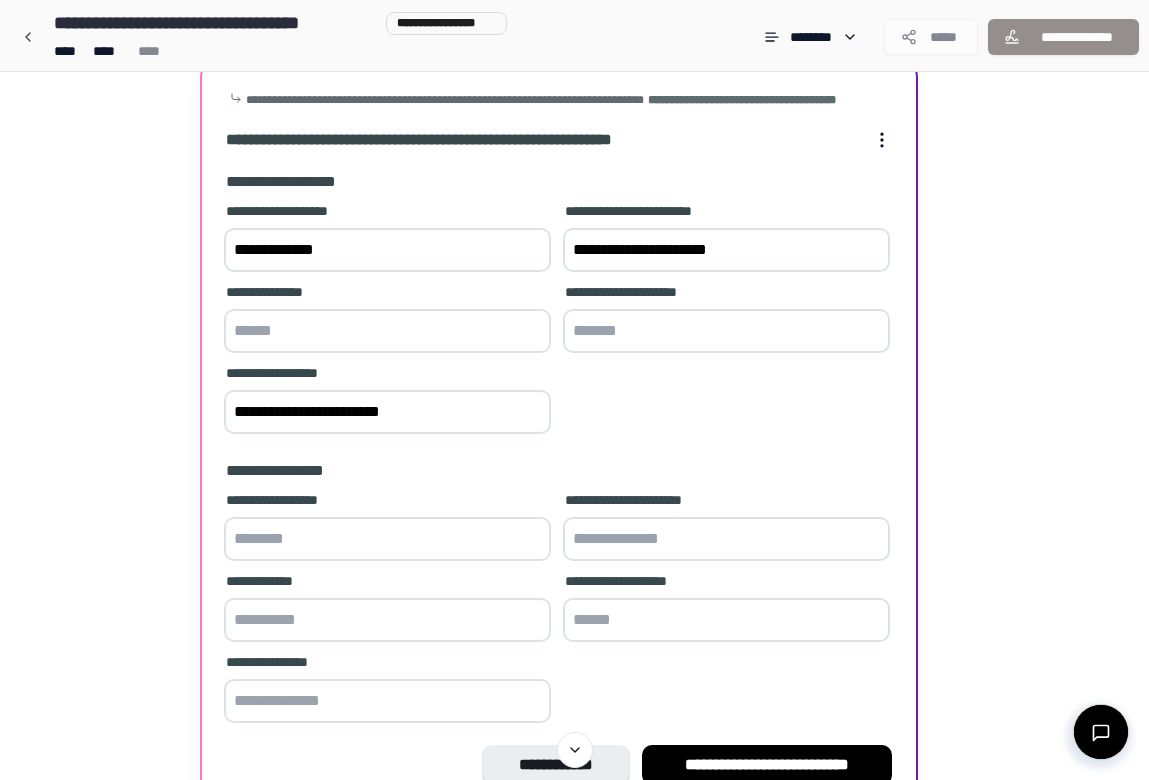 click at bounding box center [726, 539] 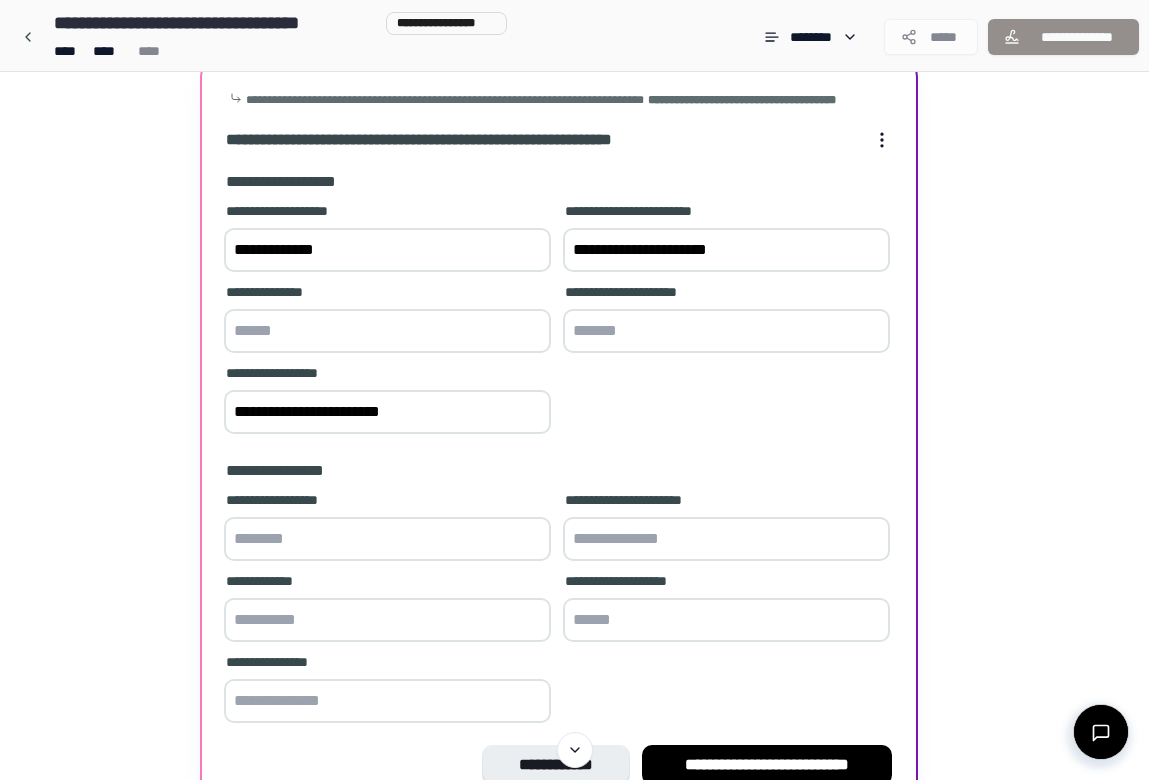 paste on "**********" 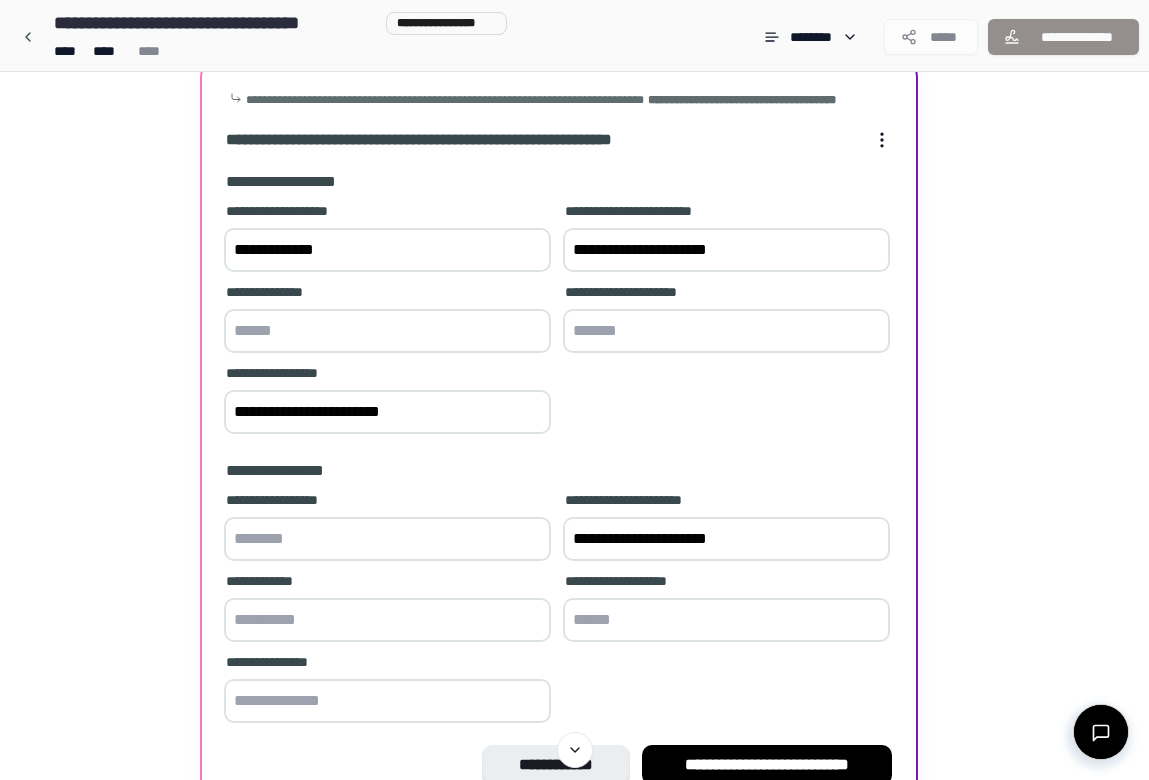 type on "**********" 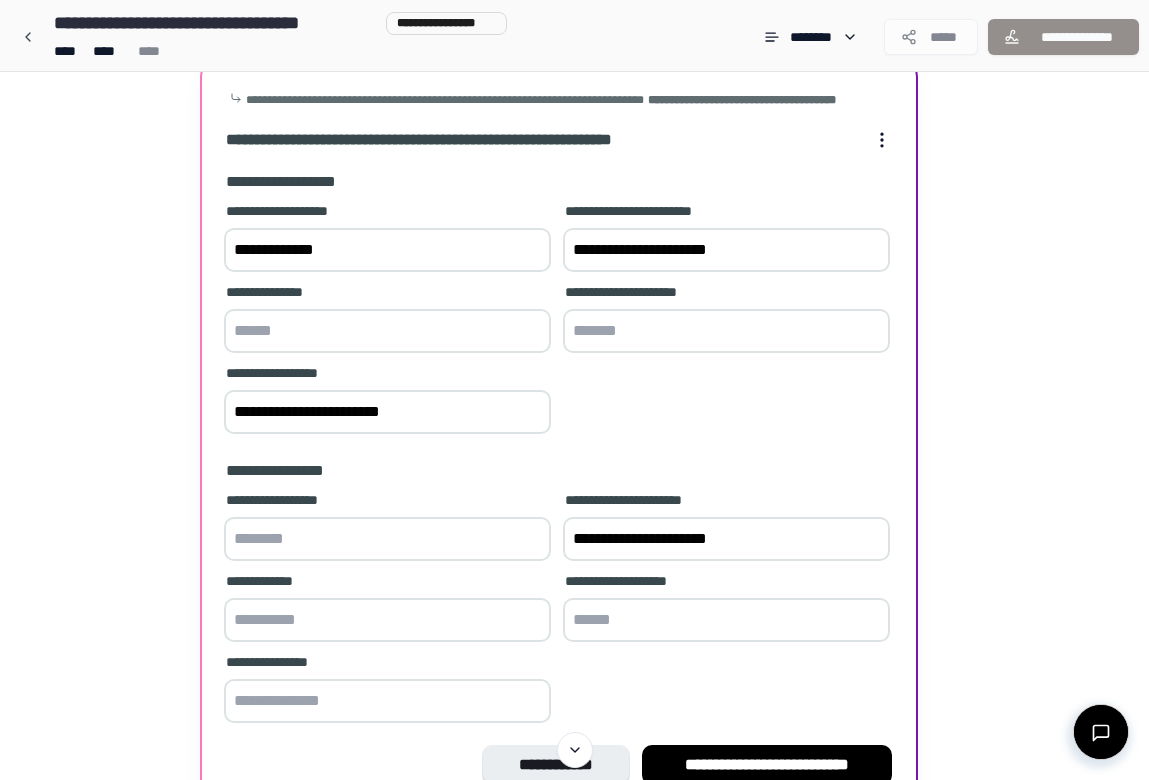 click at bounding box center (387, 331) 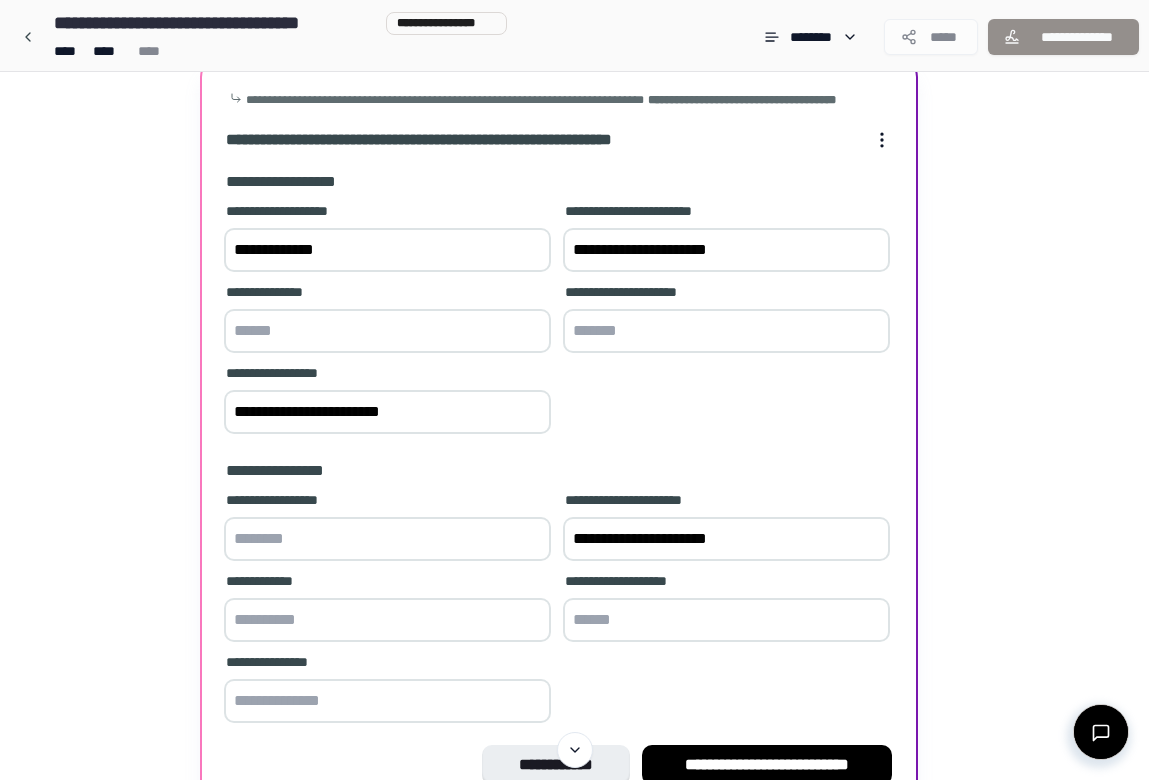 type on "*" 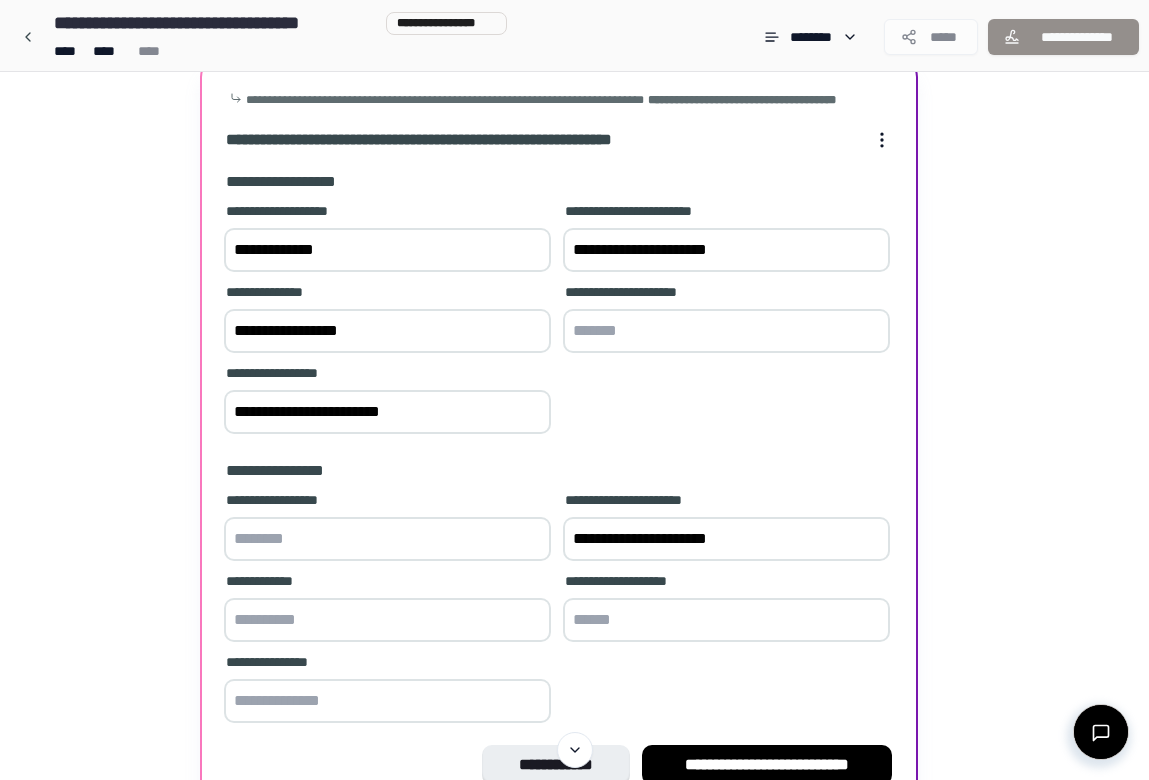 drag, startPoint x: 385, startPoint y: 355, endPoint x: 195, endPoint y: 345, distance: 190.26297 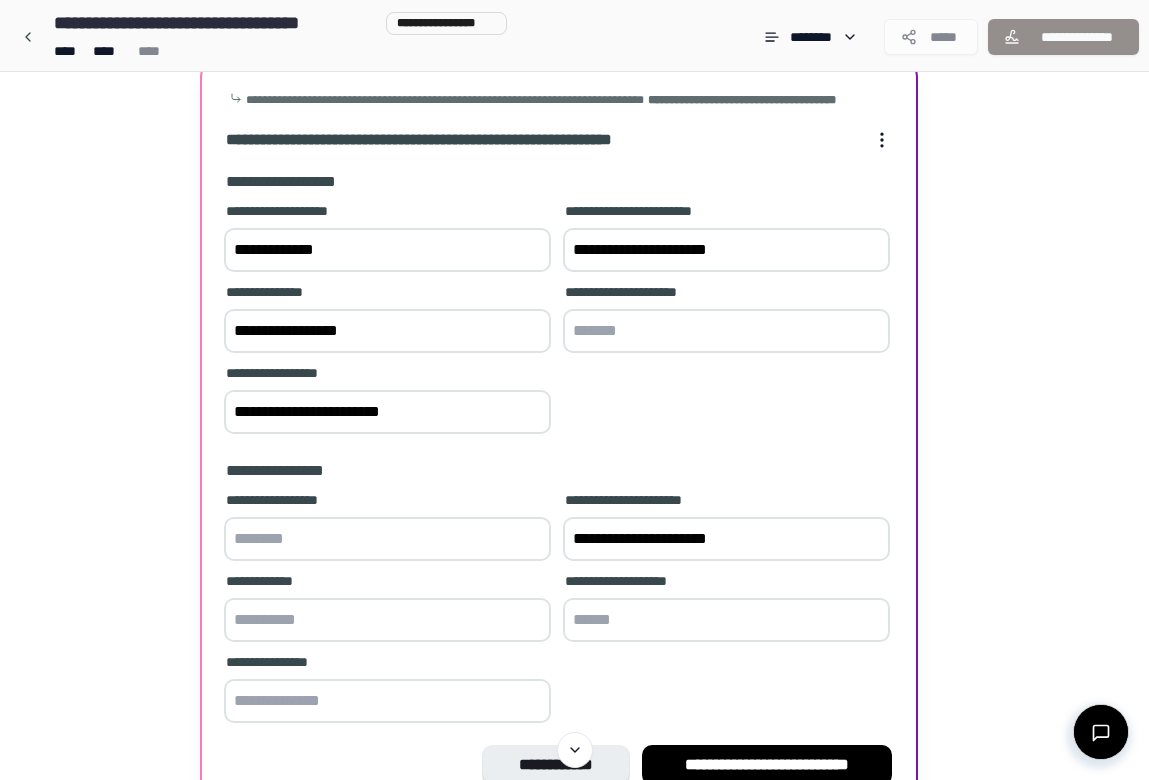 click on "Rental Agreement [NAME] [ADDRESS] [CITY] [STATE] [ZIP] [PHONE] [EMAIL] [DOB] [SSN]" at bounding box center [574, 431] 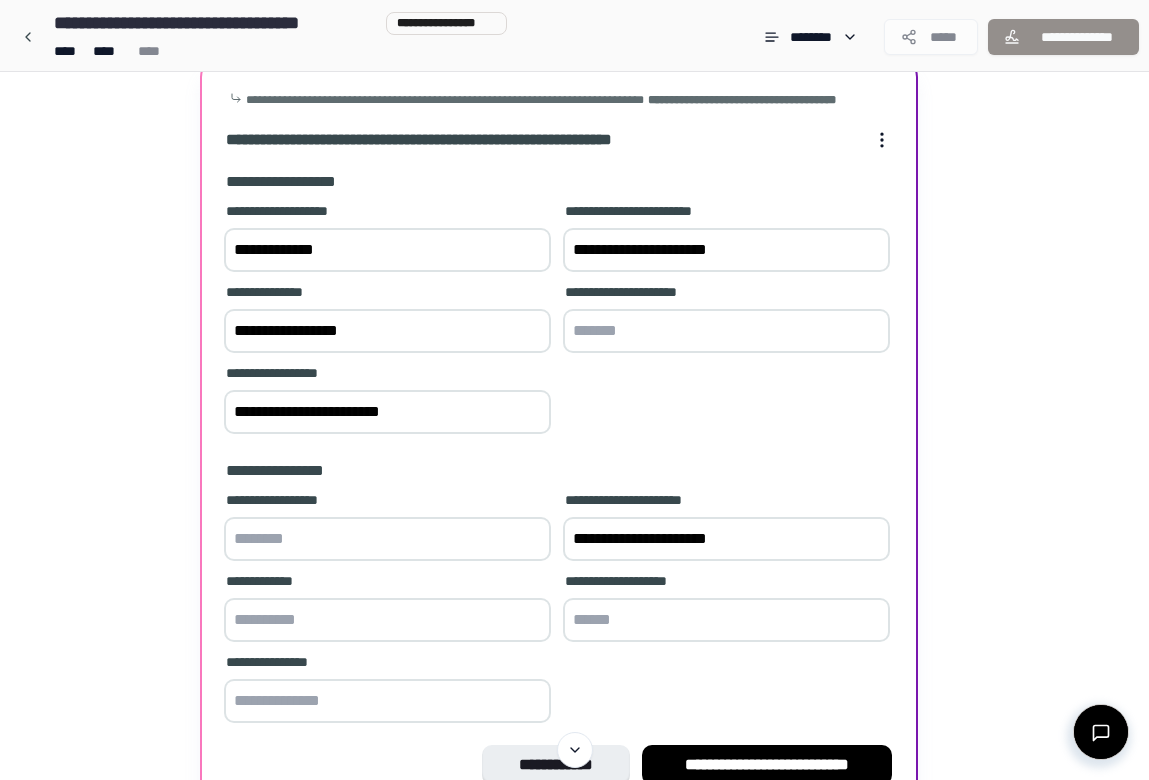 type on "**********" 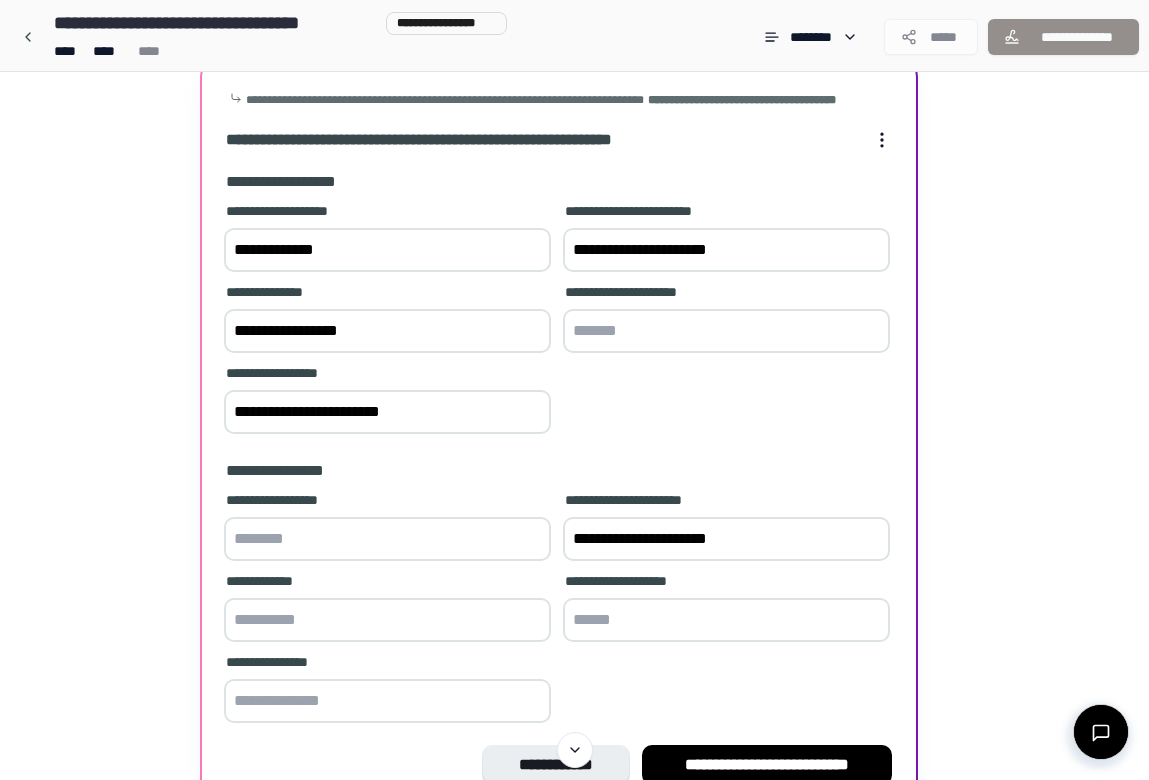 click at bounding box center [387, 620] 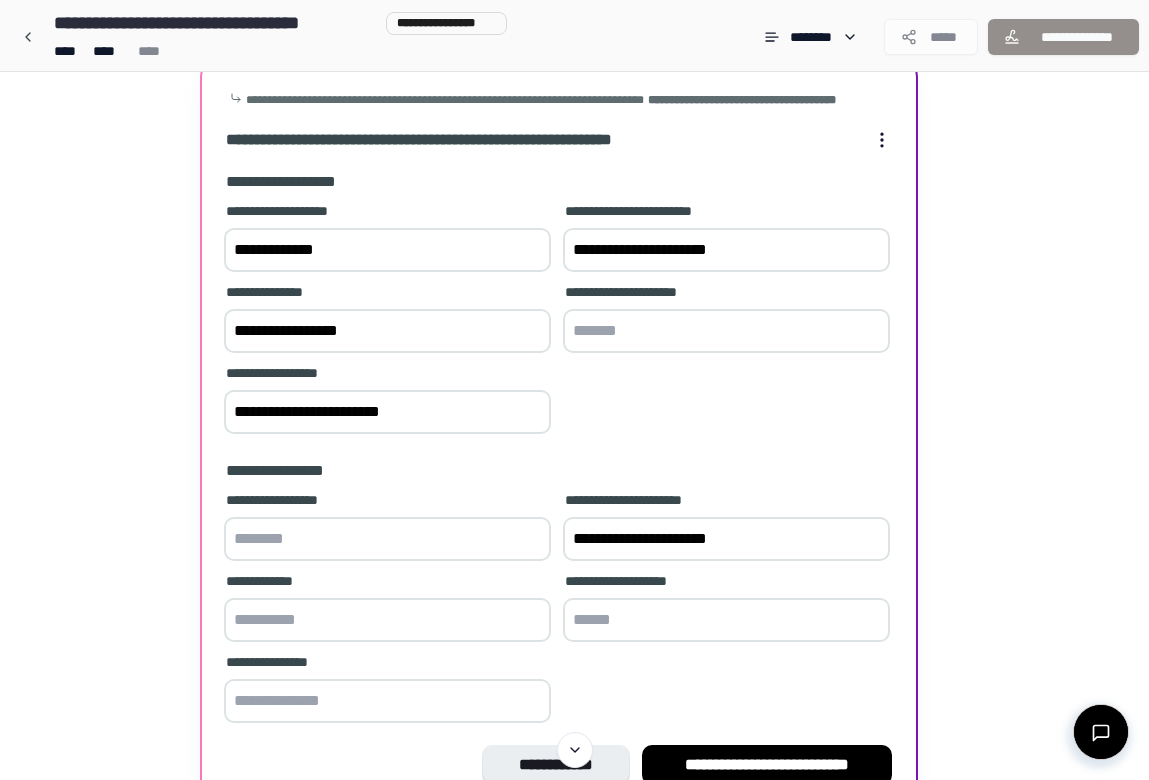 paste on "**********" 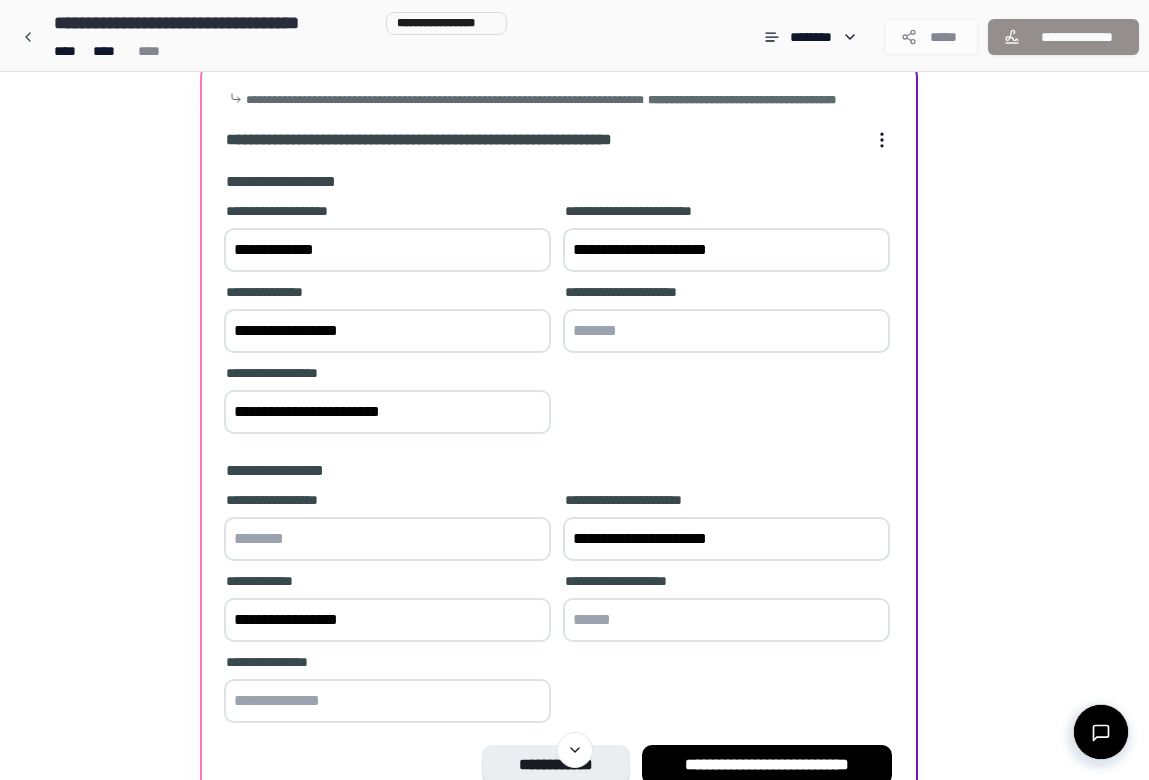 type on "**********" 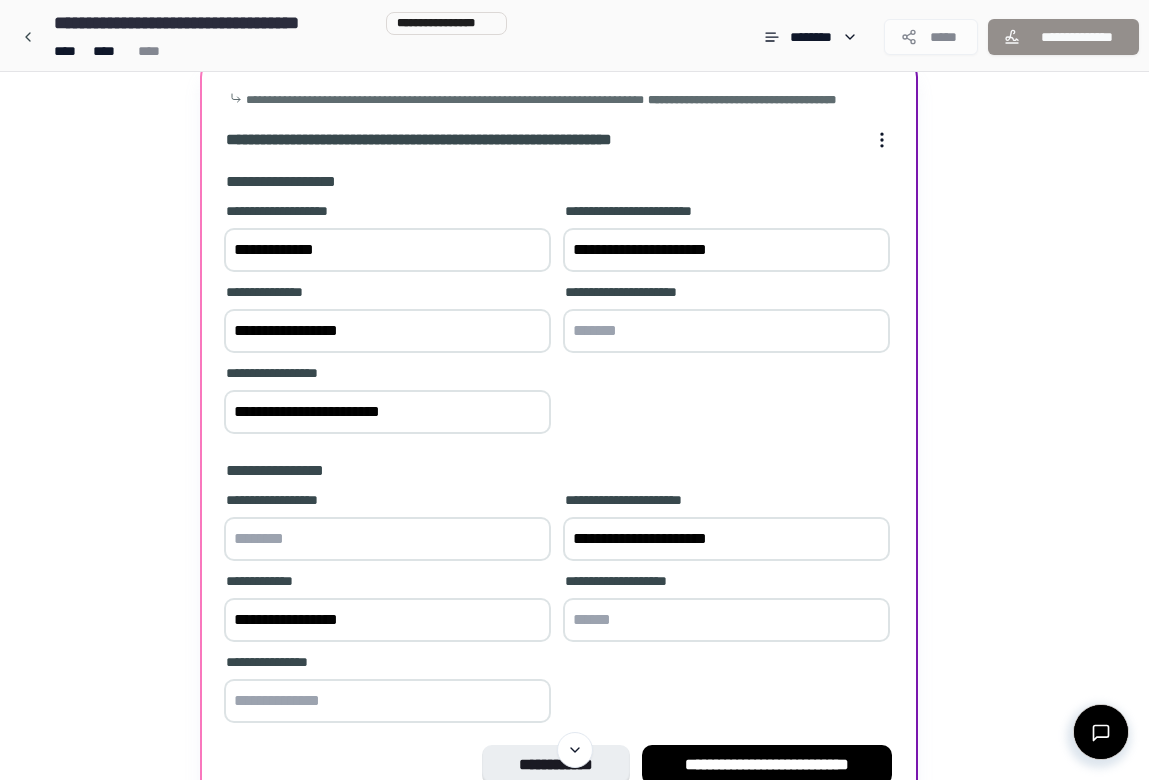 drag, startPoint x: 424, startPoint y: 444, endPoint x: 153, endPoint y: 414, distance: 272.65546 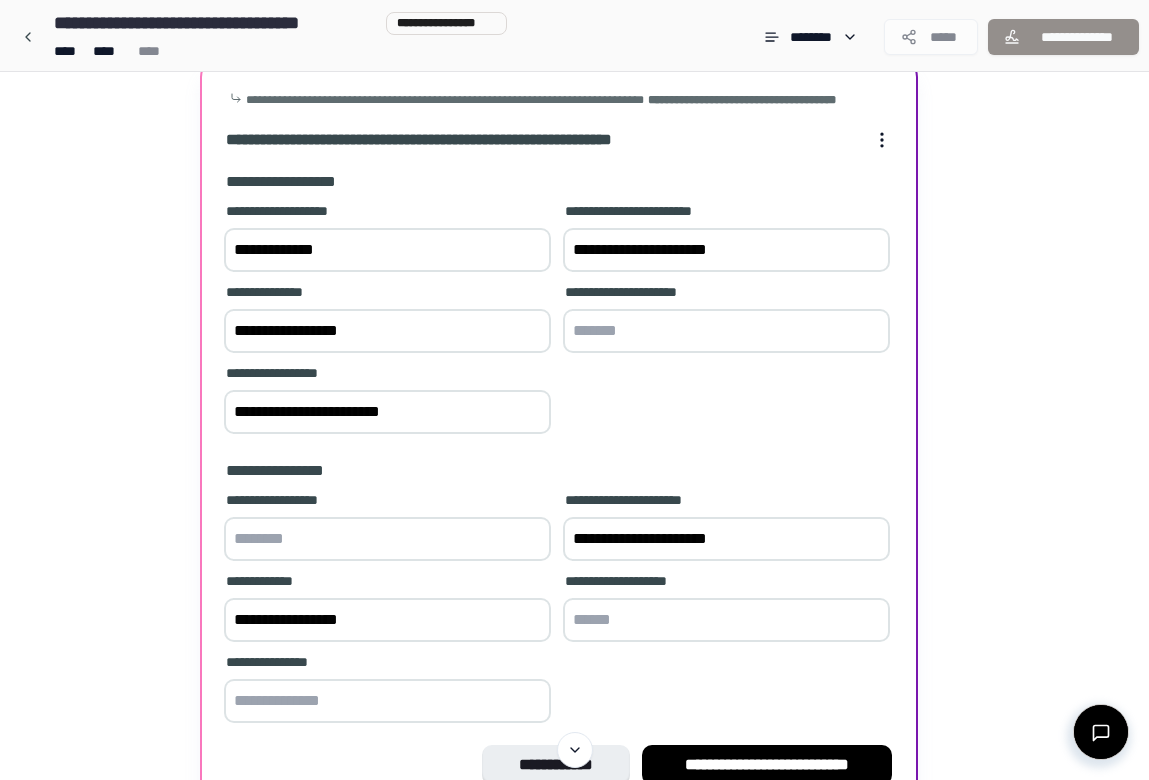 click at bounding box center (387, 701) 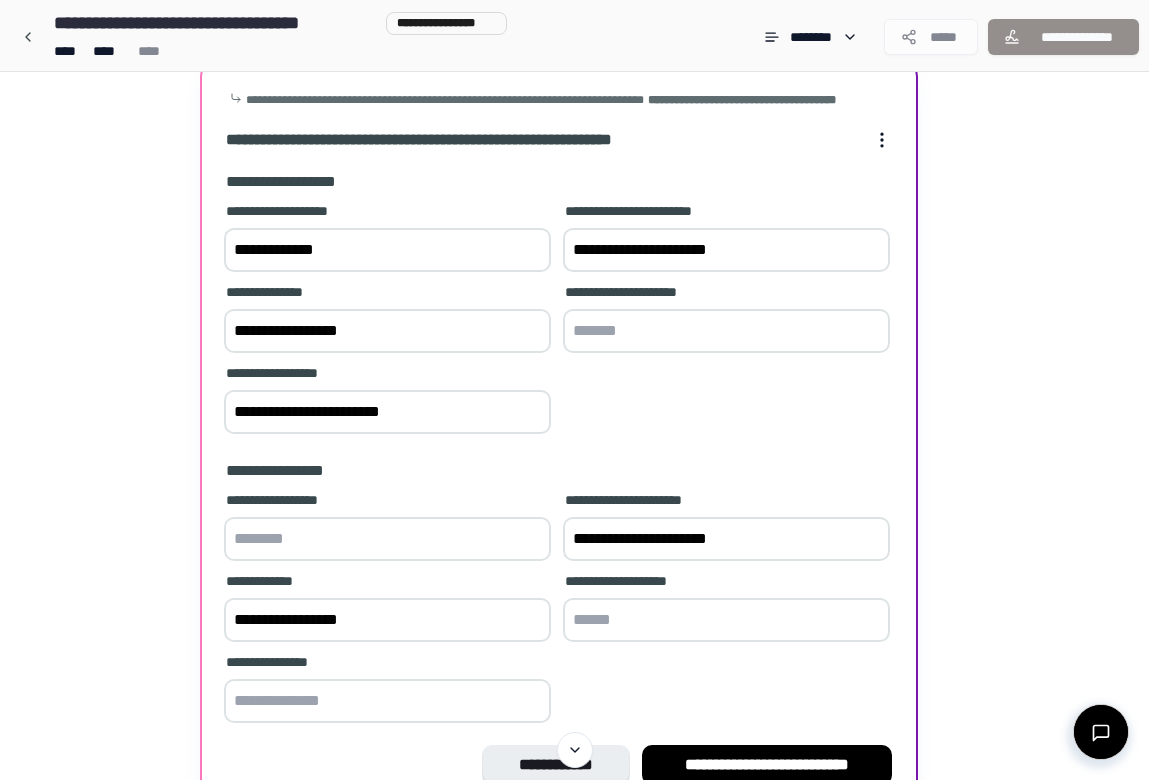 paste on "**********" 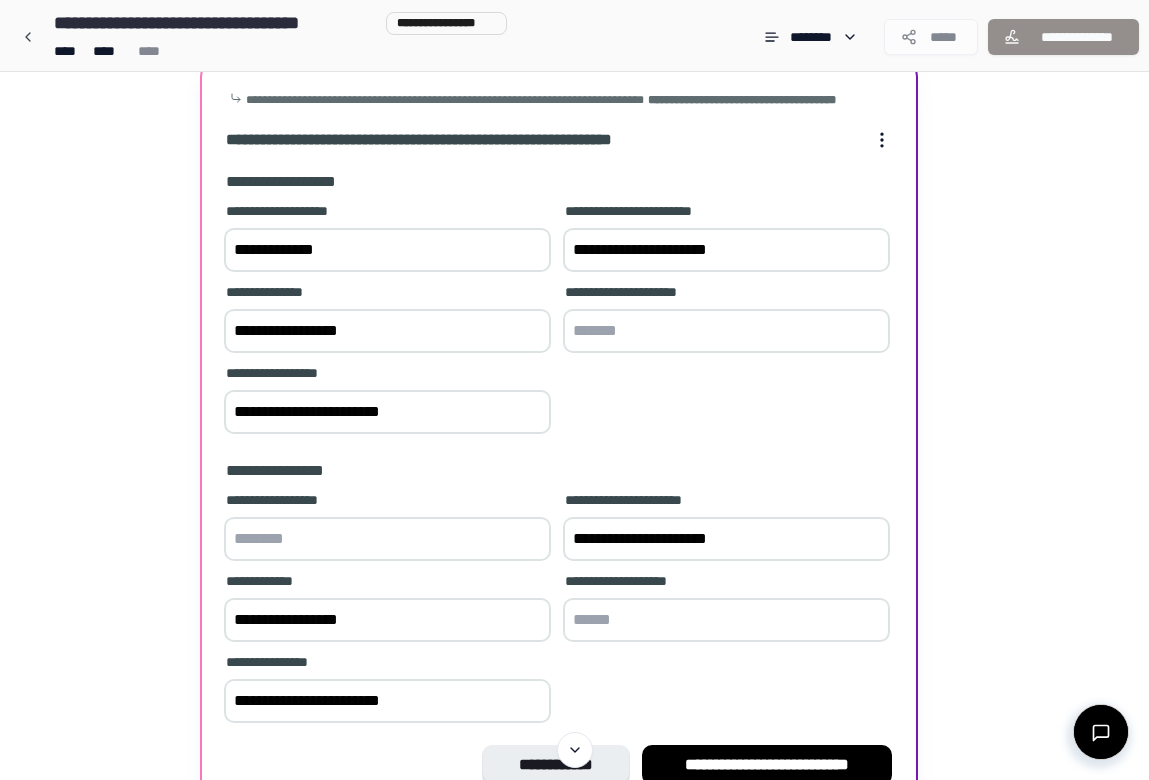 type on "**********" 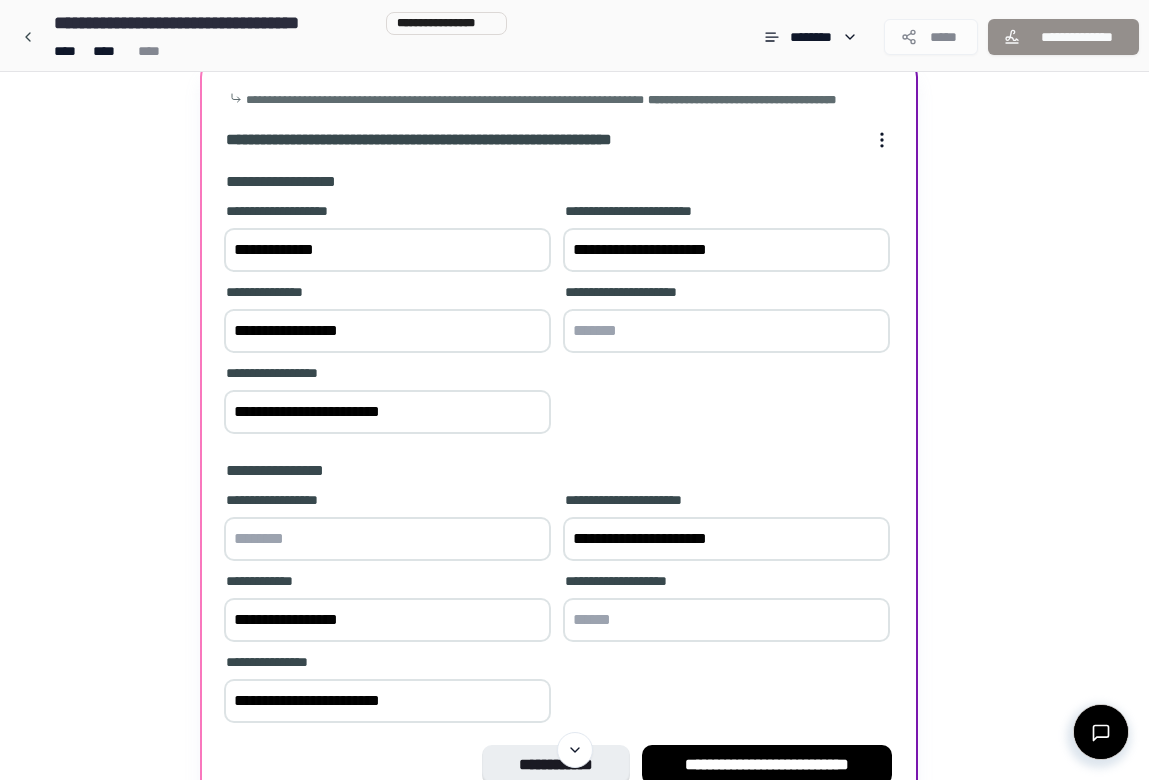 click at bounding box center (387, 539) 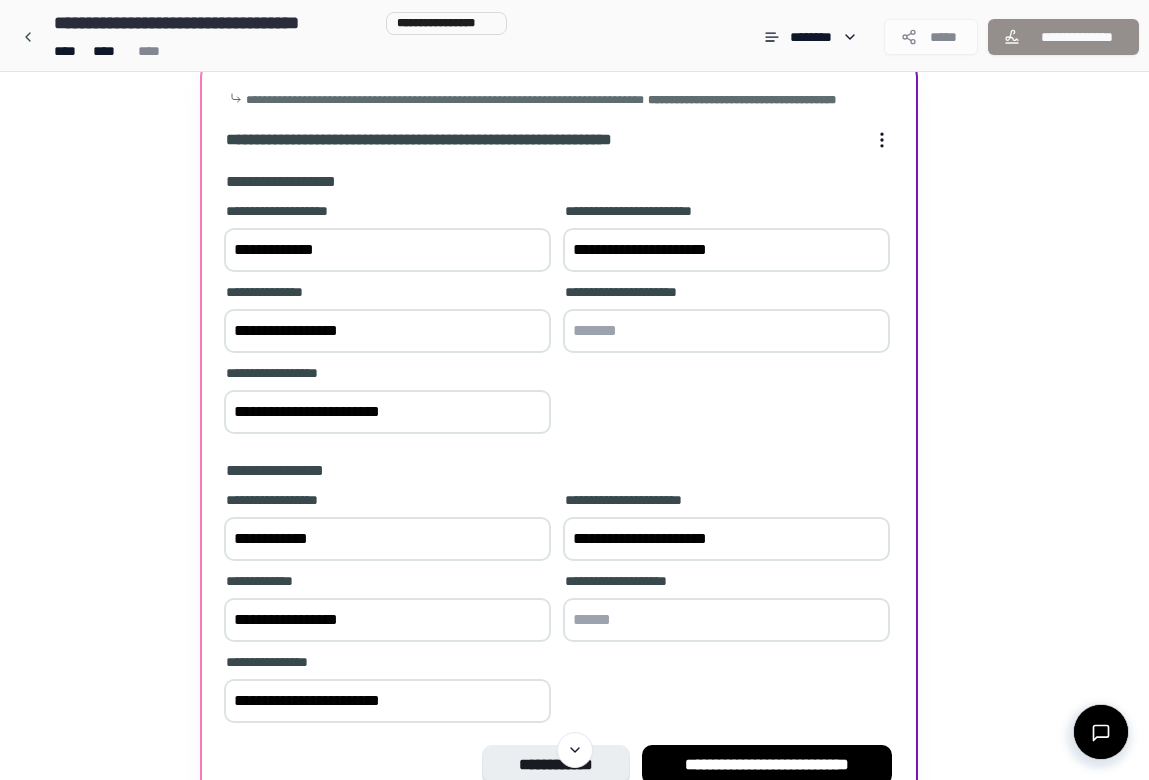 type on "**********" 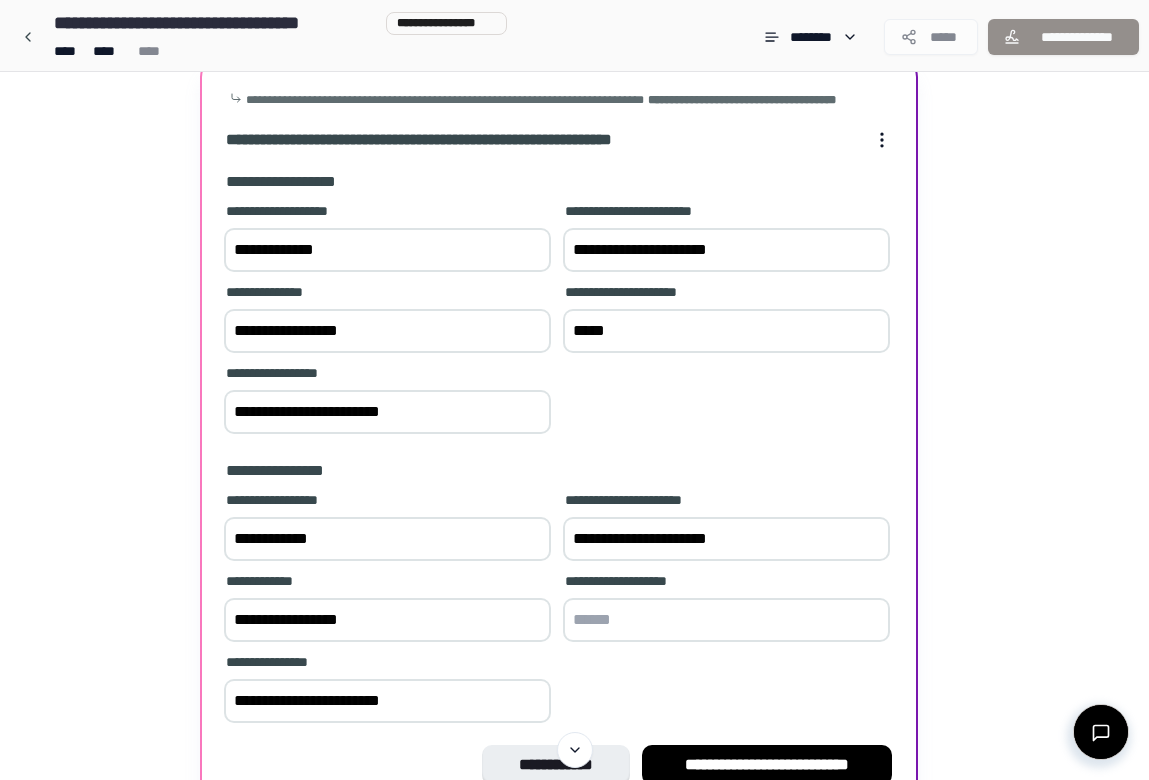 type on "*****" 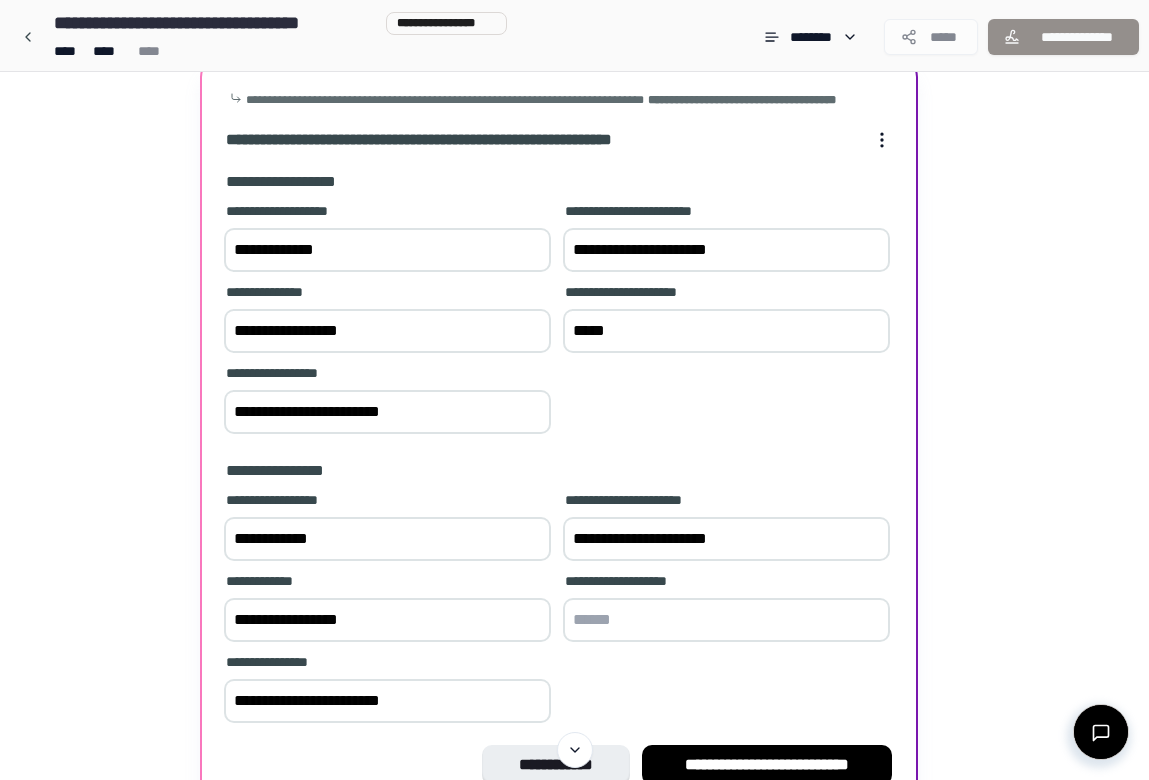 click at bounding box center [726, 620] 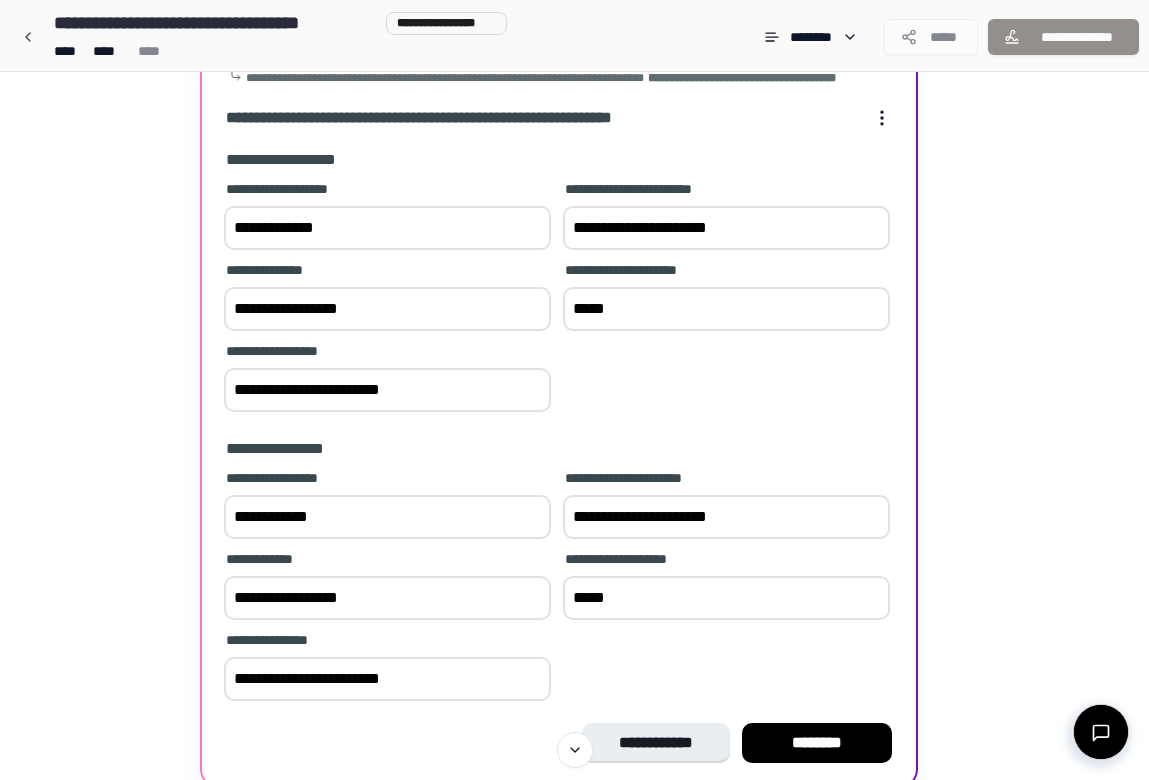scroll, scrollTop: 136, scrollLeft: 0, axis: vertical 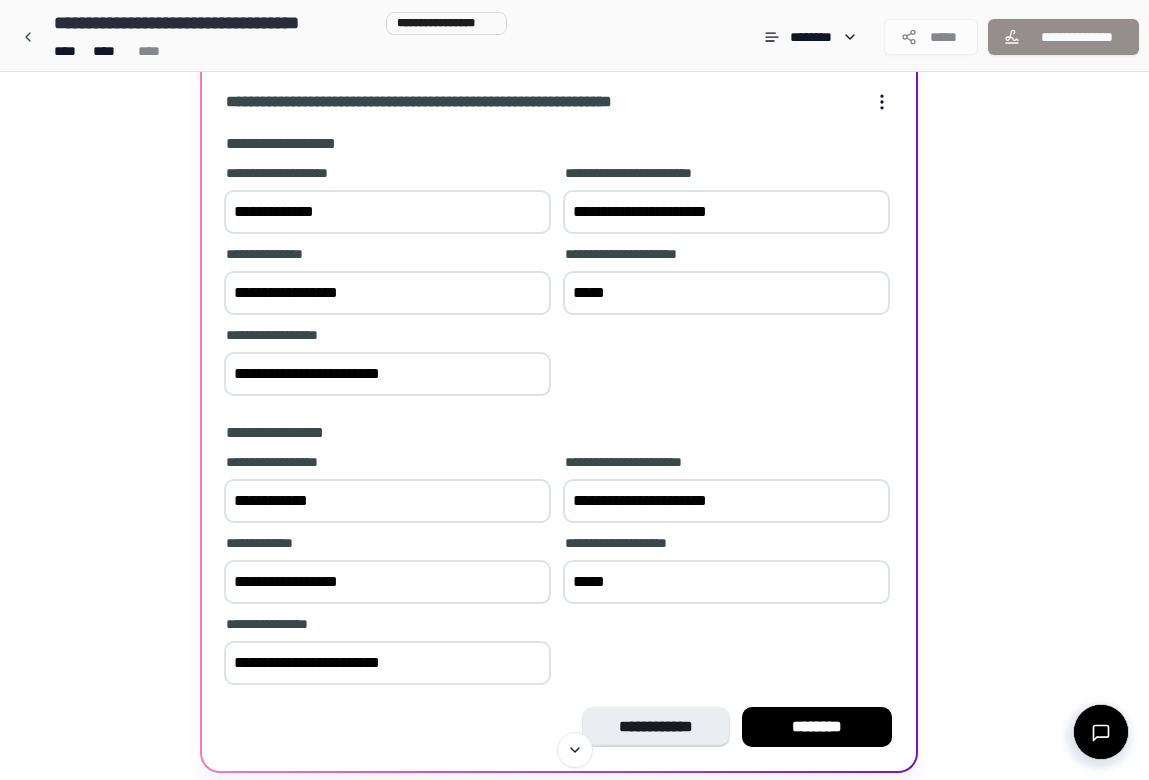 type on "*****" 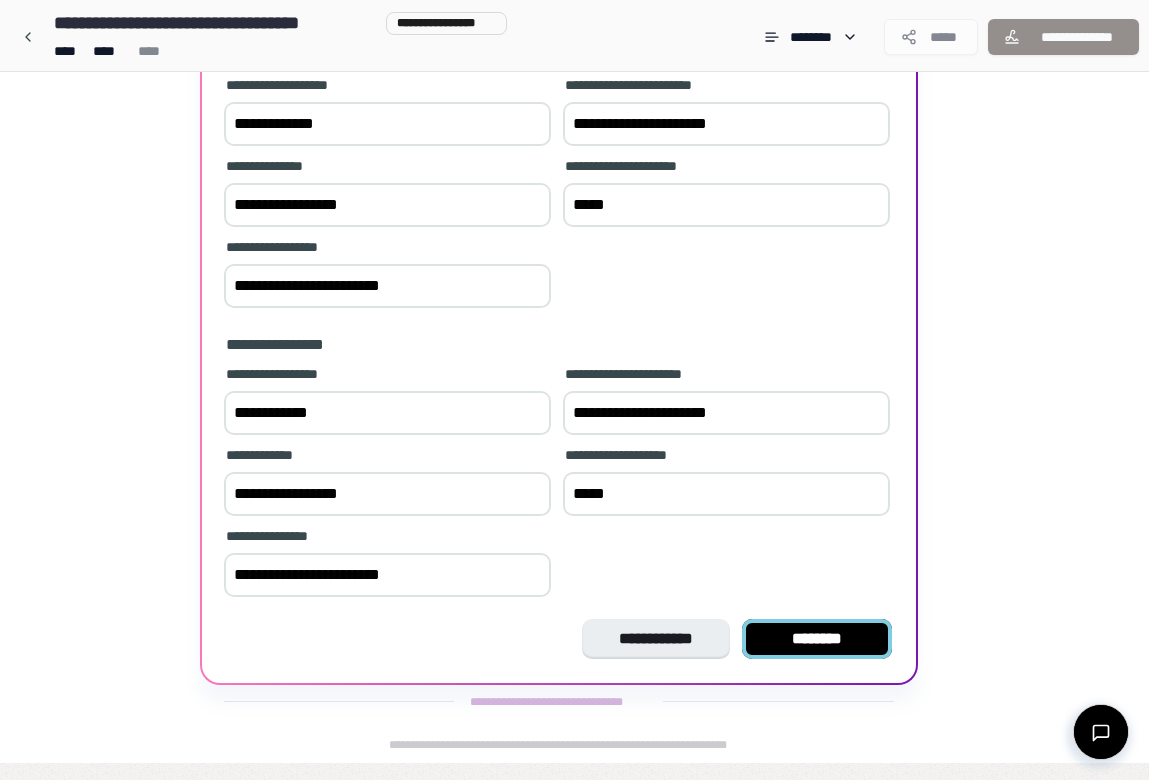 click on "********" at bounding box center [817, 639] 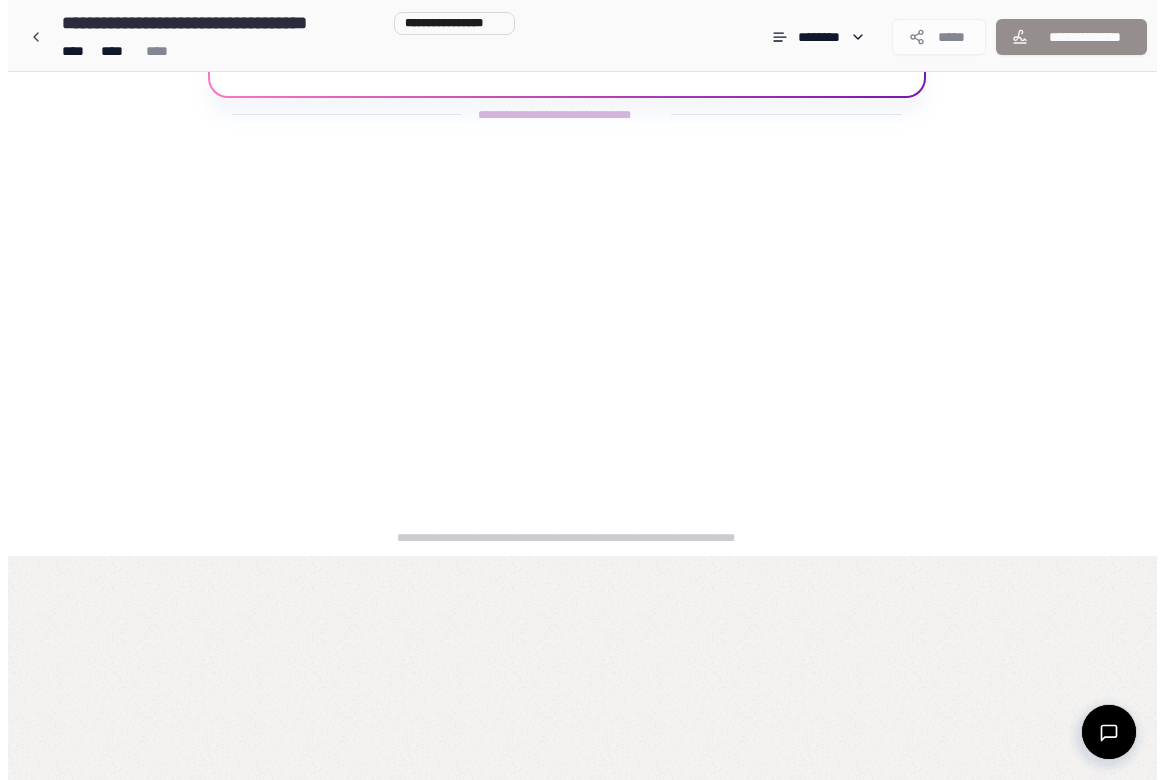 scroll, scrollTop: 0, scrollLeft: 0, axis: both 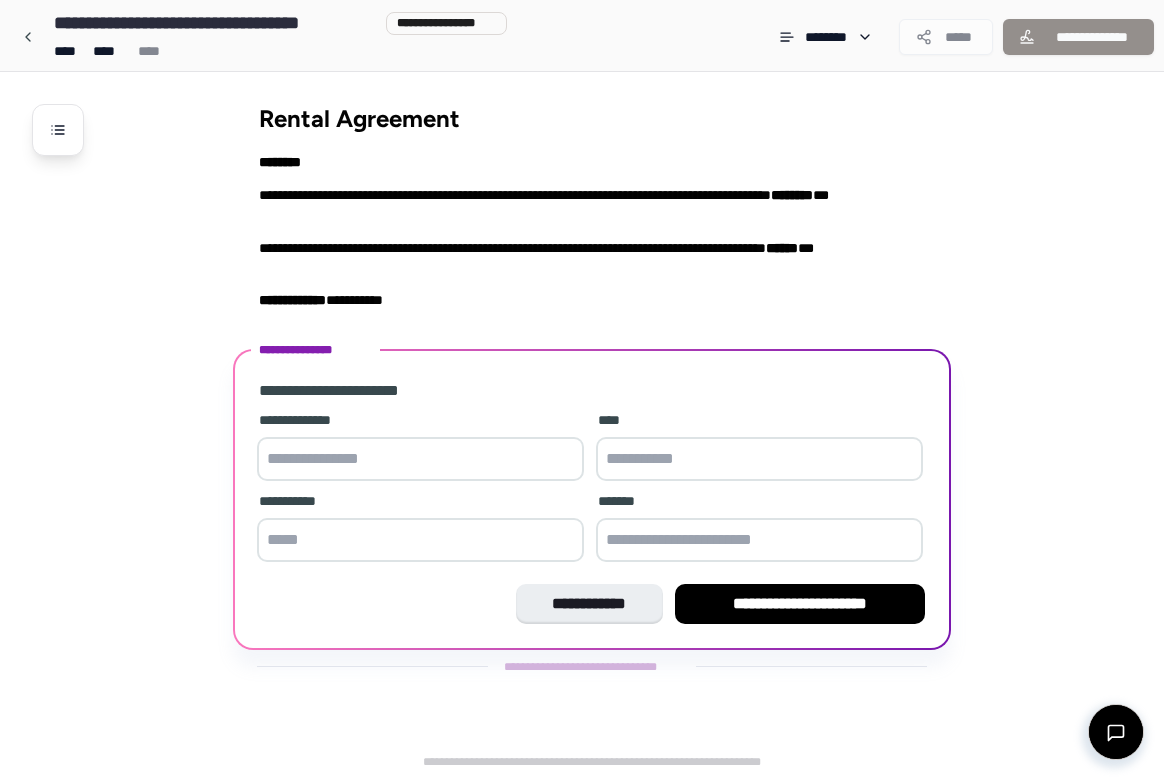 click at bounding box center (420, 459) 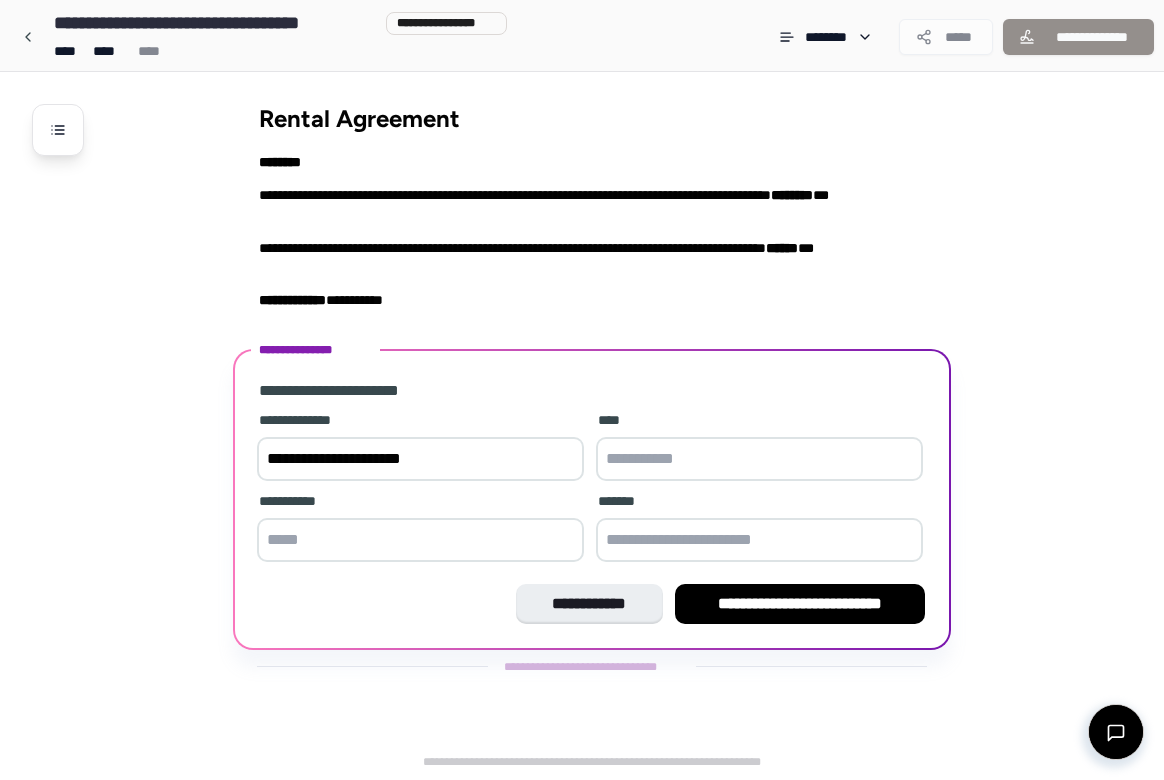 type on "**********" 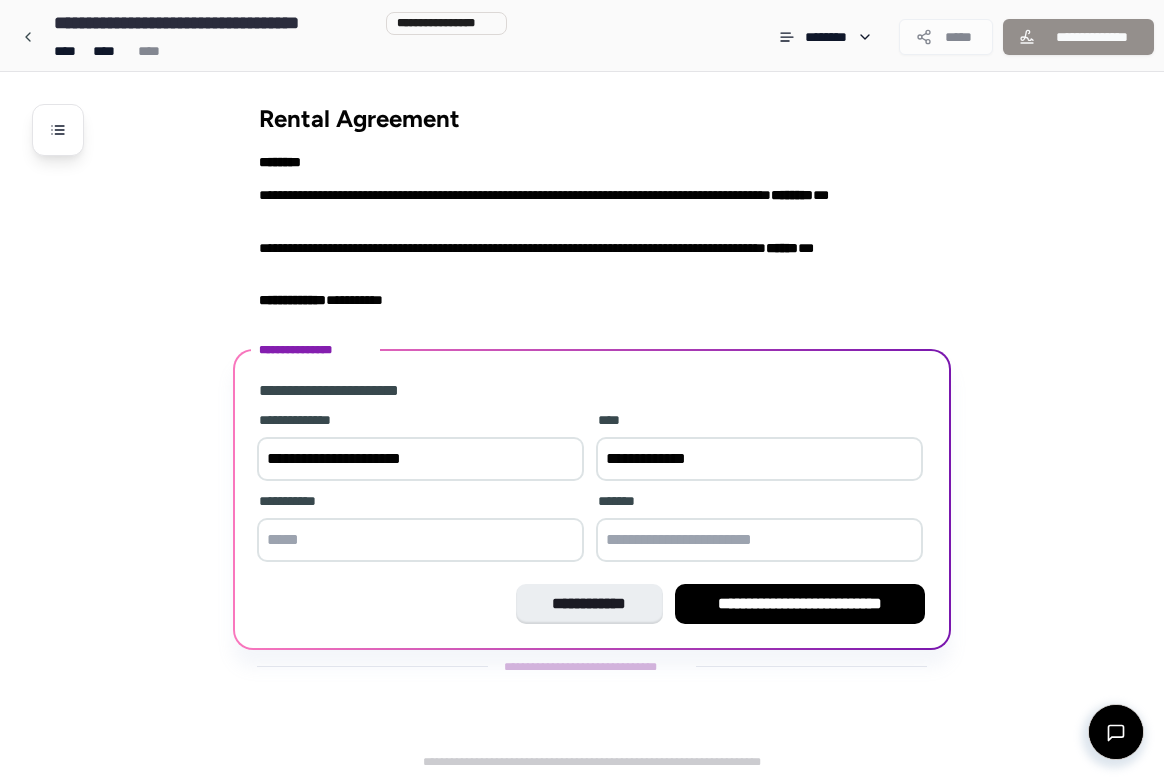 click on "**********" at bounding box center [759, 459] 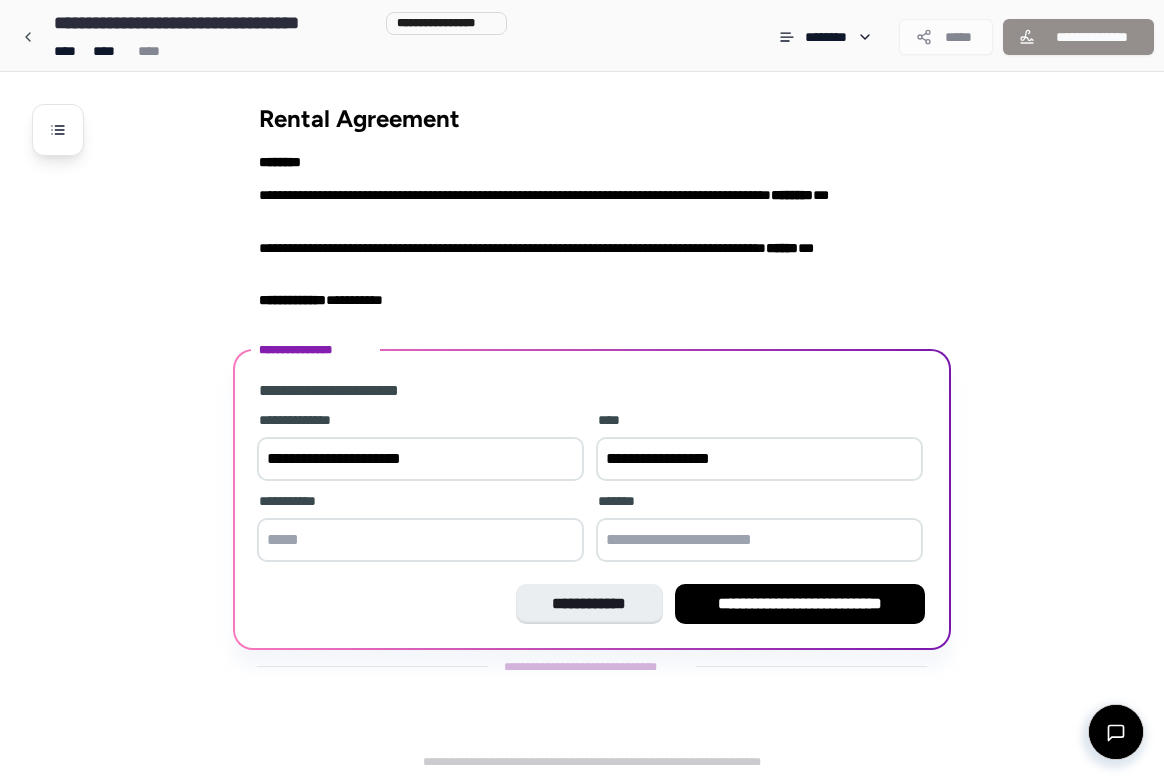 type on "**********" 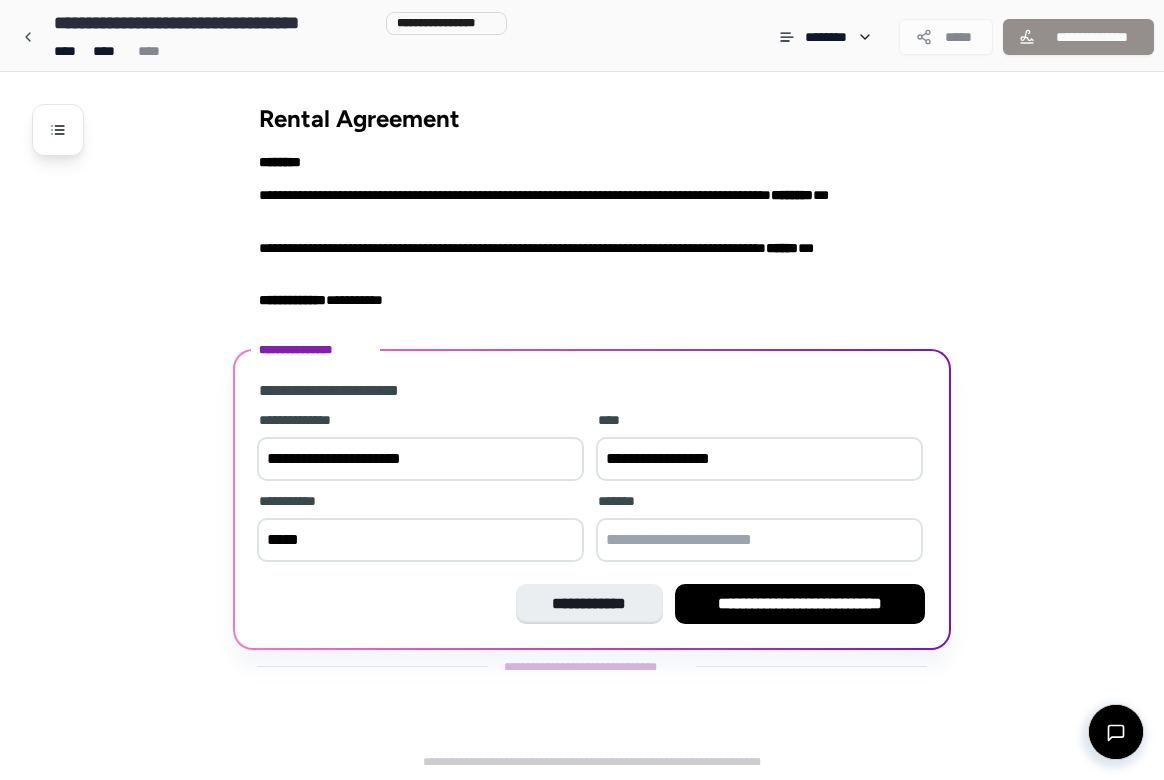 type on "*****" 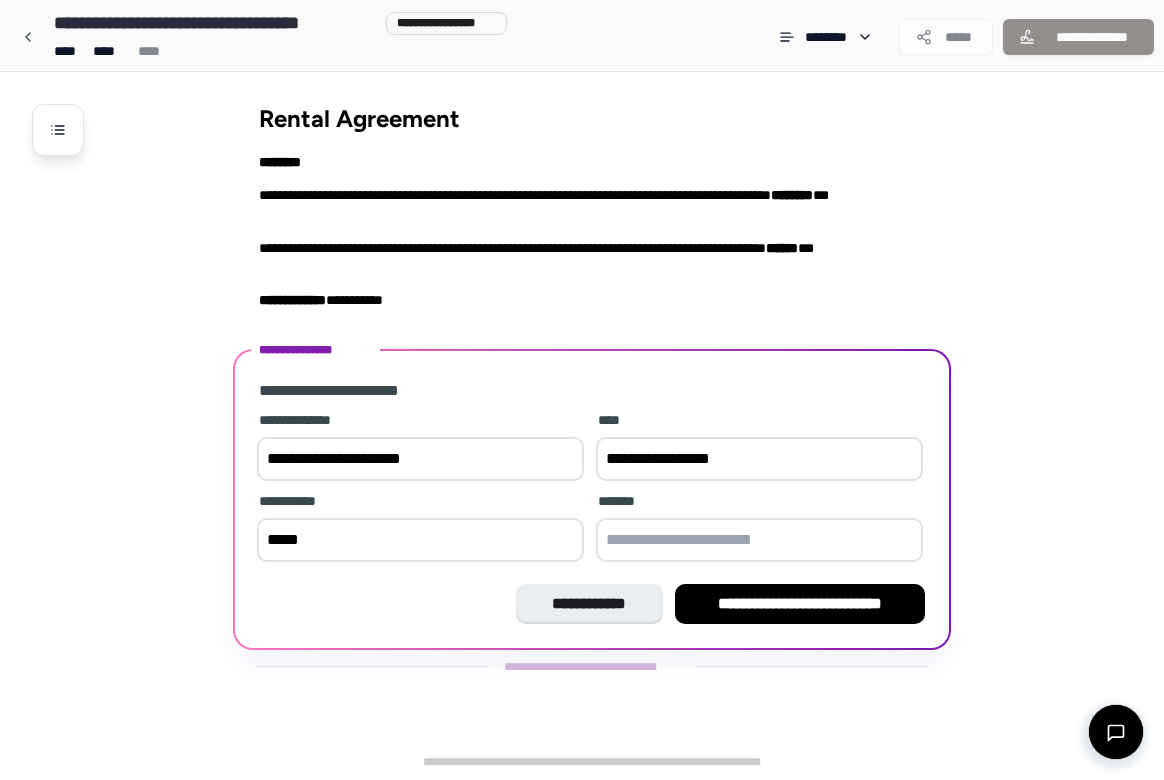 click at bounding box center [759, 540] 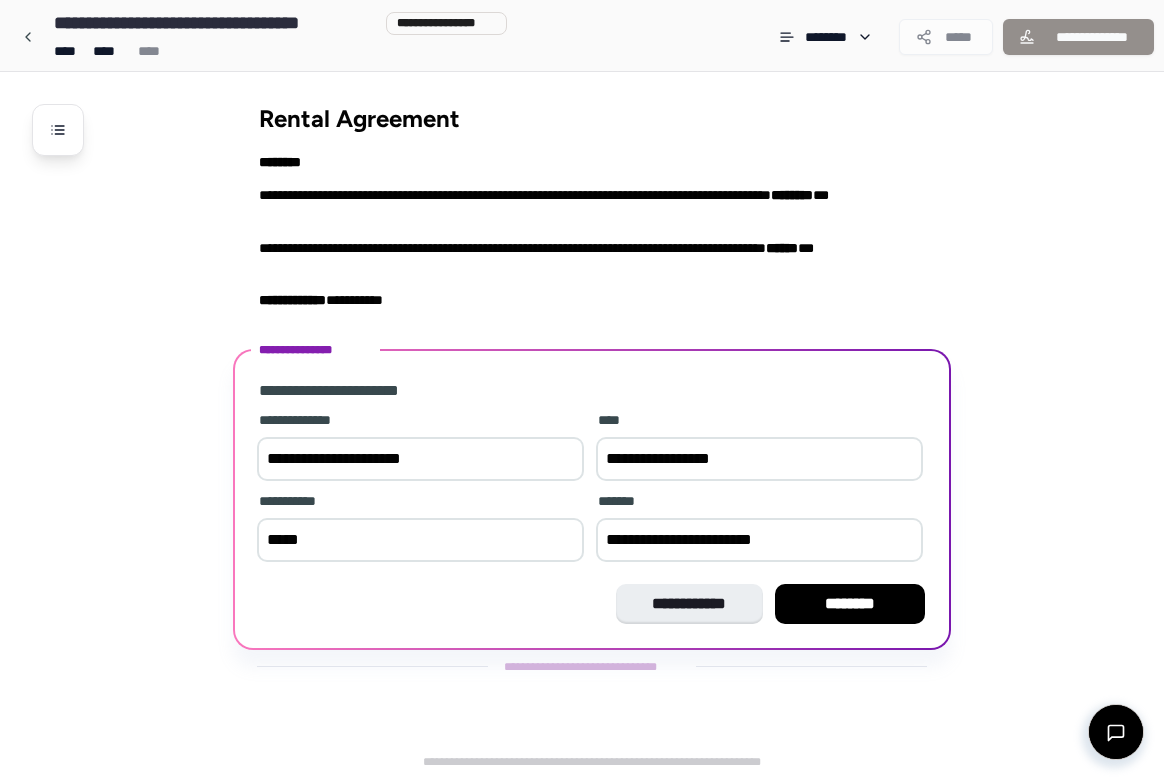type on "**********" 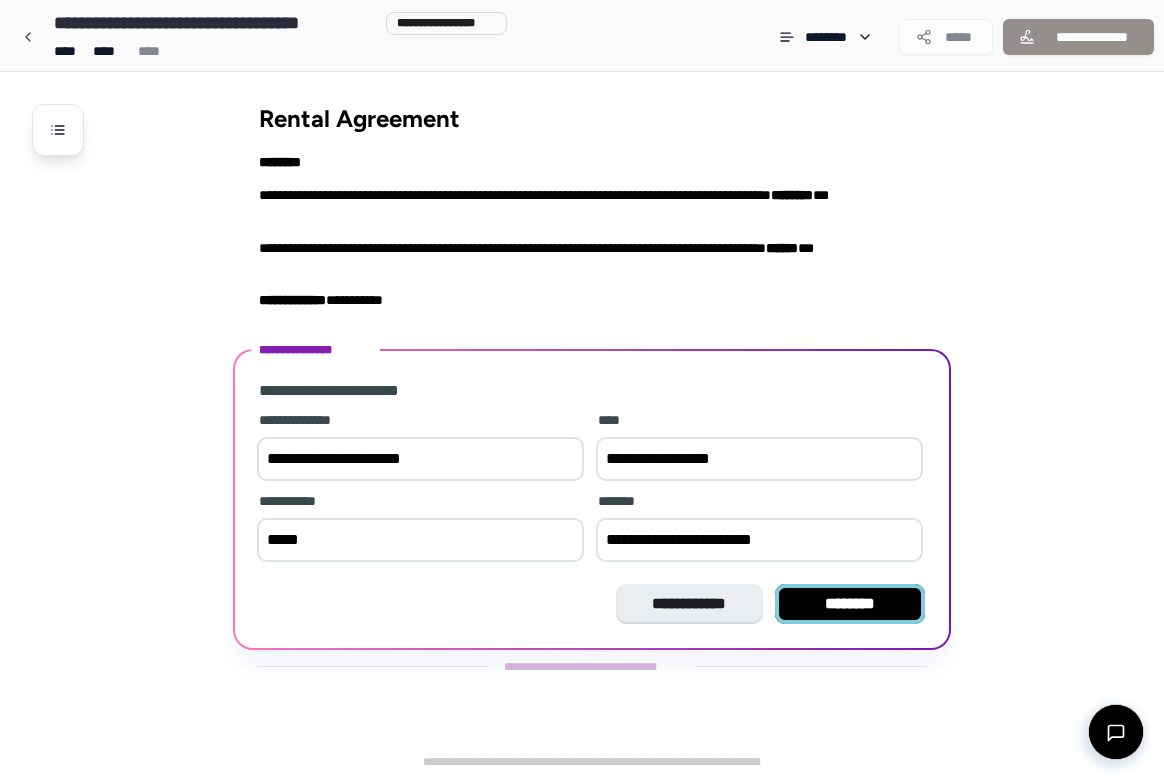 click on "********" at bounding box center [850, 604] 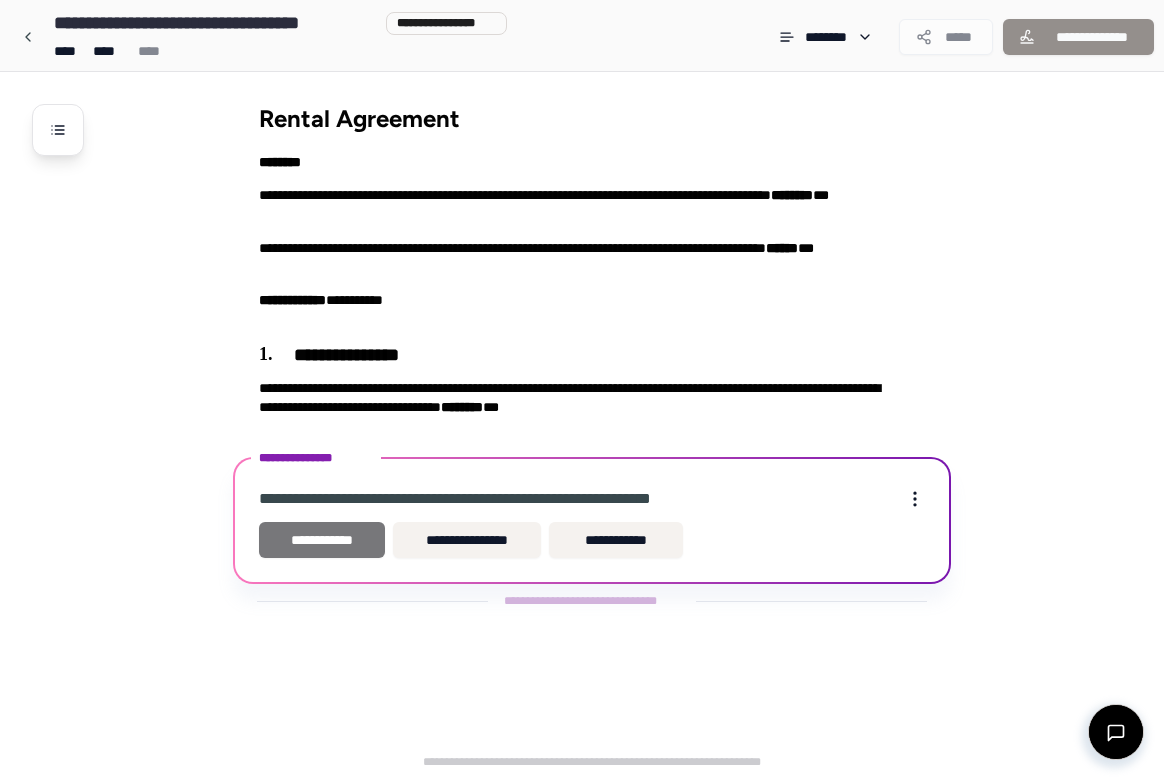 click on "**********" at bounding box center (322, 540) 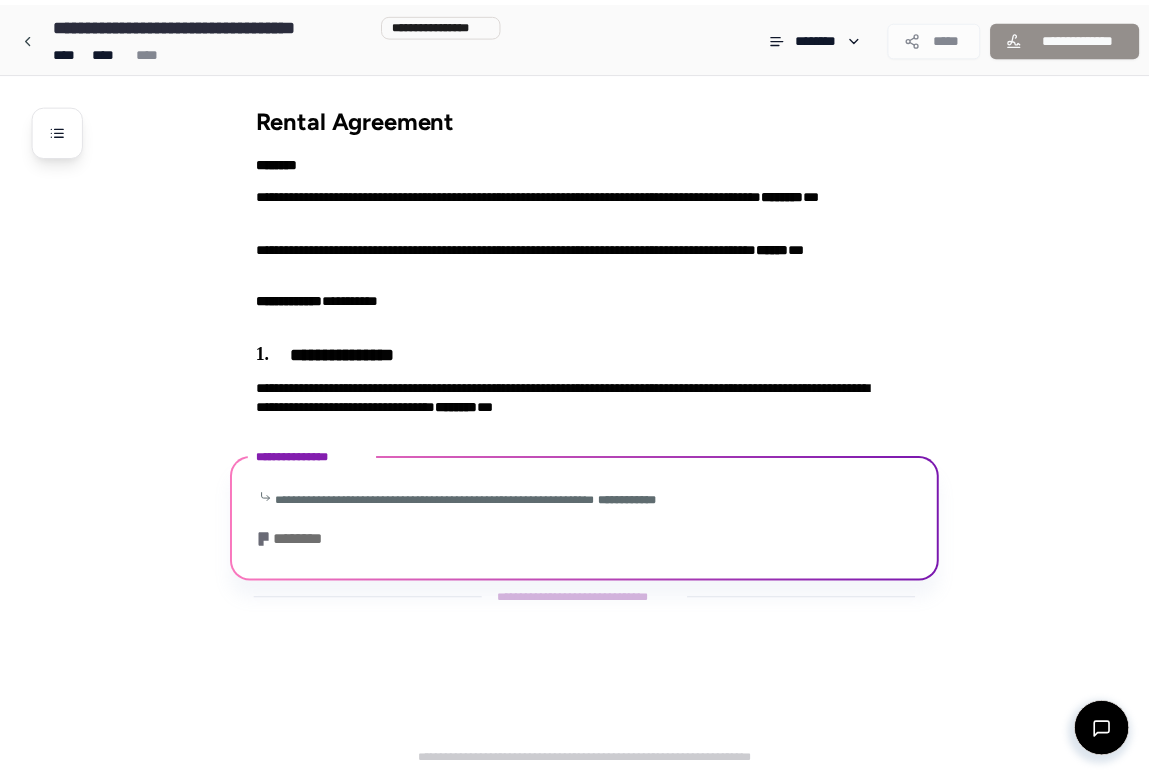 scroll, scrollTop: 18, scrollLeft: 0, axis: vertical 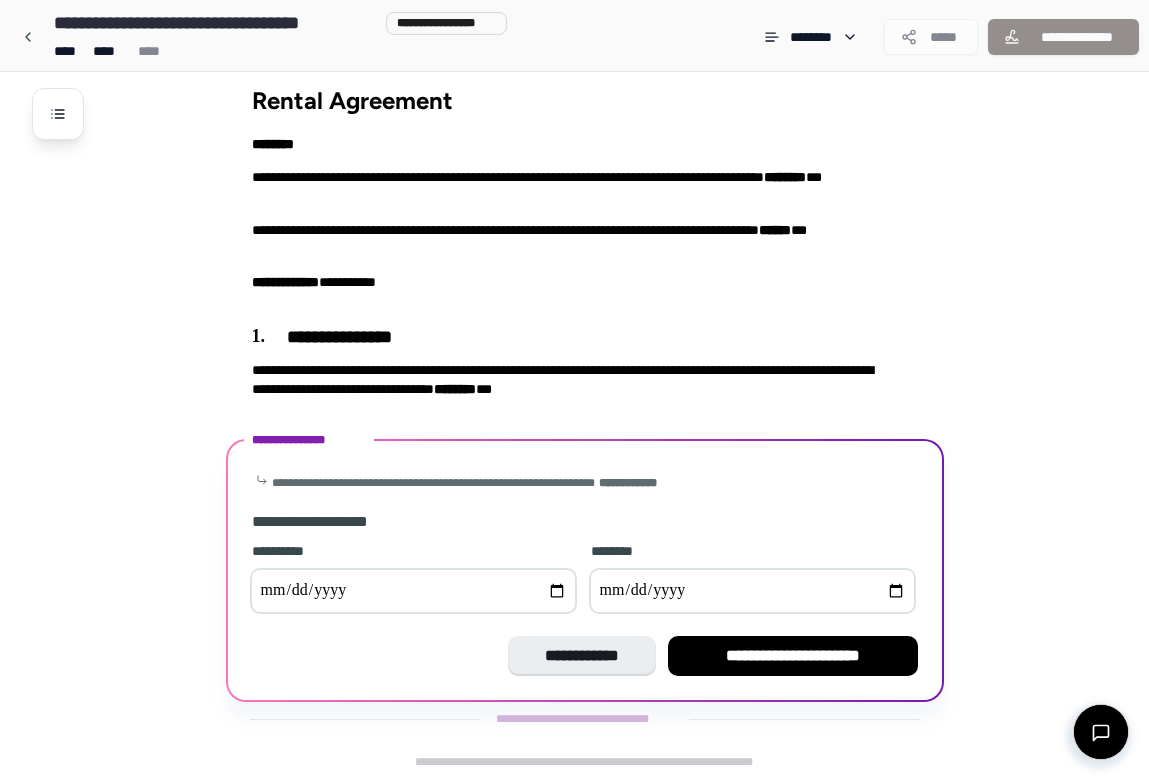 click at bounding box center [413, 591] 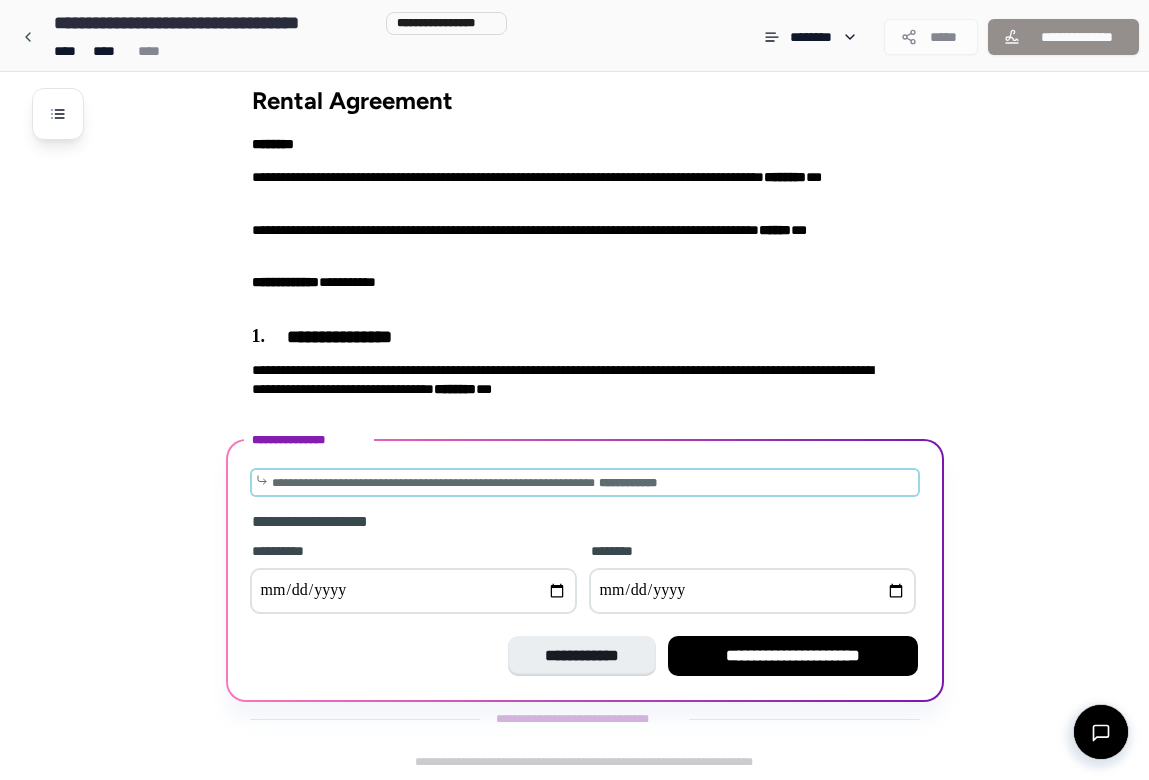 type on "**********" 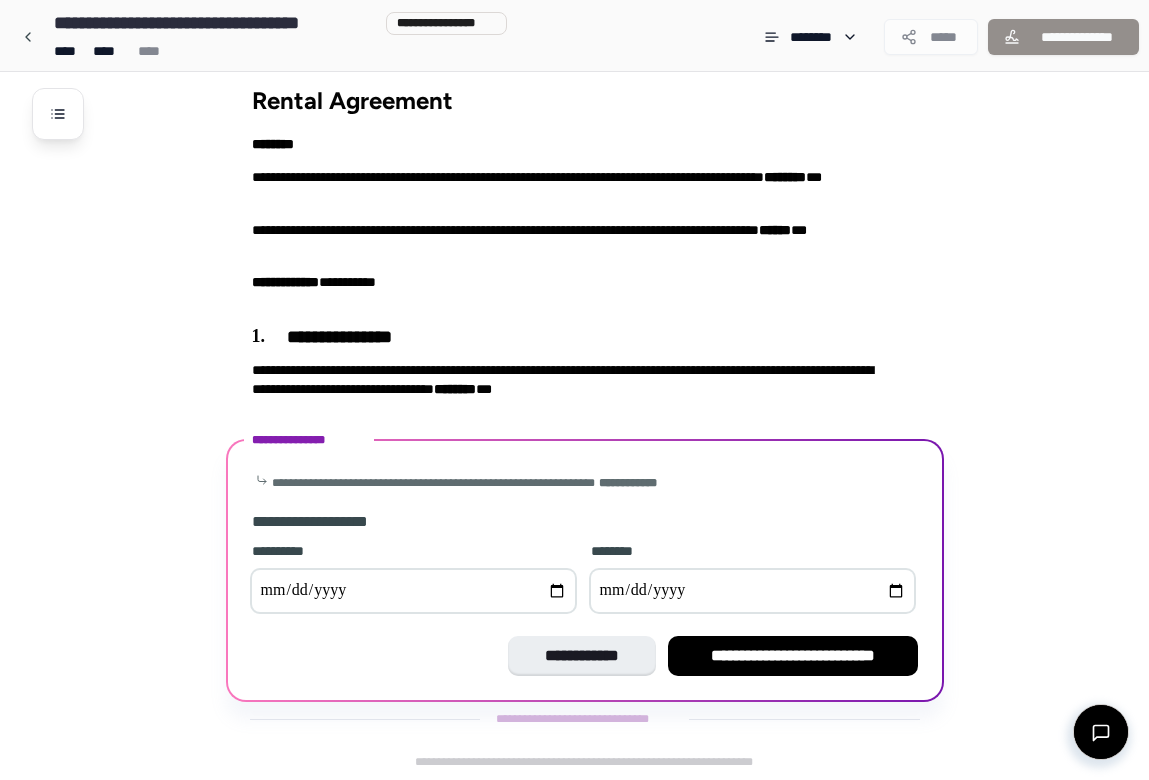 click at bounding box center [752, 591] 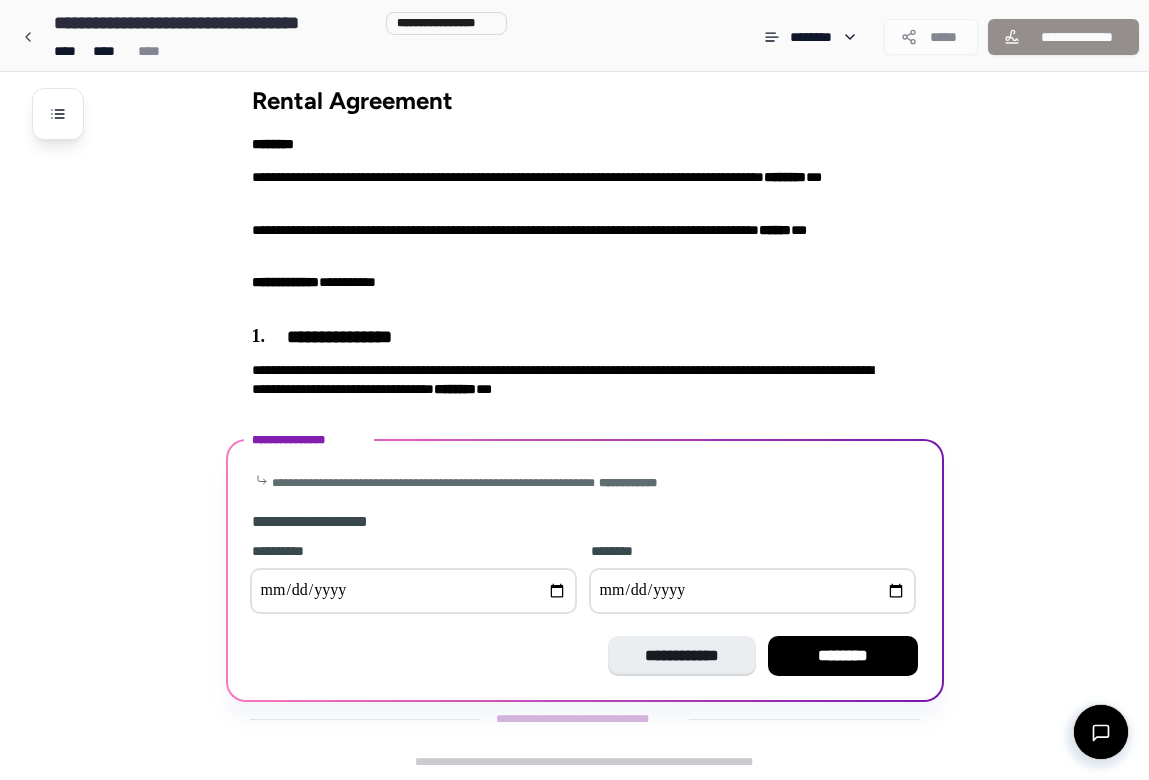 type on "**********" 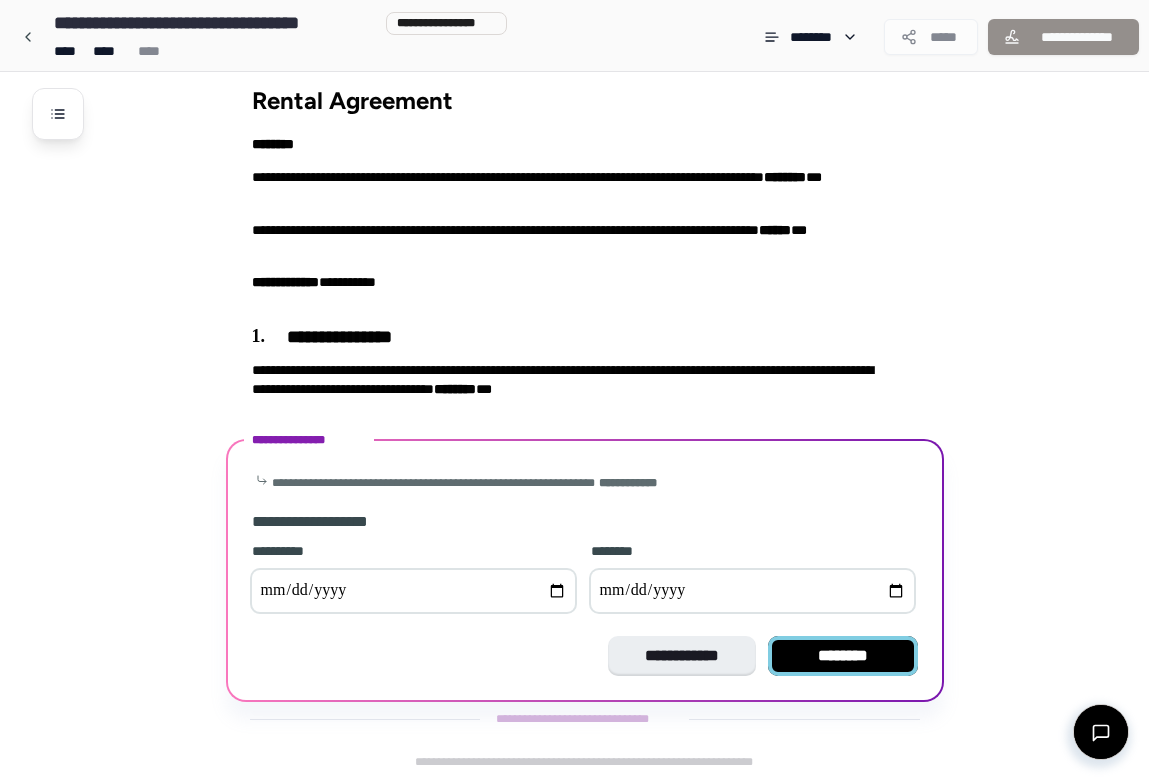 click on "********" at bounding box center (843, 656) 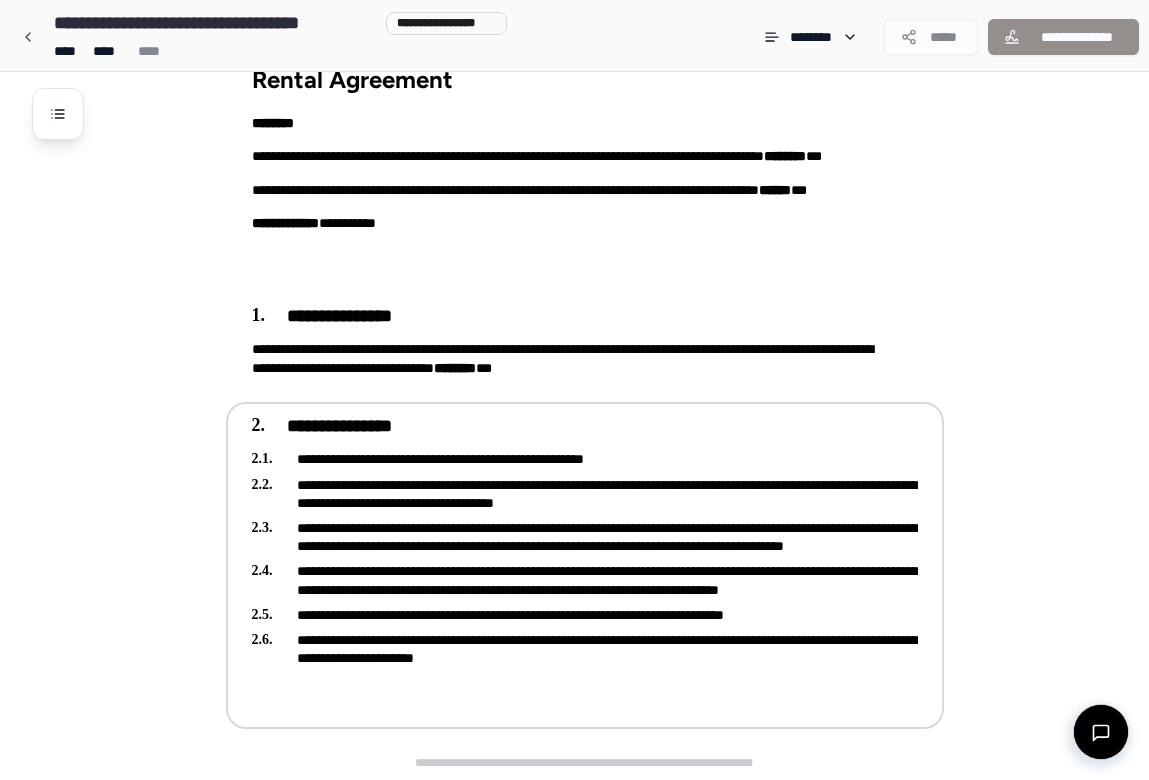 scroll, scrollTop: 142, scrollLeft: 0, axis: vertical 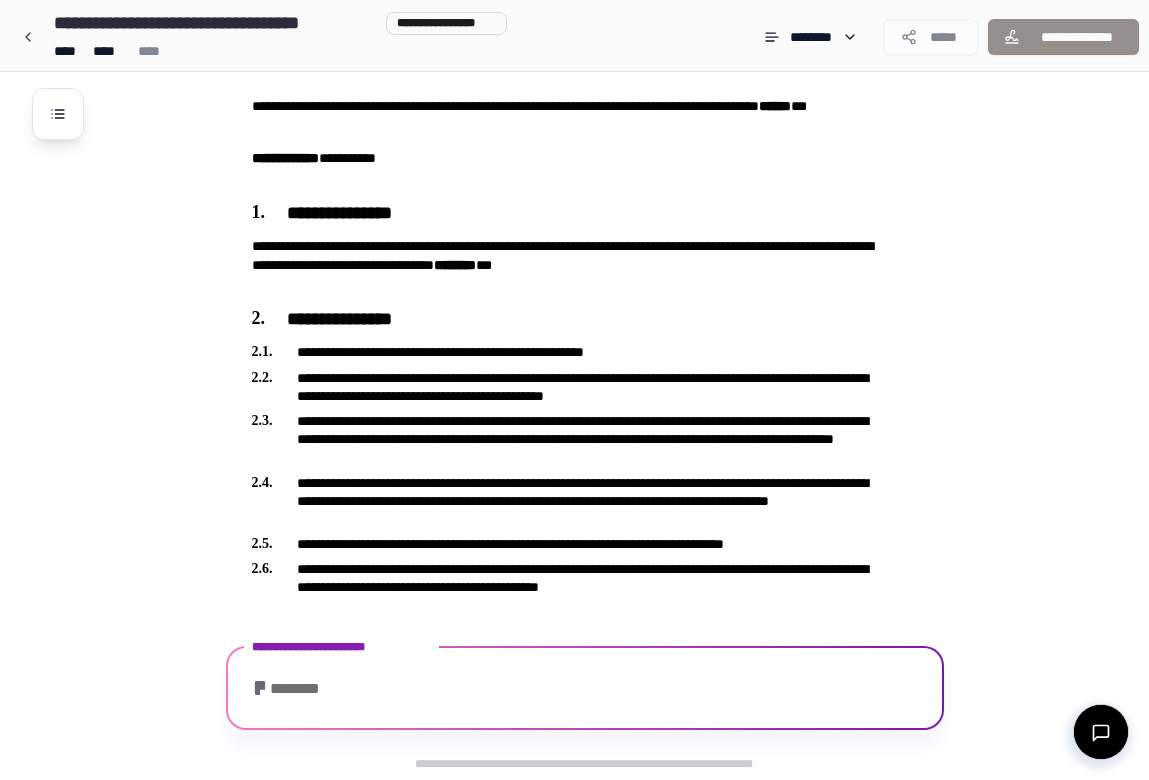 click on "********" at bounding box center [585, 691] 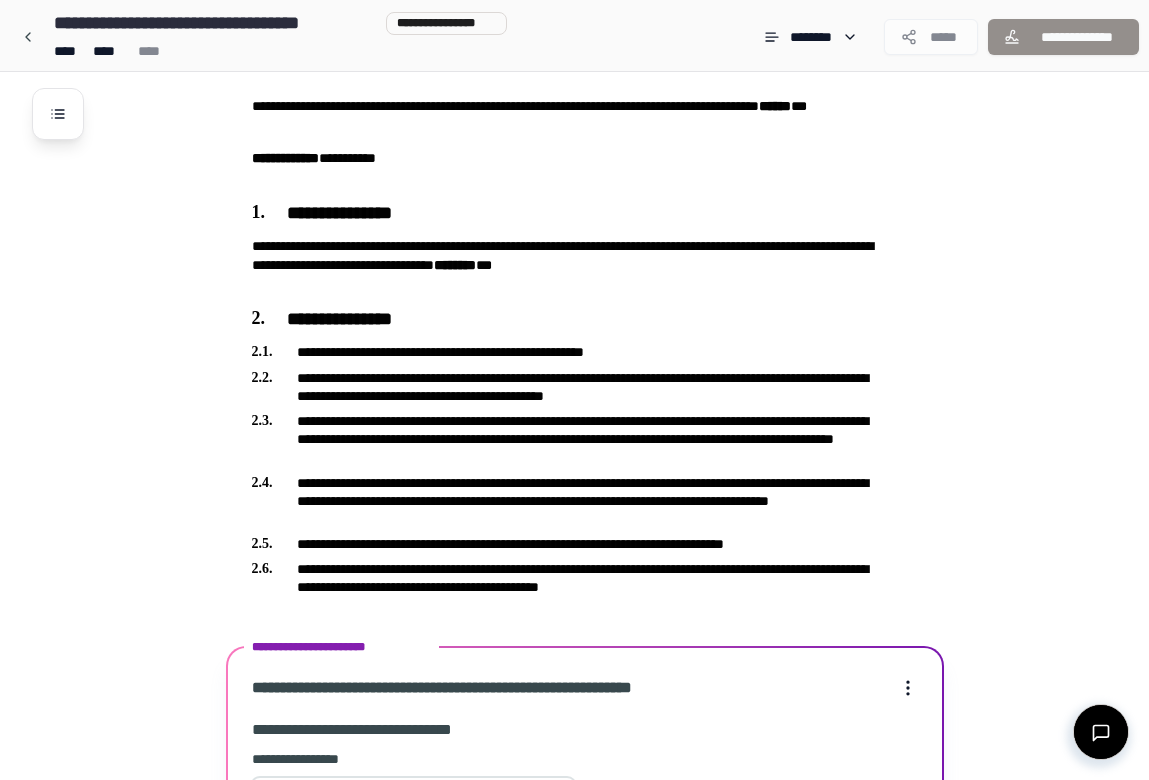 scroll, scrollTop: 753, scrollLeft: 0, axis: vertical 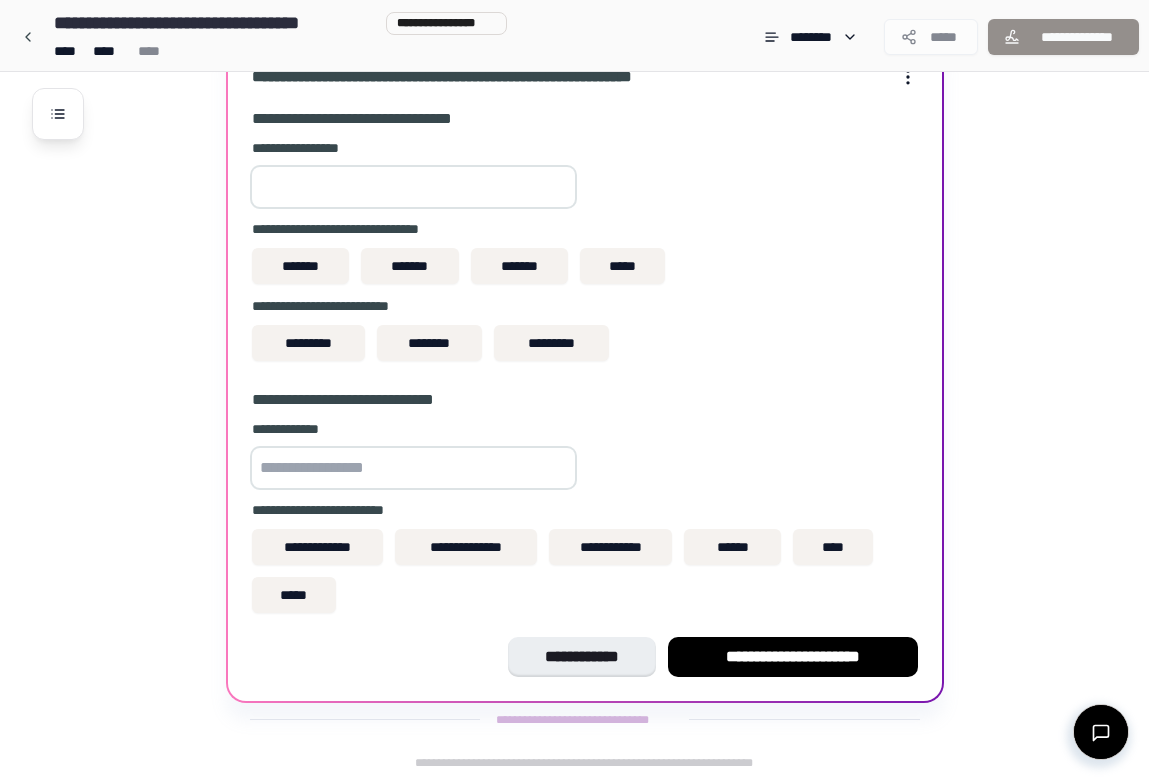 click at bounding box center (413, 187) 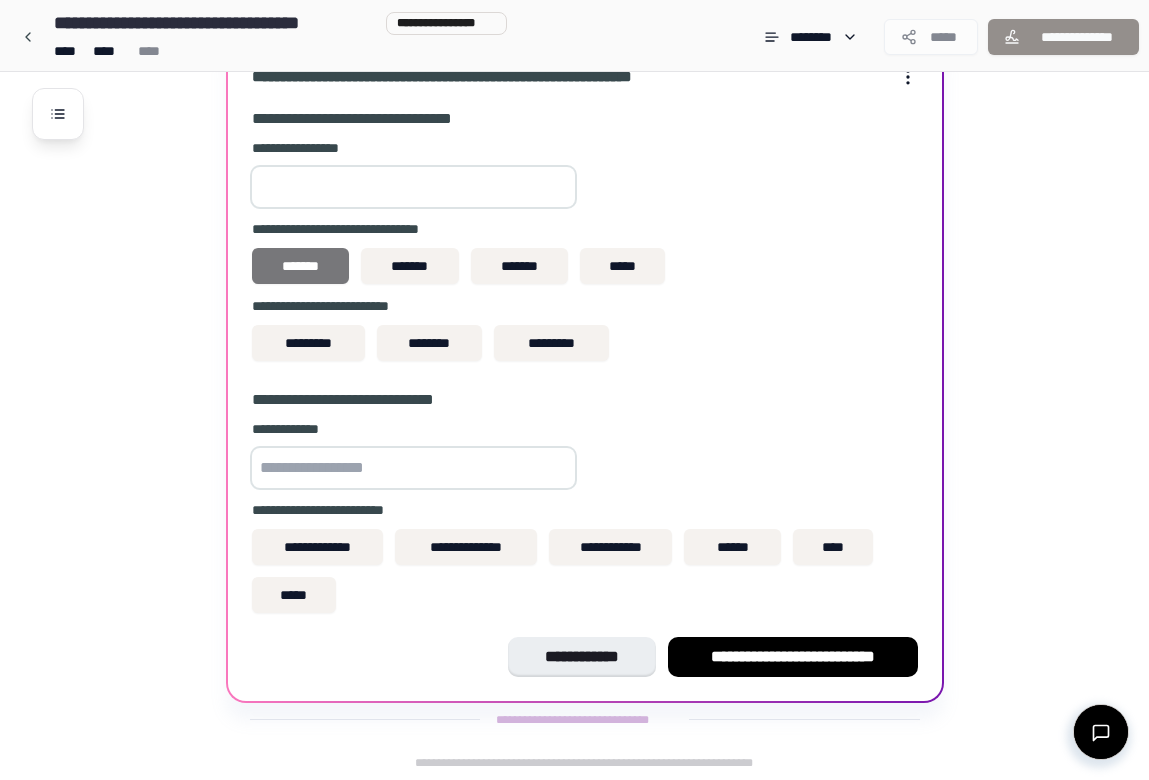type on "****" 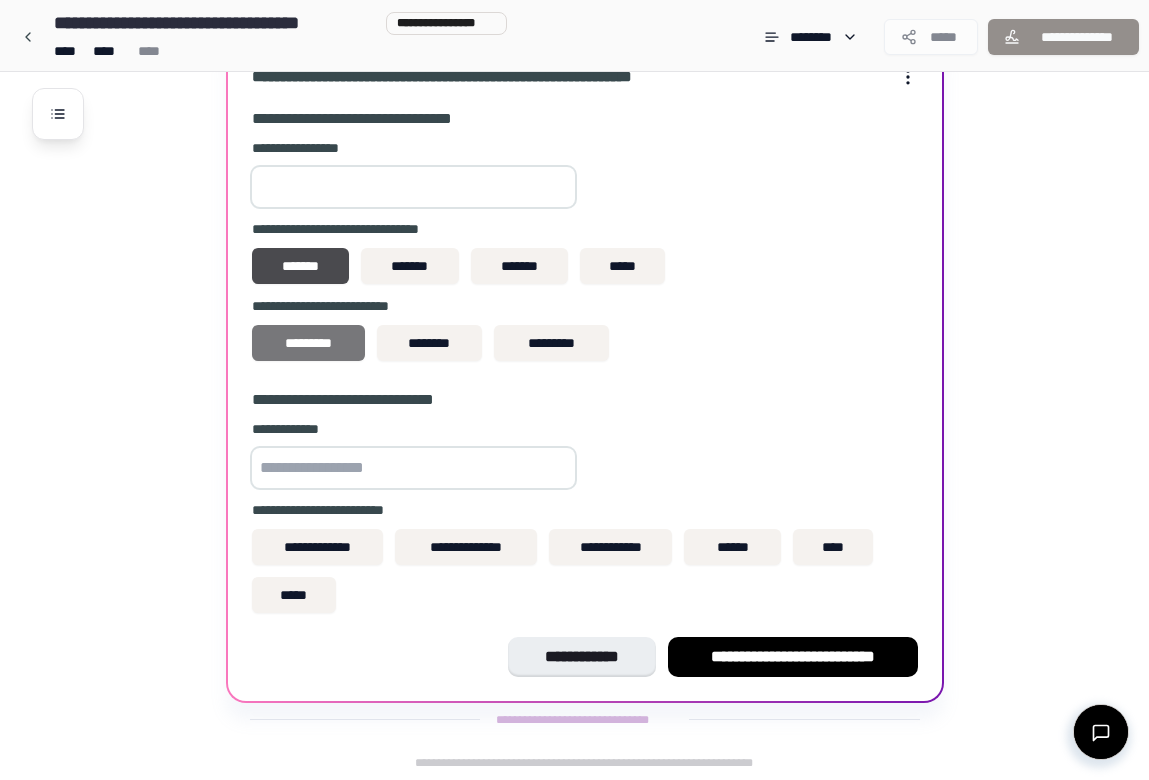 click on "*********" at bounding box center (308, 343) 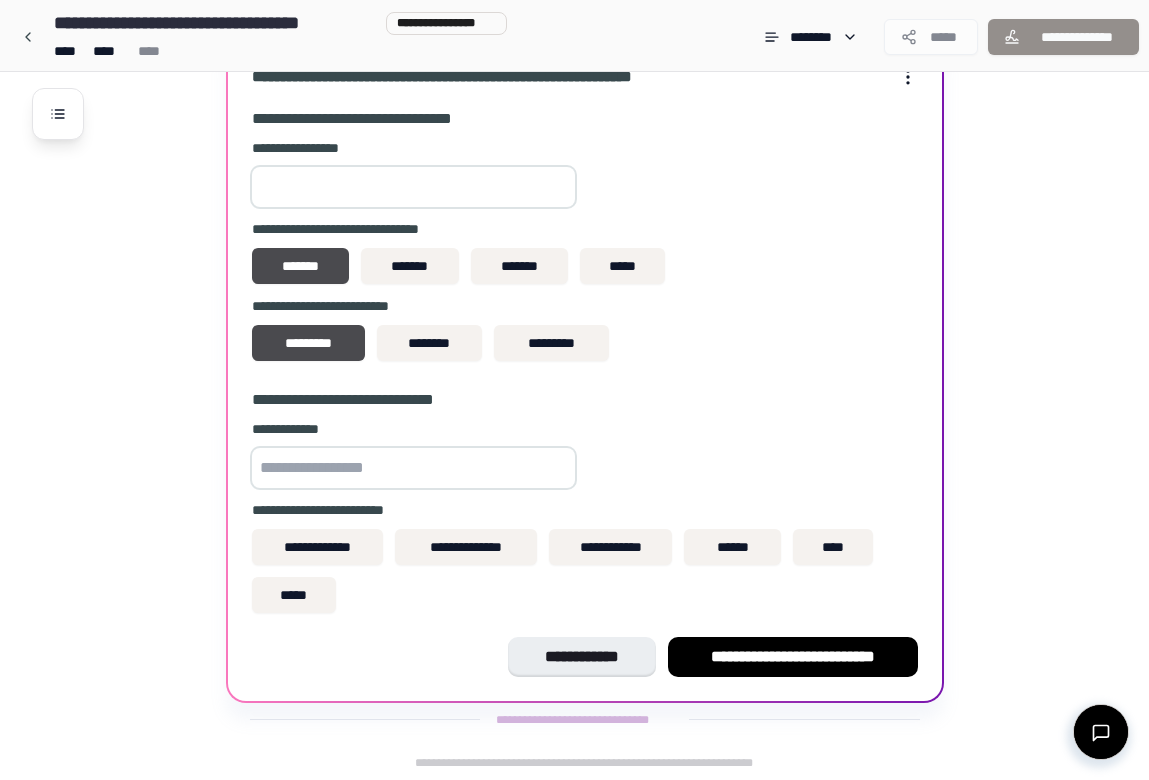 click at bounding box center [413, 468] 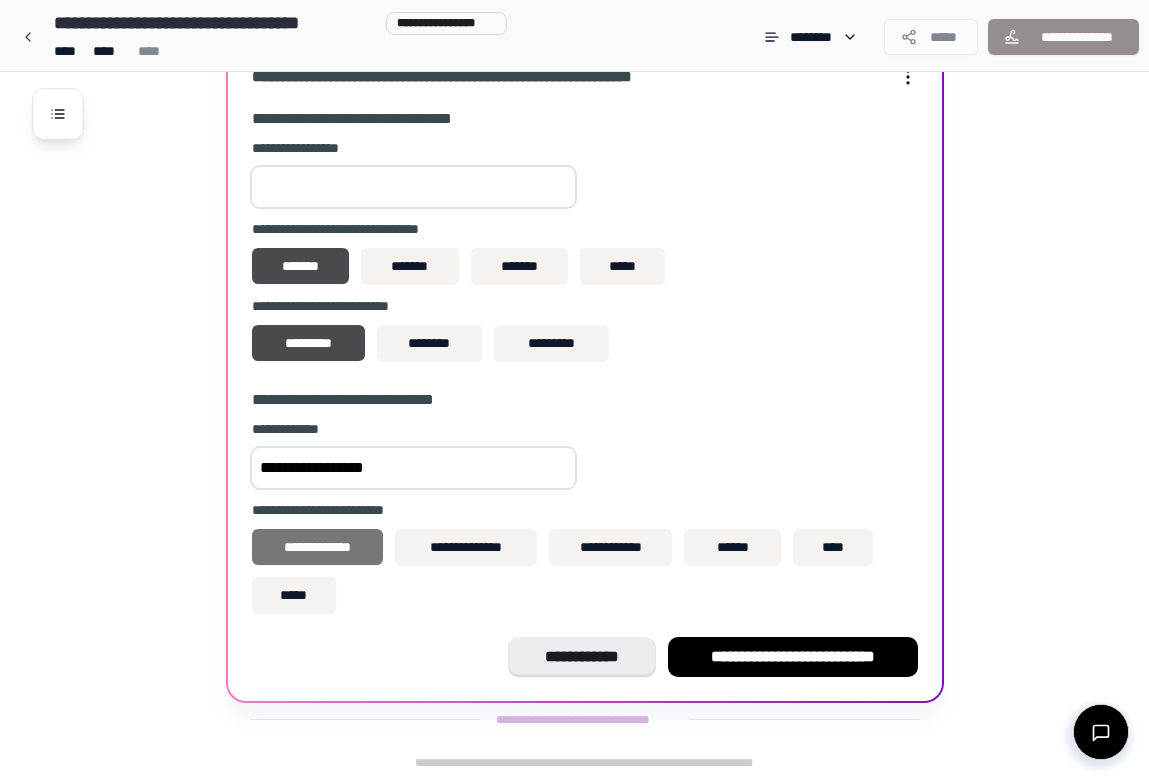 type on "**********" 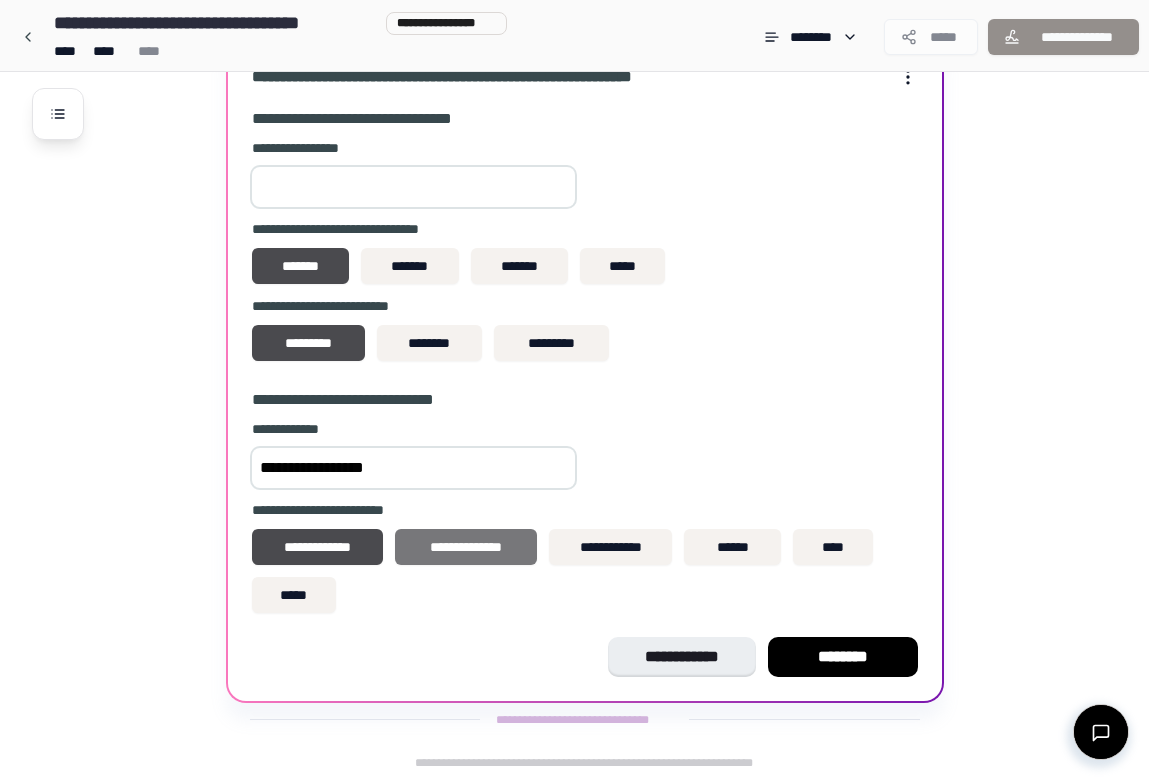 click on "**********" at bounding box center [466, 547] 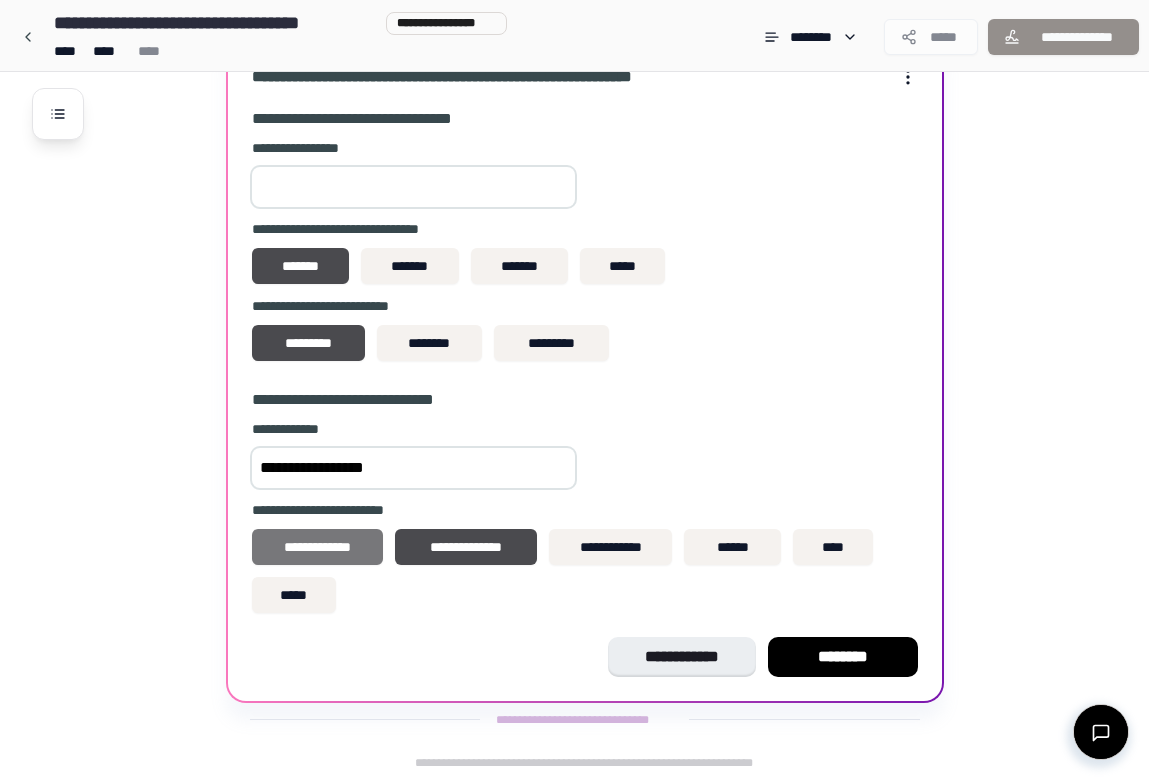 click on "**********" at bounding box center [318, 547] 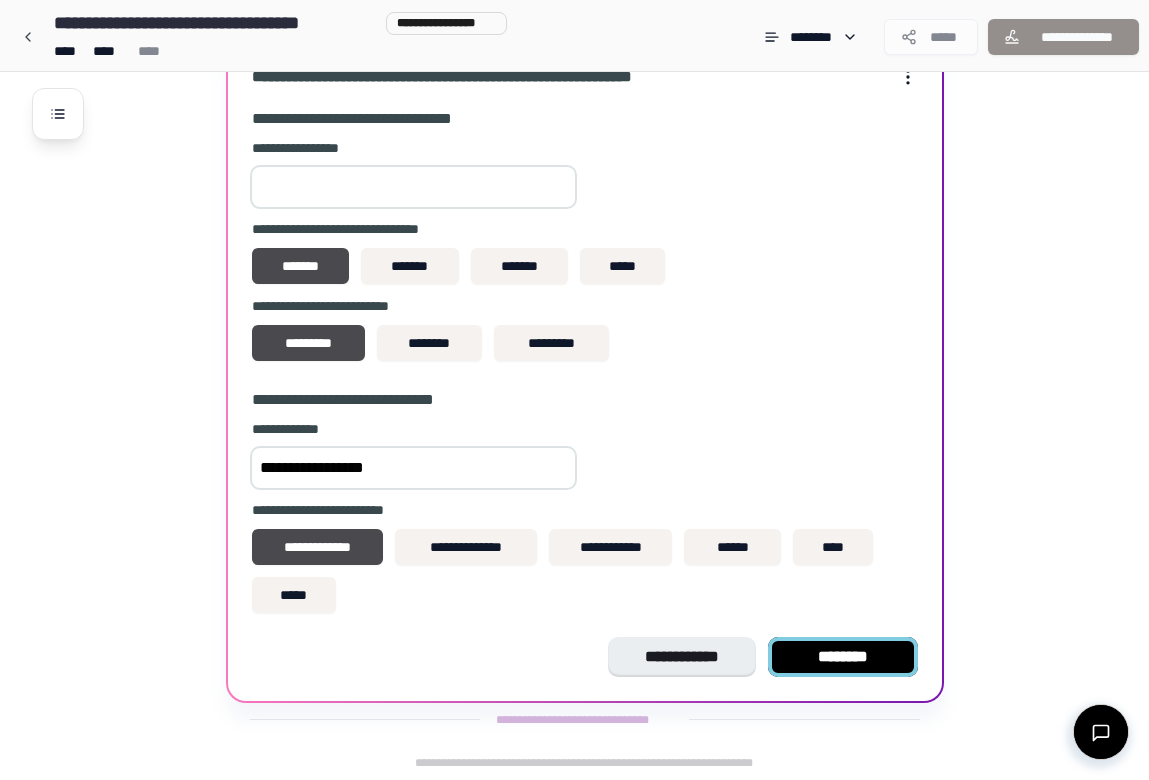 click on "********" at bounding box center (843, 657) 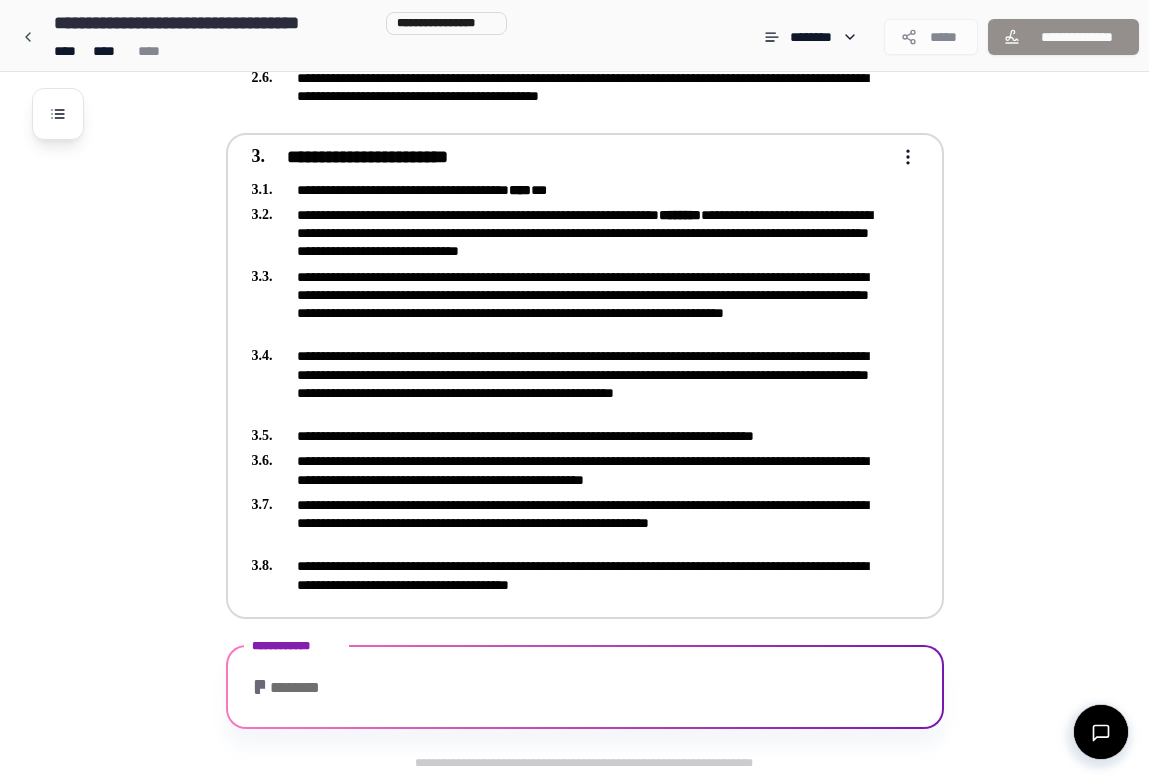 scroll, scrollTop: 789, scrollLeft: 0, axis: vertical 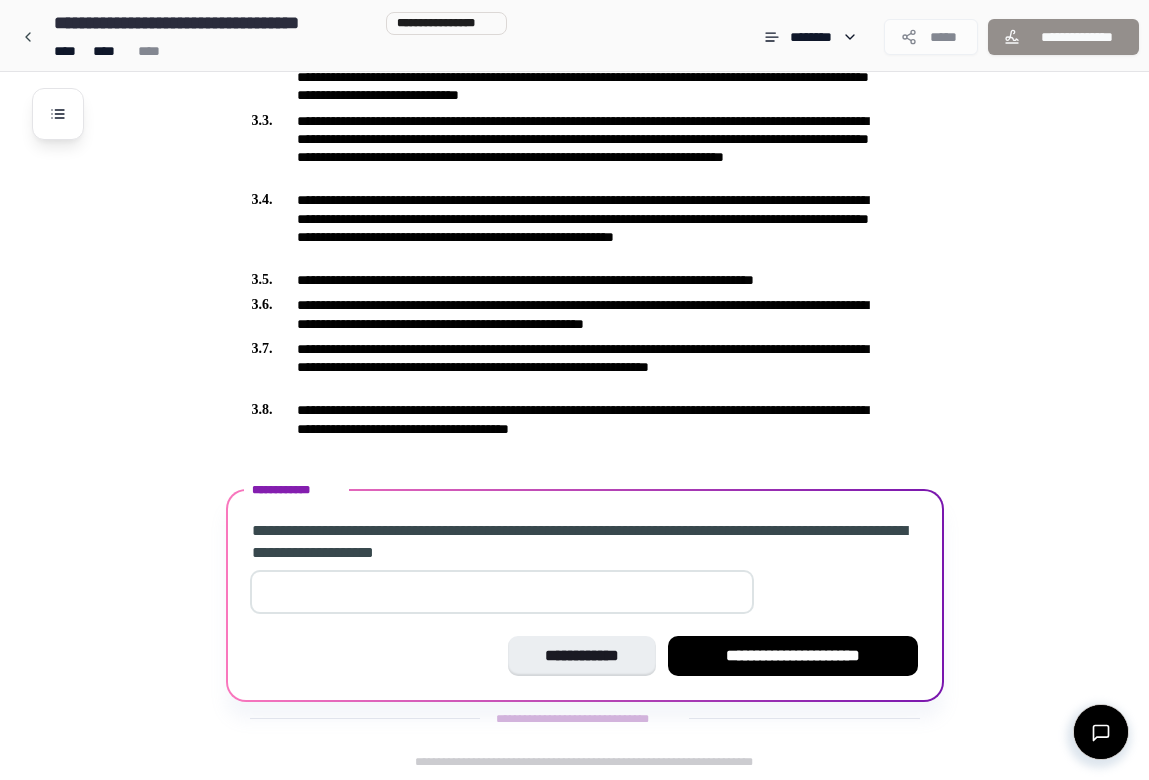 click on "*" at bounding box center (502, 592) 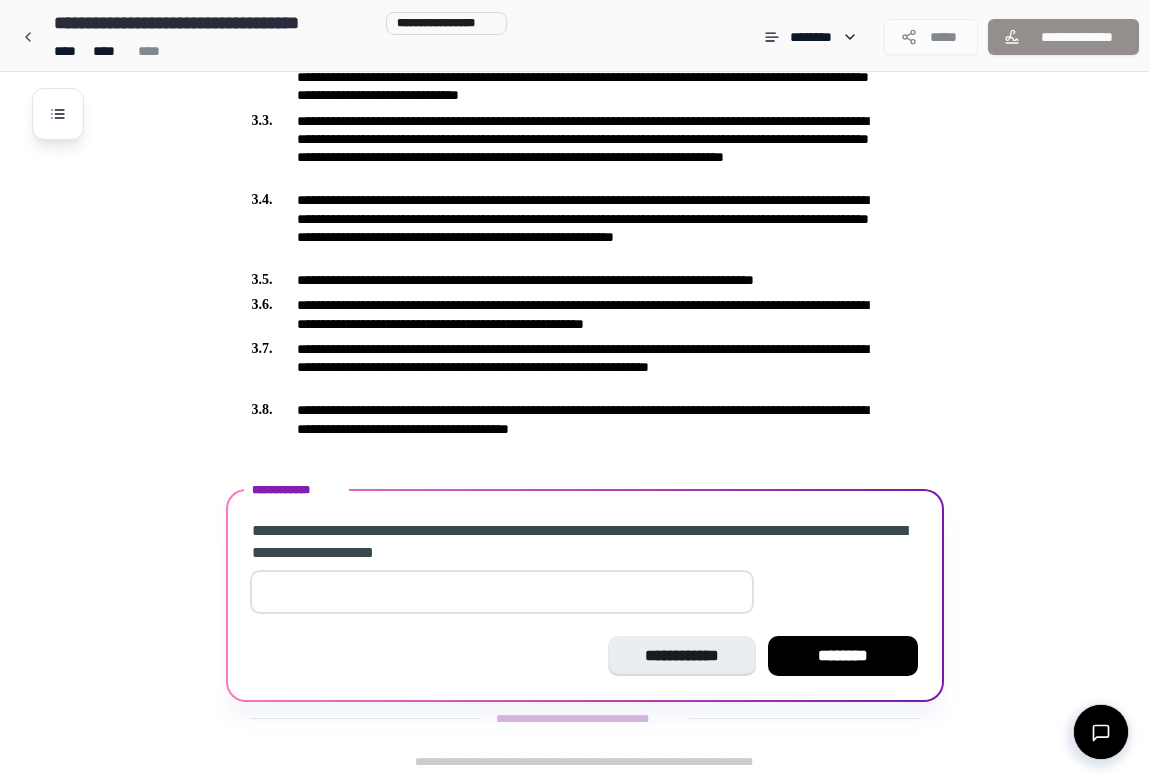 click on "*" at bounding box center (502, 592) 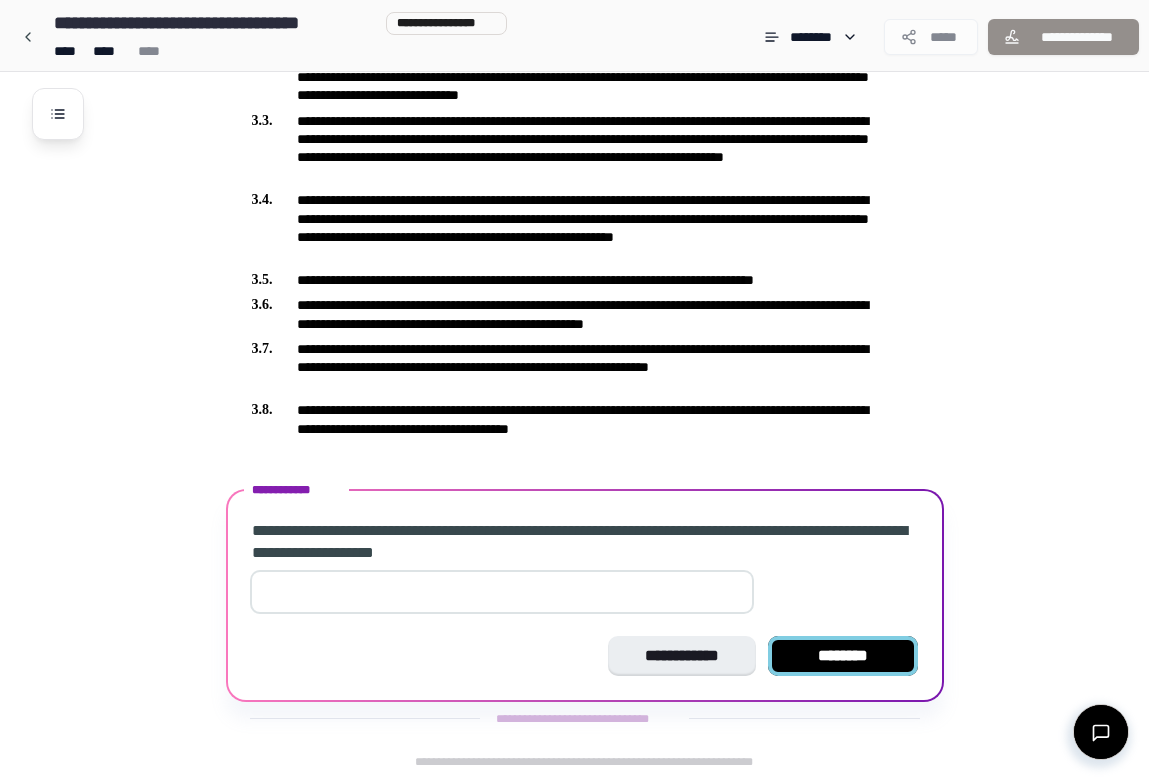 type on "***" 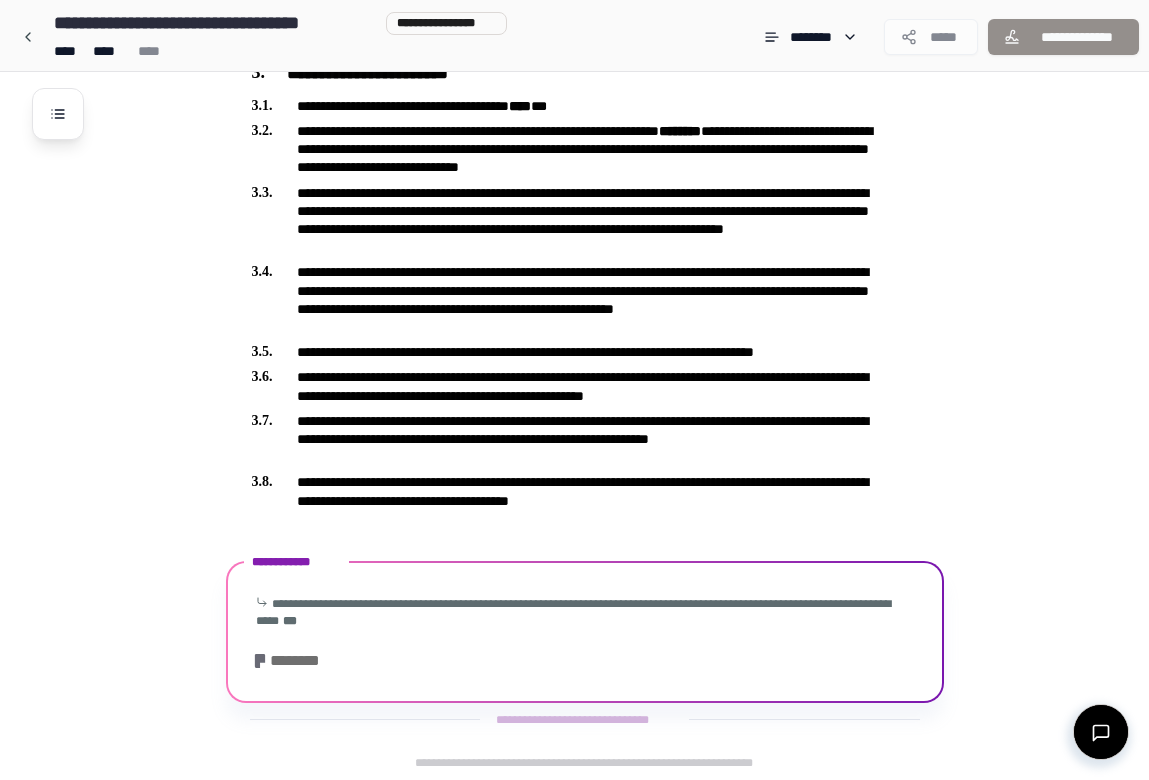 scroll, scrollTop: 847, scrollLeft: 0, axis: vertical 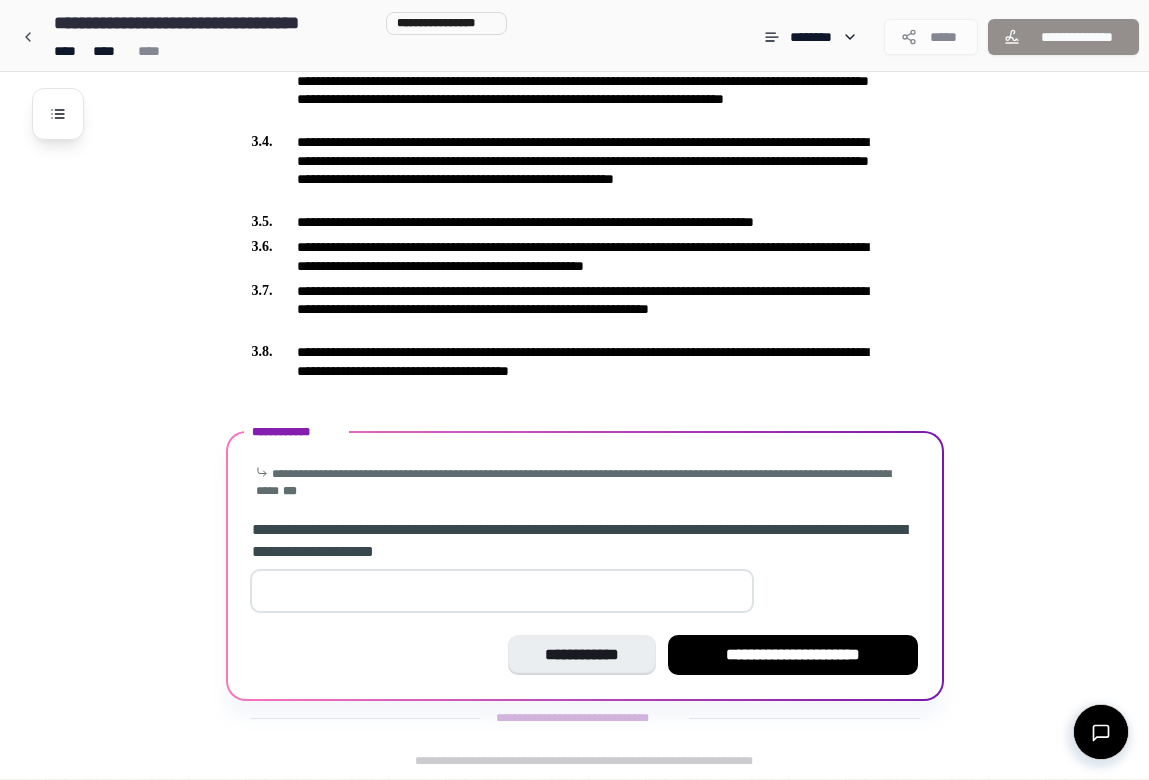 click on "*" at bounding box center [502, 591] 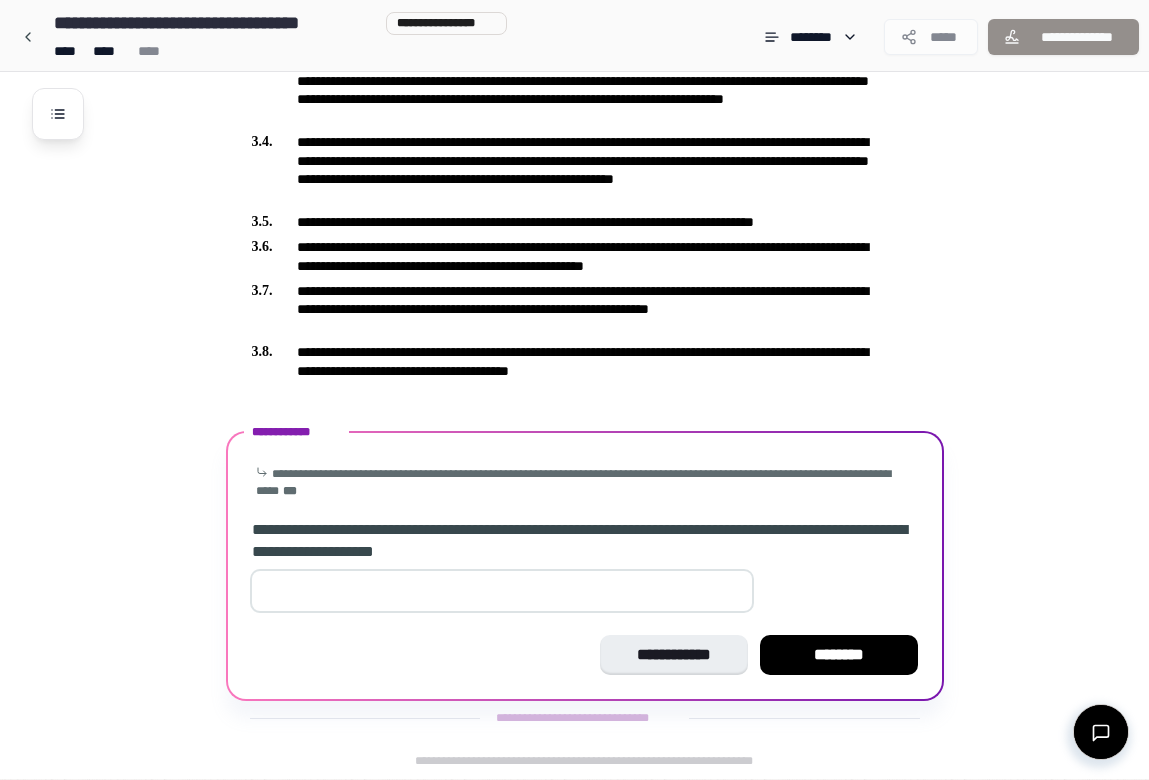 click on "*" at bounding box center (502, 591) 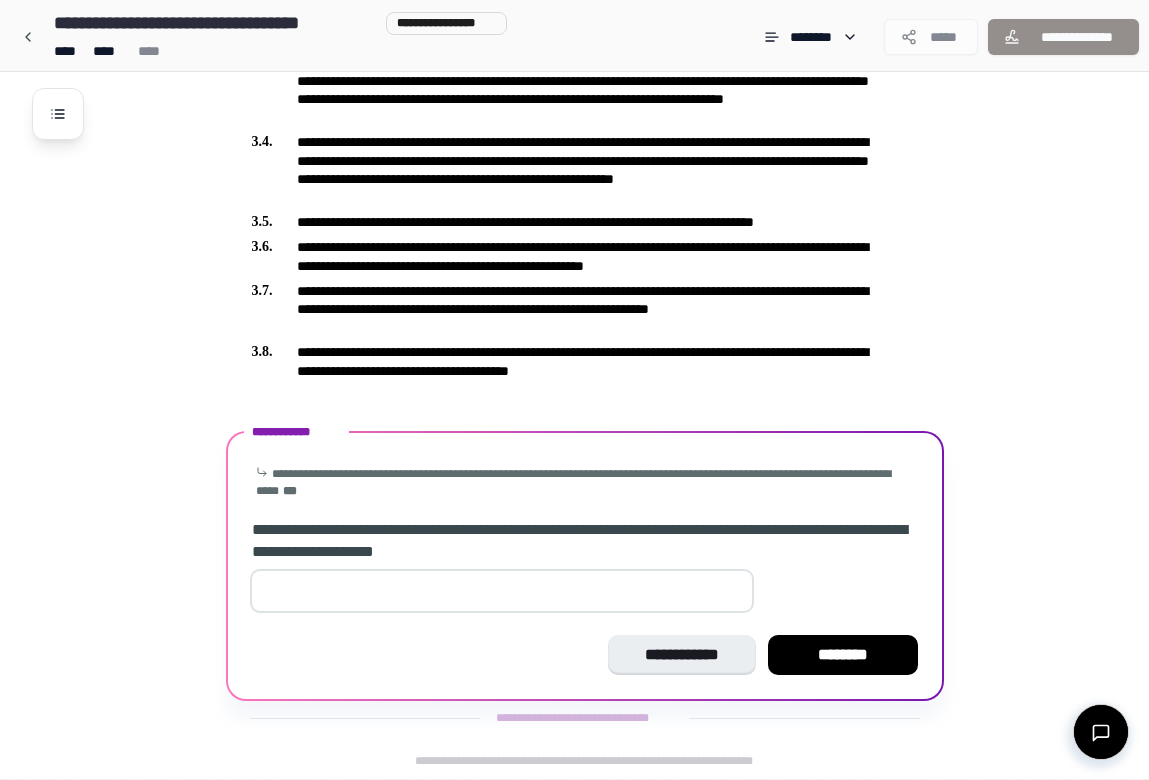 click on "*" at bounding box center (502, 591) 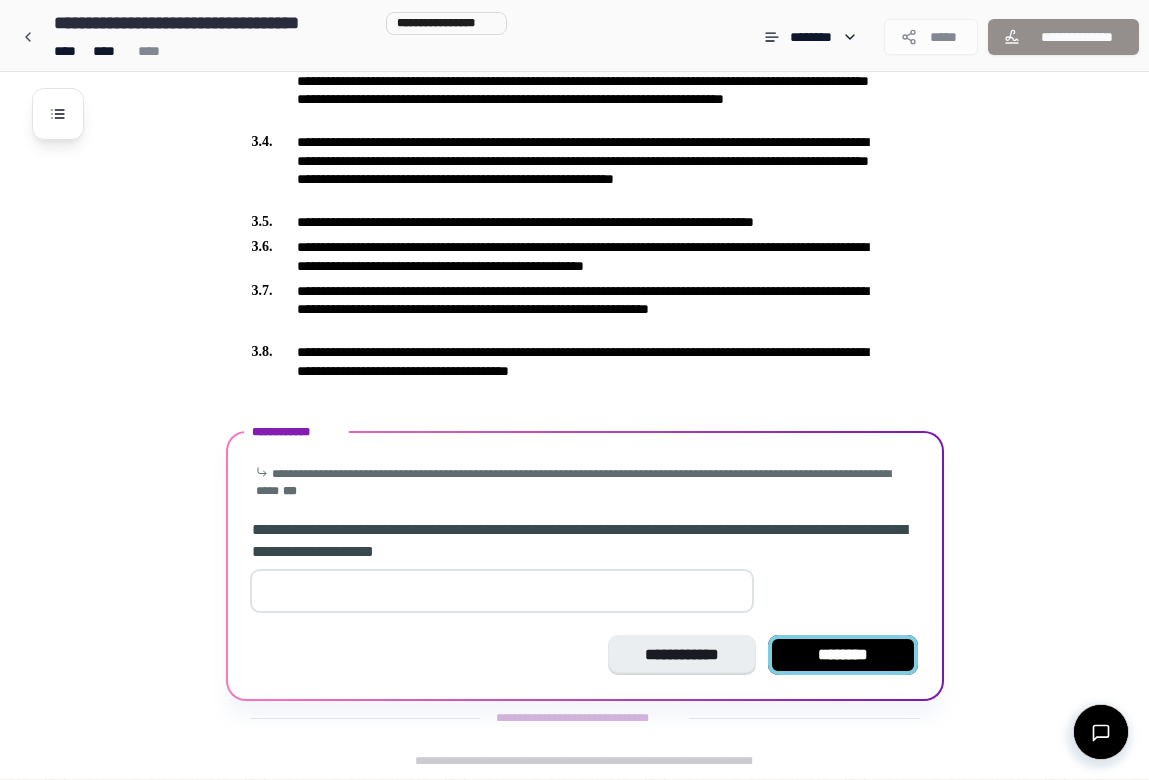 click on "********" at bounding box center [843, 655] 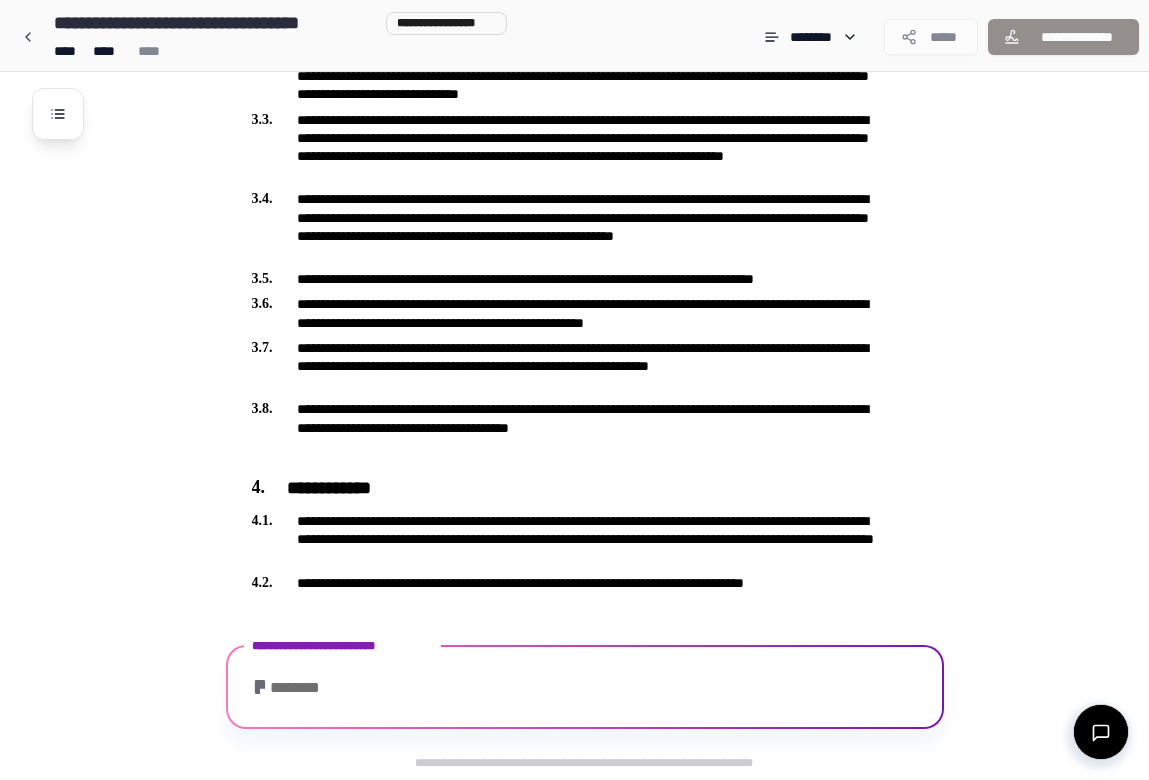 scroll, scrollTop: 860, scrollLeft: 0, axis: vertical 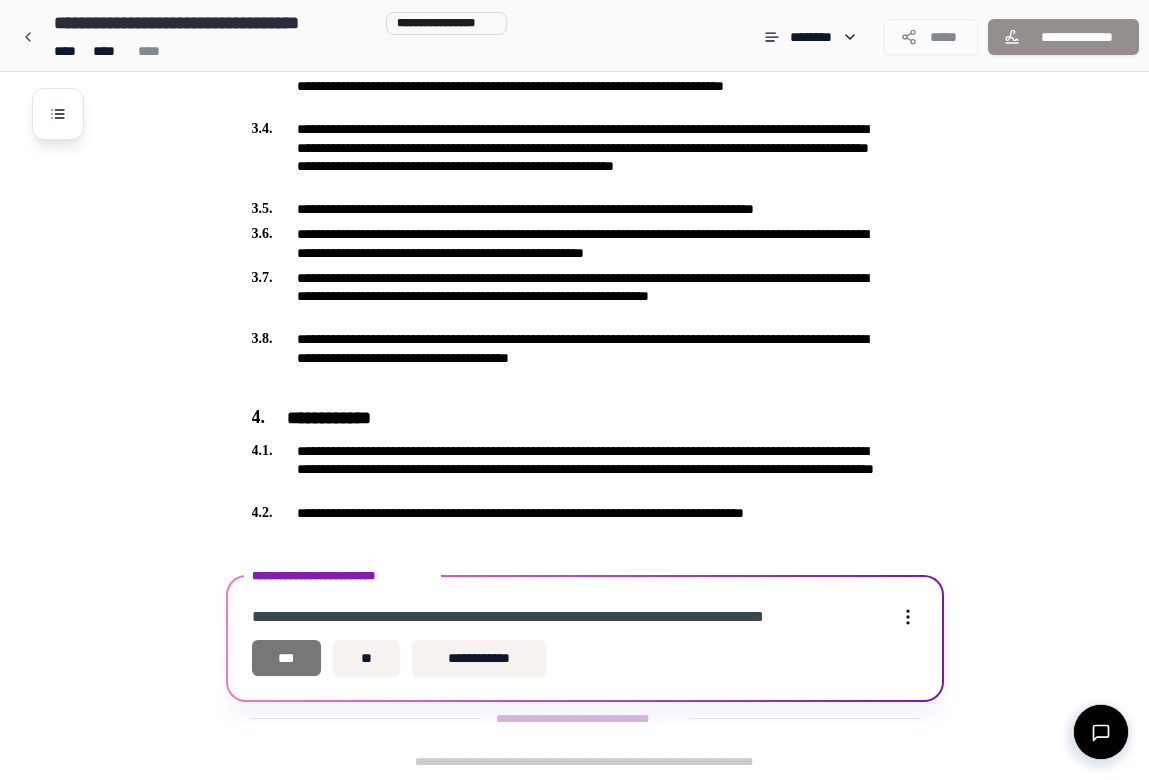 click on "***" at bounding box center (287, 658) 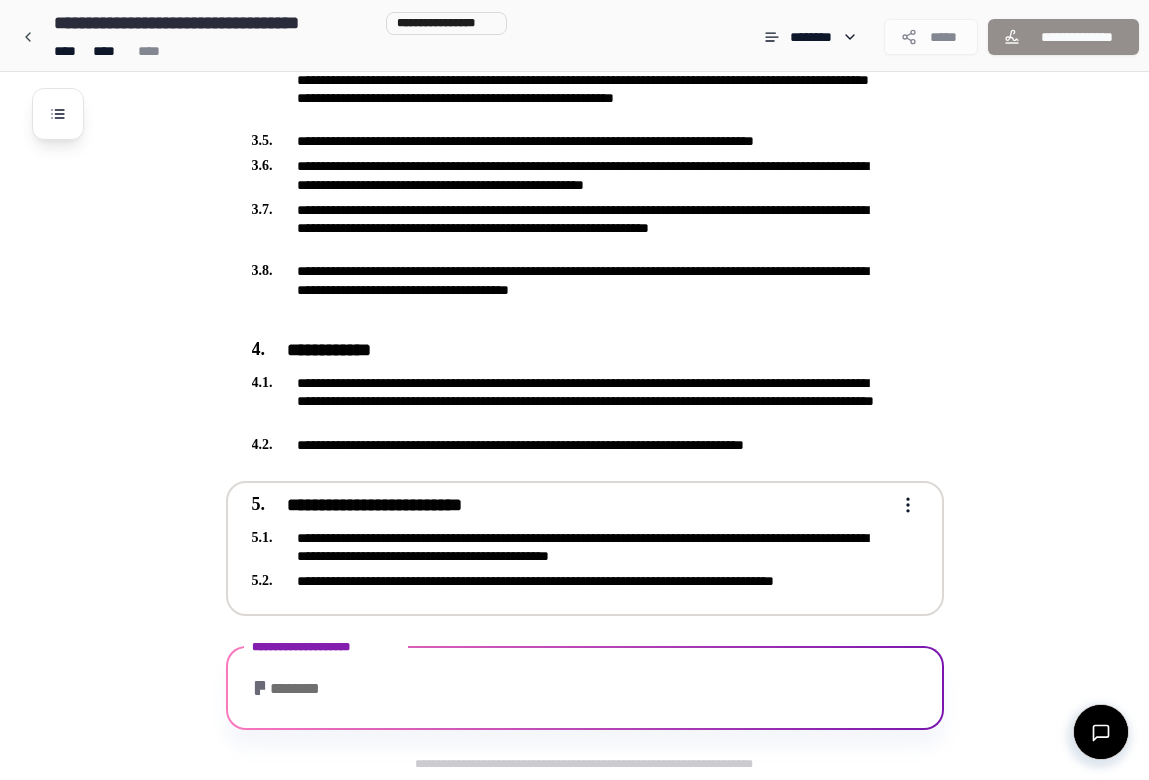 scroll, scrollTop: 998, scrollLeft: 0, axis: vertical 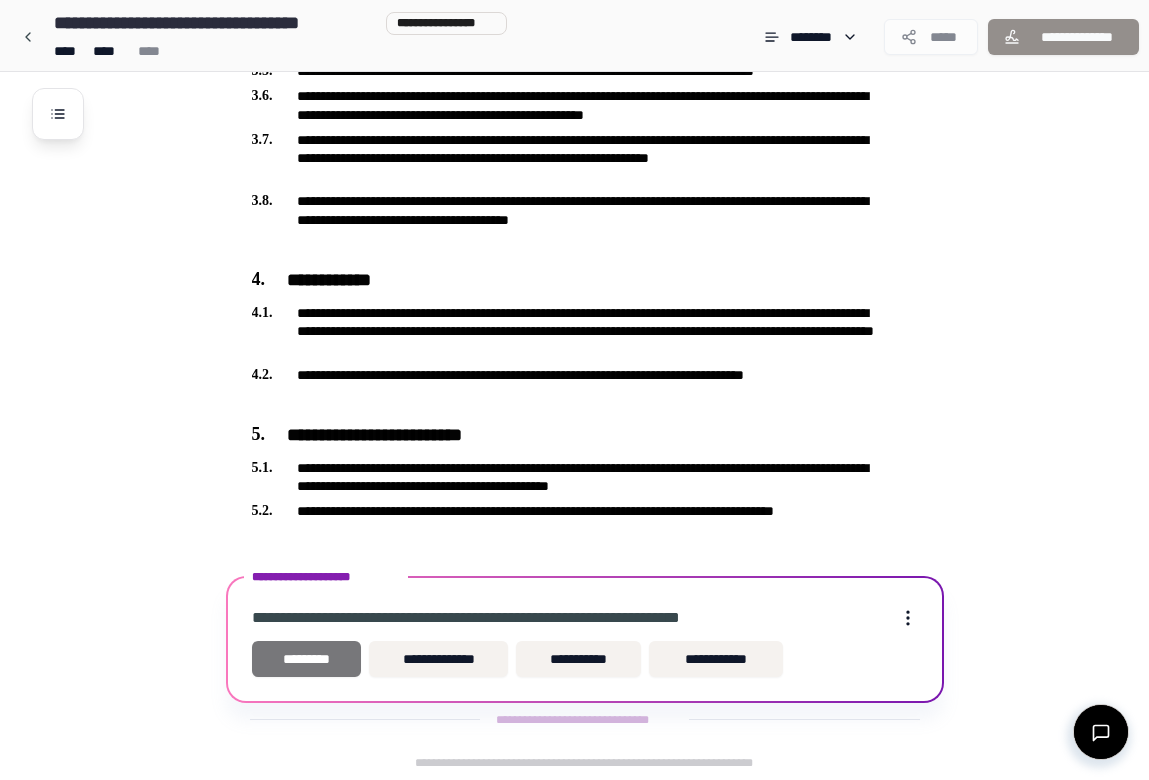 click on "*********" at bounding box center (307, 659) 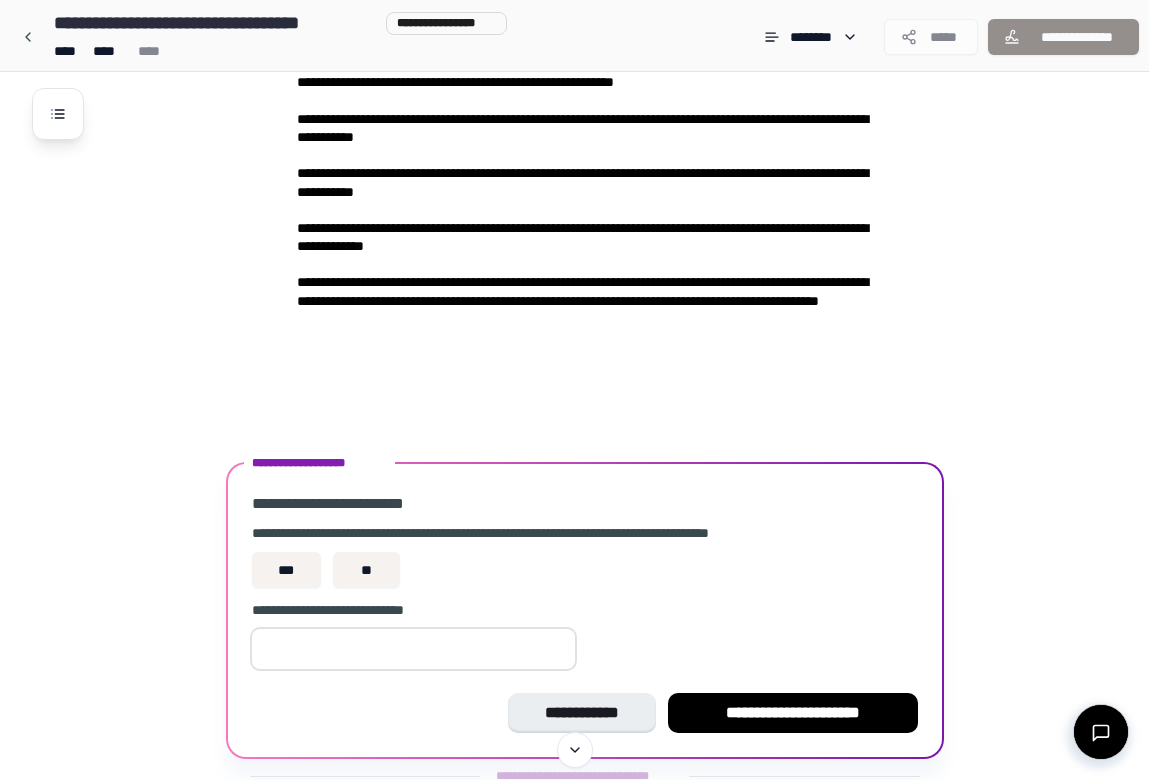 scroll, scrollTop: 2829, scrollLeft: 0, axis: vertical 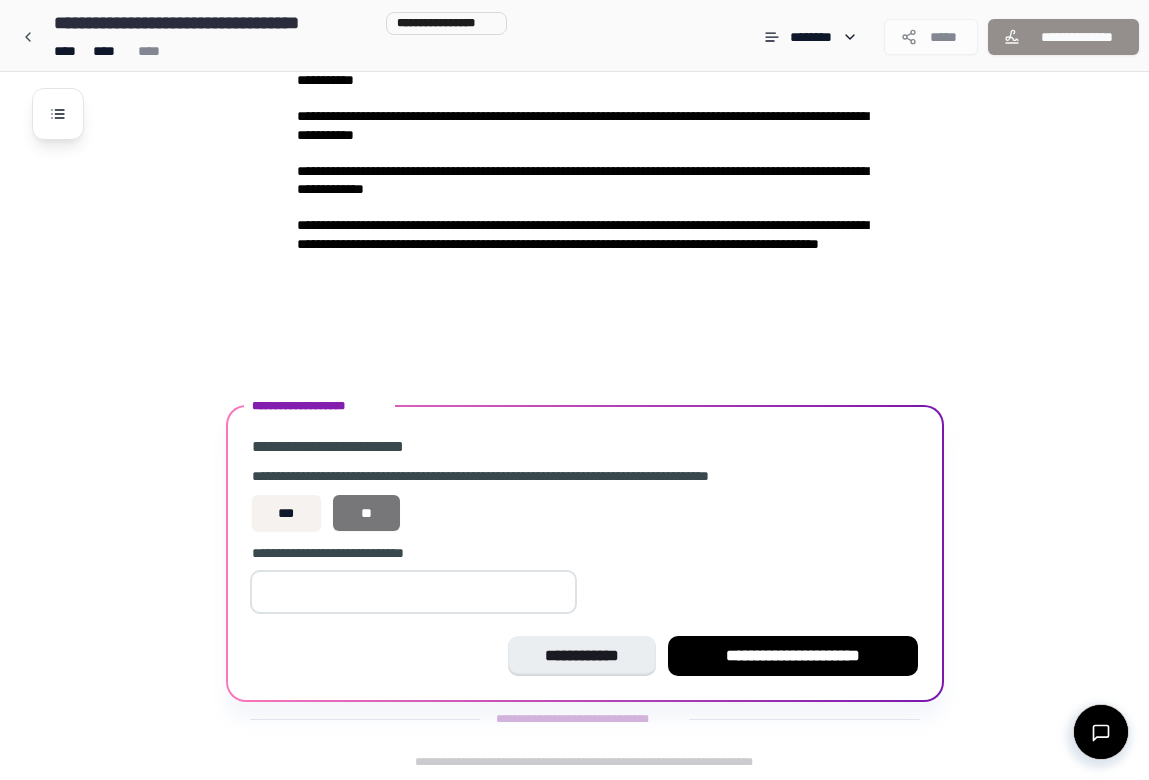 click on "**" at bounding box center (366, 513) 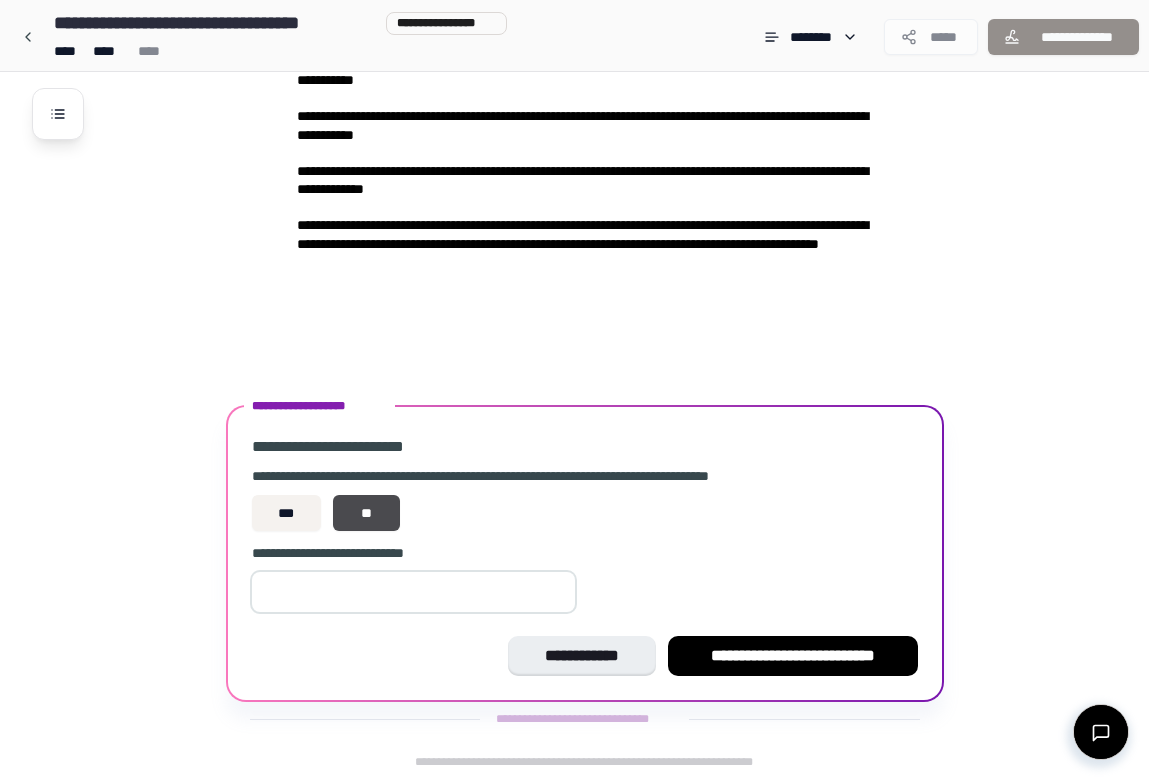 click at bounding box center (413, 592) 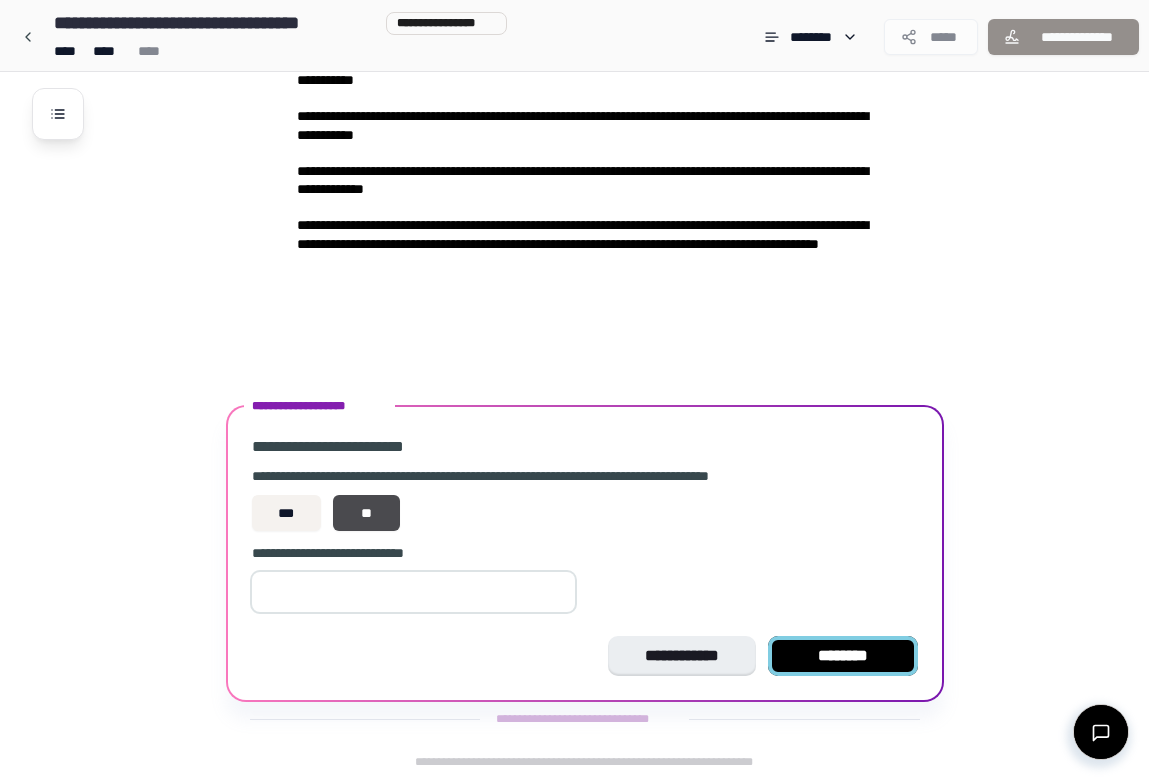 type on "*" 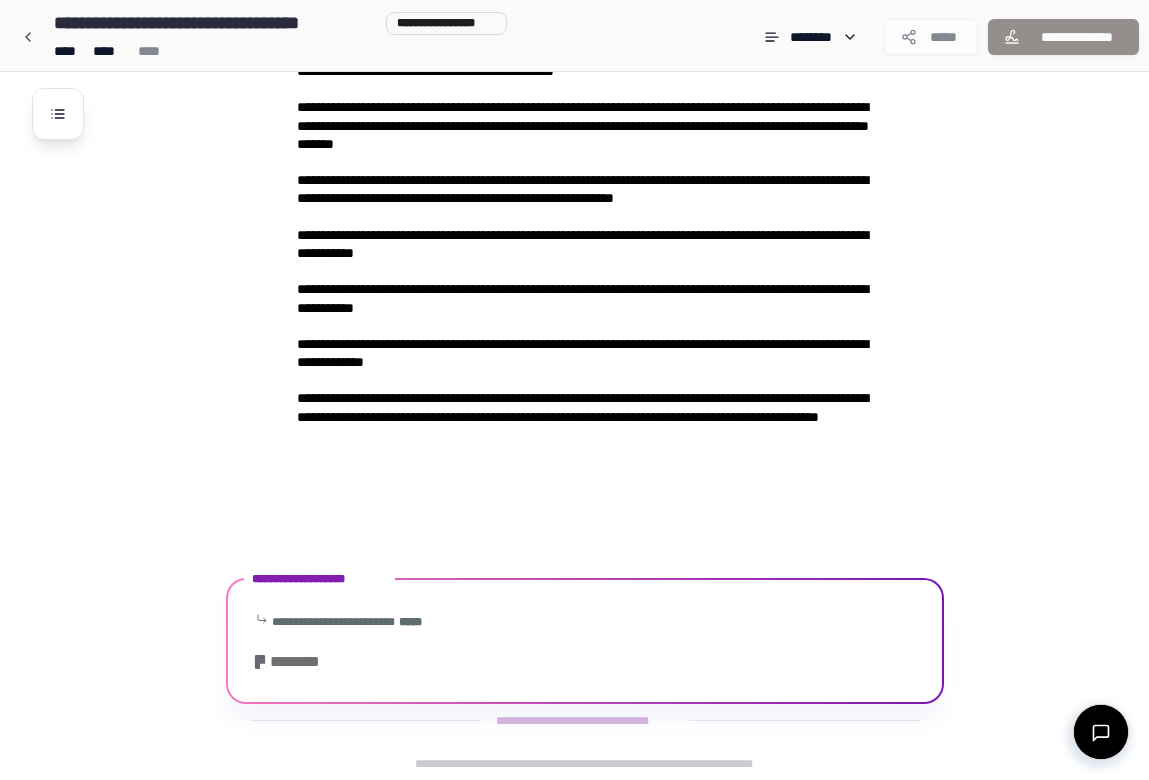 scroll, scrollTop: 2788, scrollLeft: 0, axis: vertical 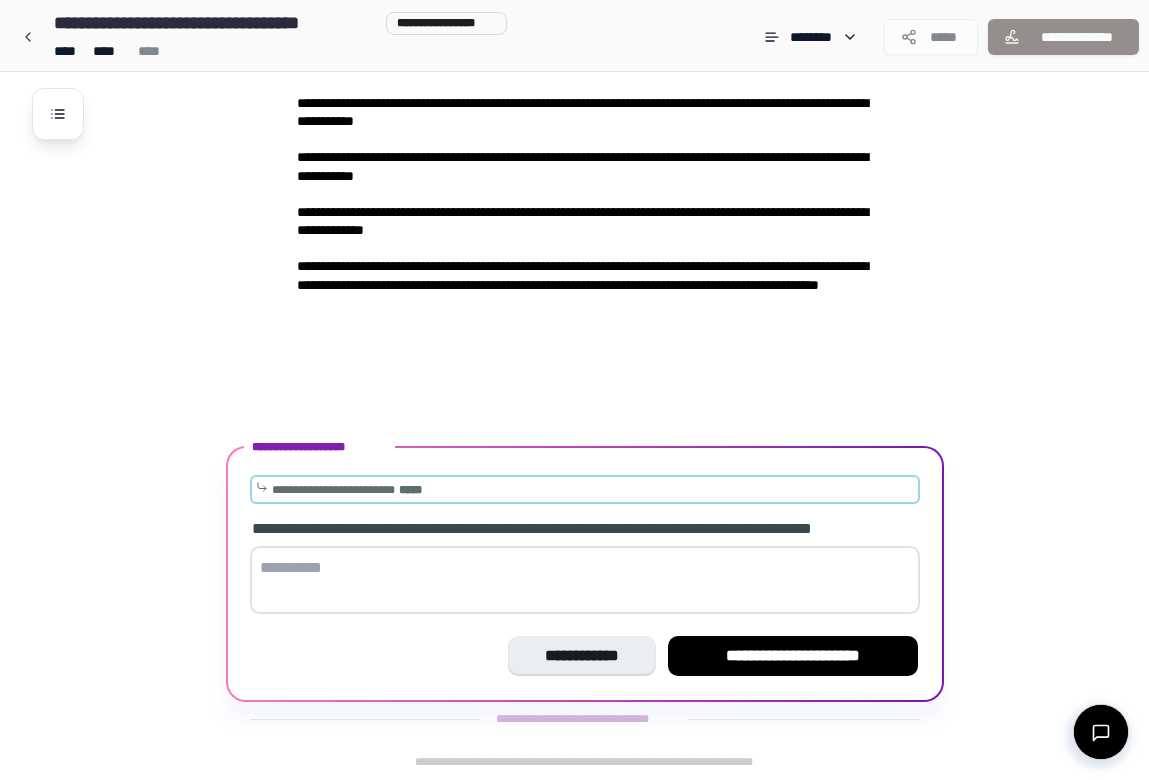 click on "**********" at bounding box center [333, 490] 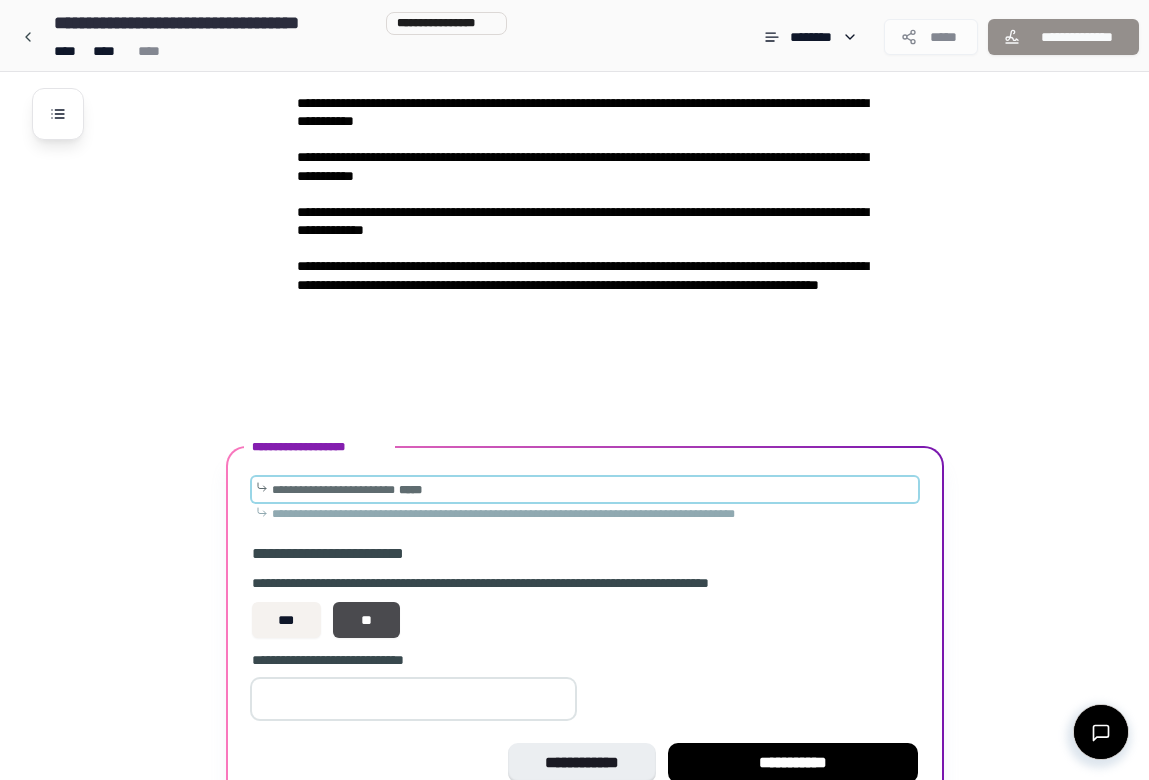 scroll, scrollTop: 2896, scrollLeft: 0, axis: vertical 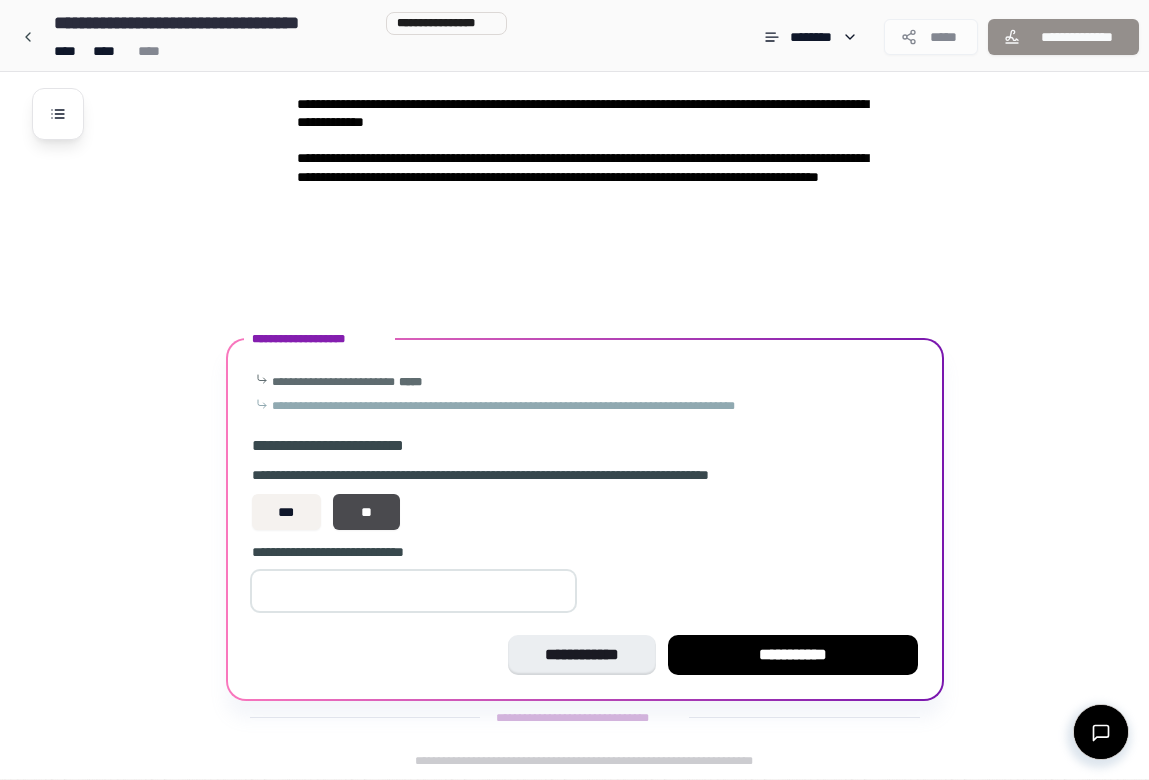 drag, startPoint x: 379, startPoint y: 590, endPoint x: 240, endPoint y: 590, distance: 139 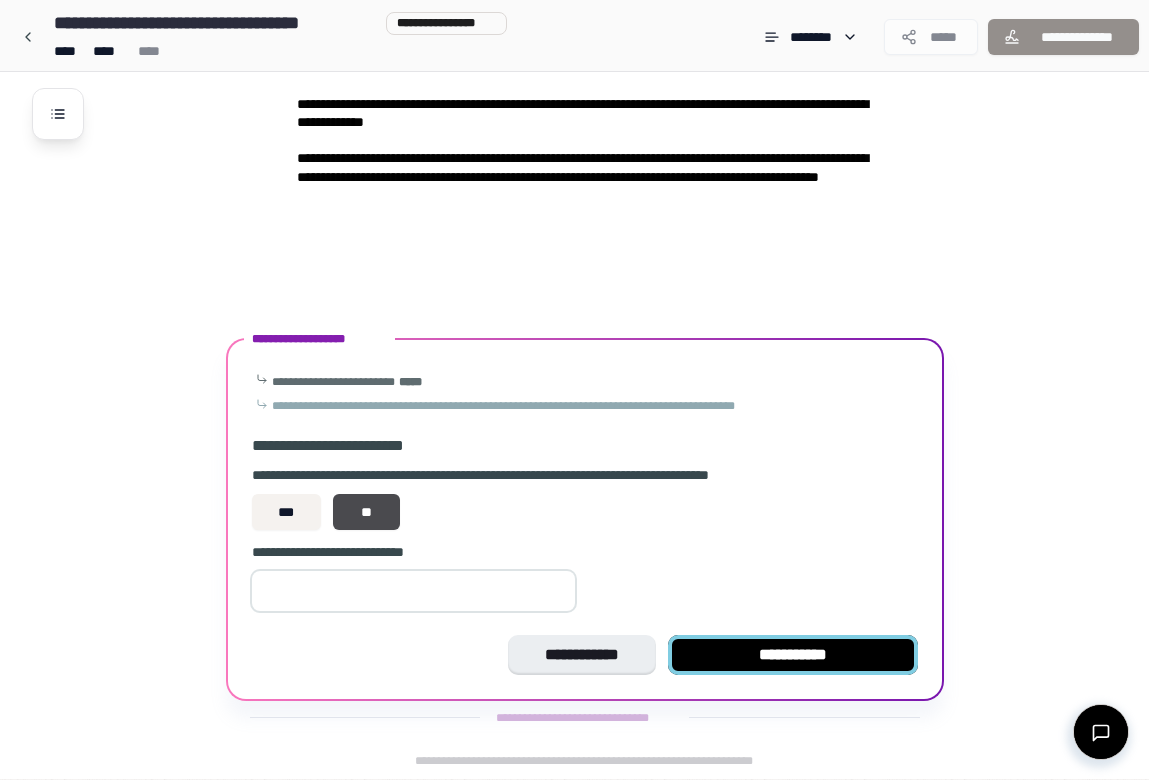 type on "*" 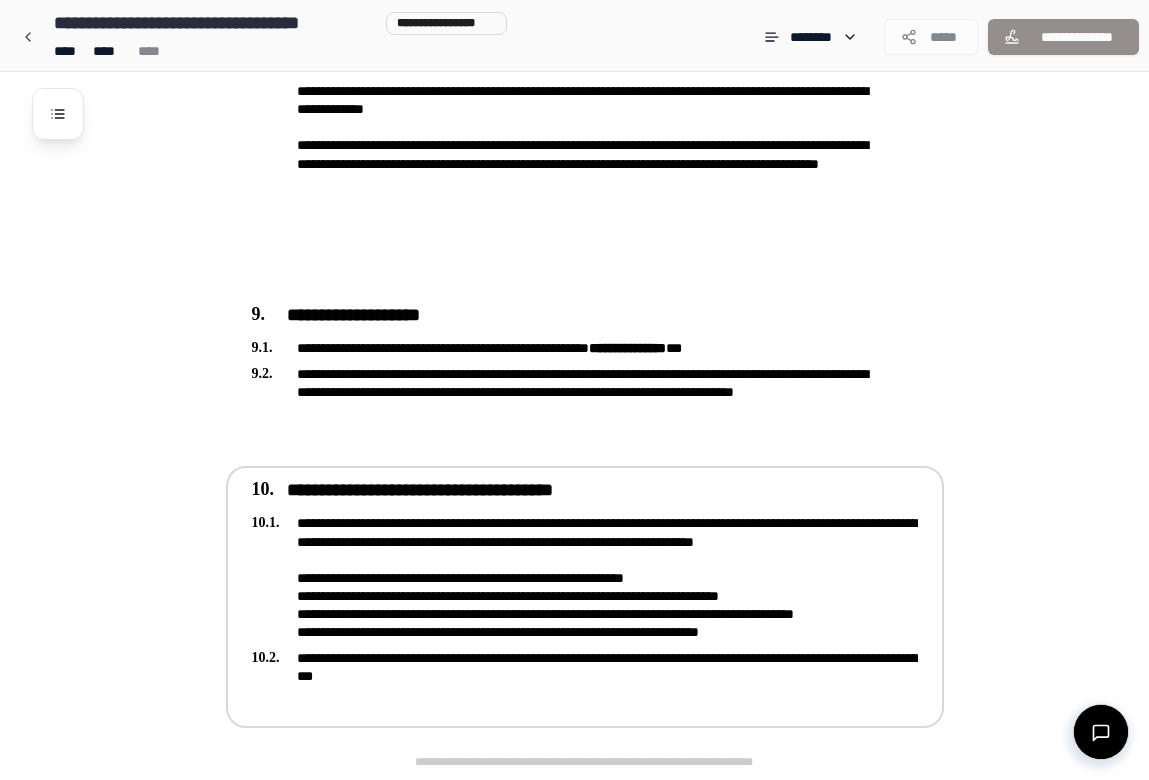 scroll, scrollTop: 3208, scrollLeft: 0, axis: vertical 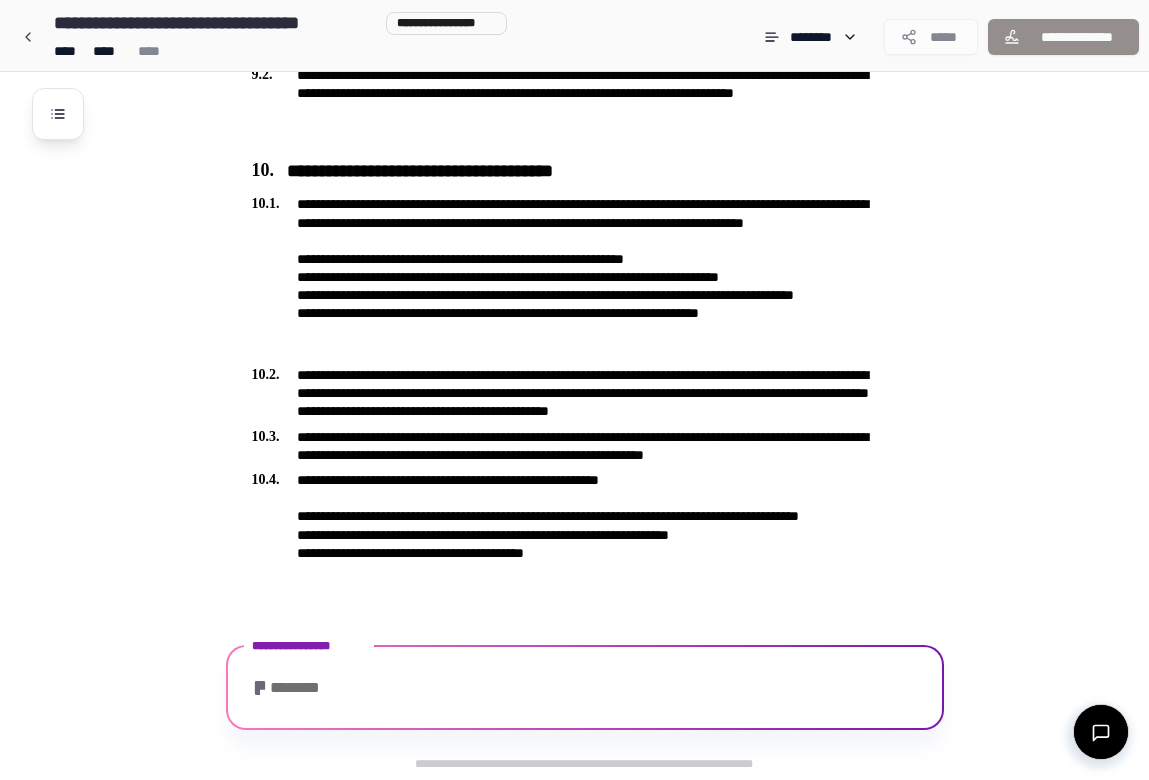 click on "**********" at bounding box center (585, 687) 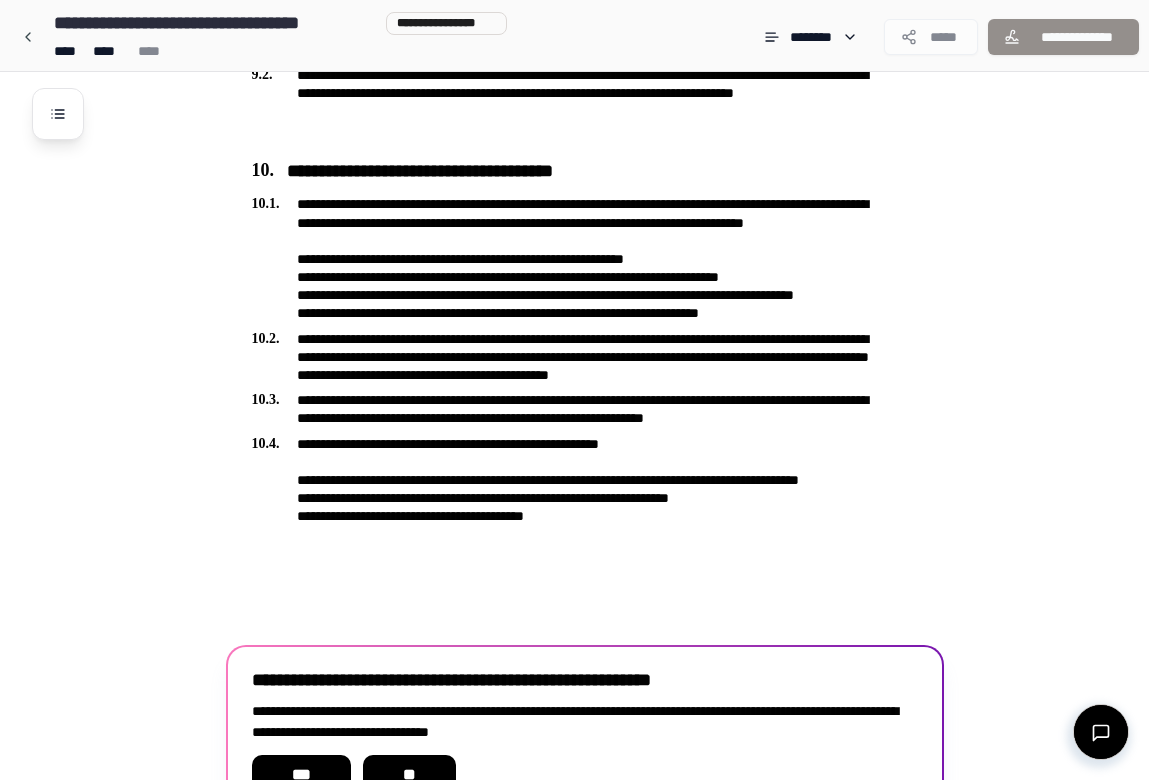 scroll, scrollTop: 3327, scrollLeft: 0, axis: vertical 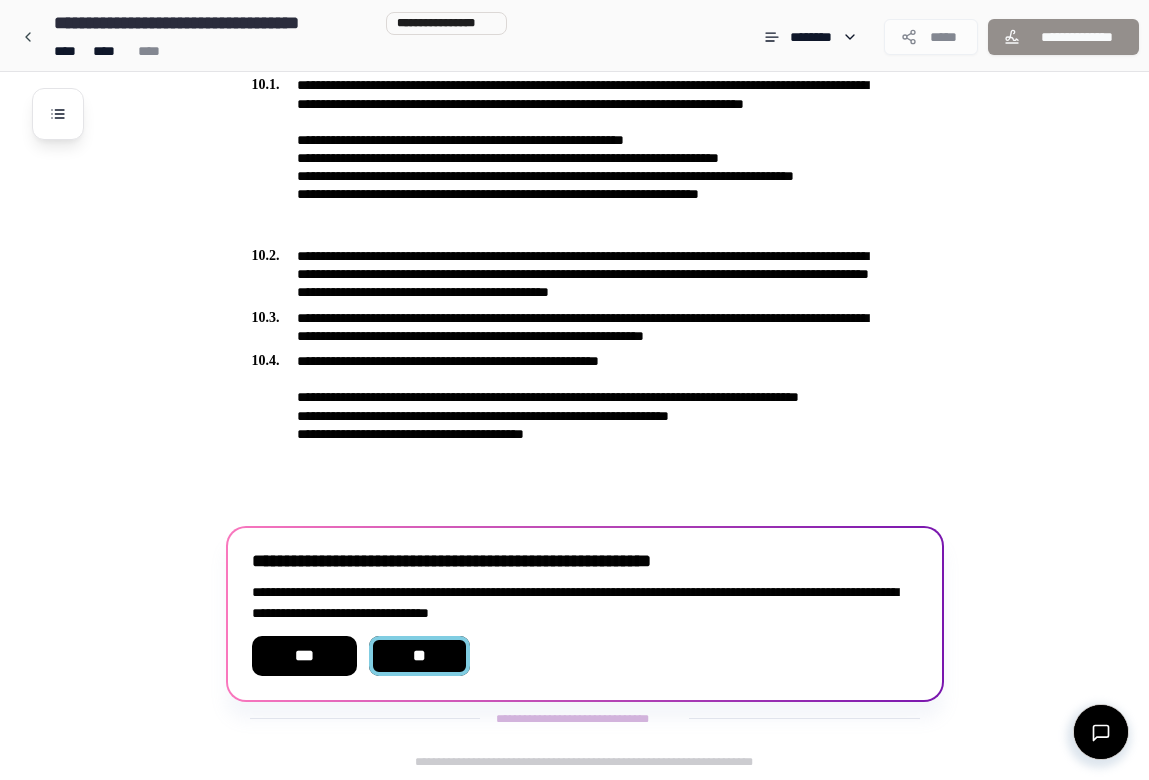 click on "**" at bounding box center [420, 656] 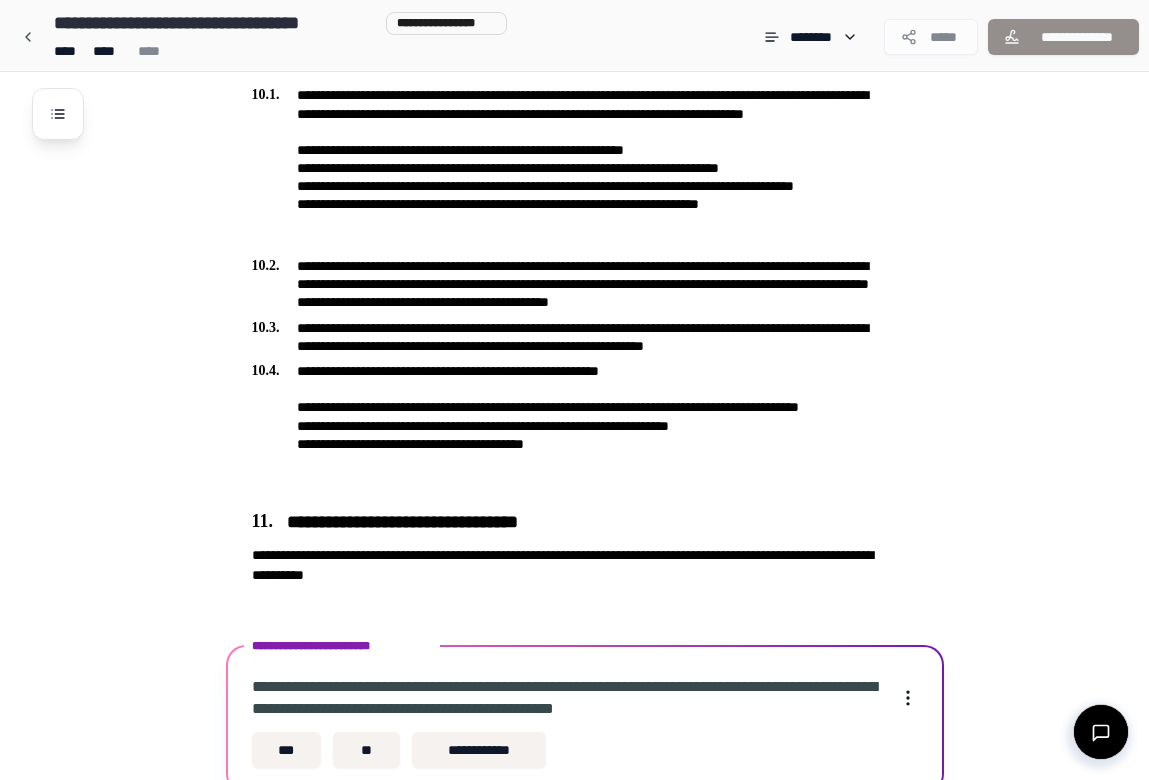 scroll, scrollTop: 3409, scrollLeft: 0, axis: vertical 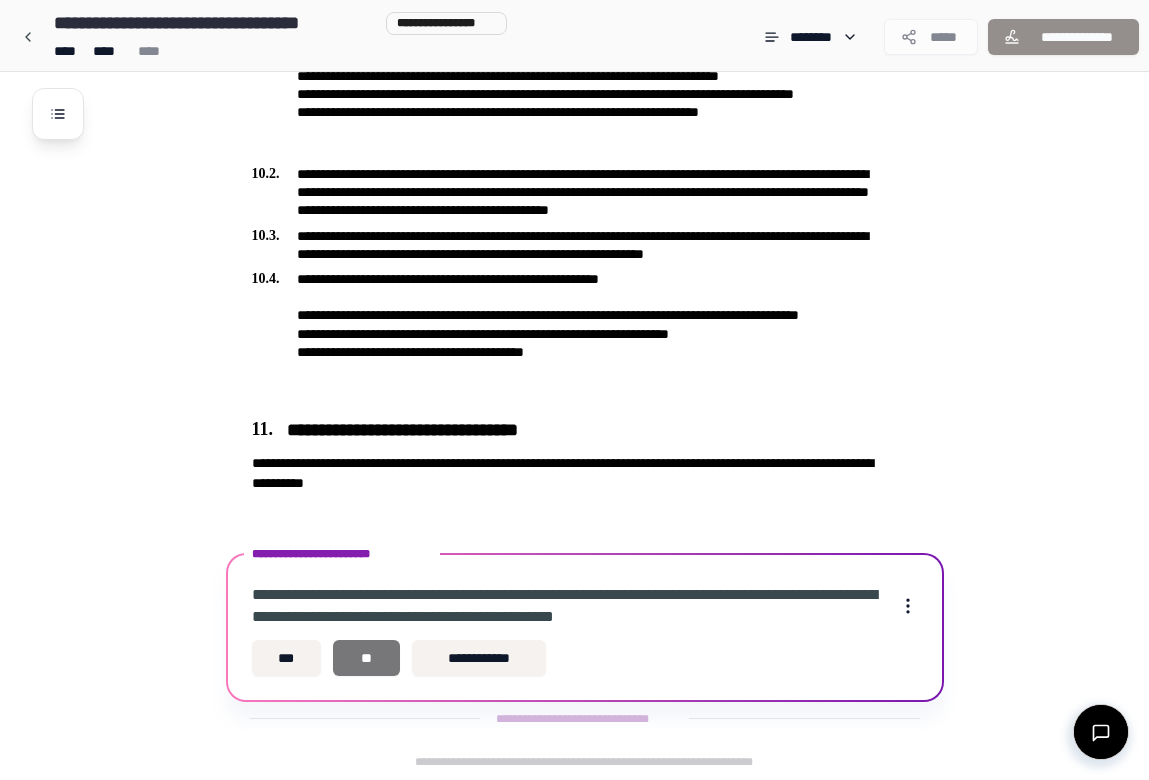 click on "**" at bounding box center (366, 658) 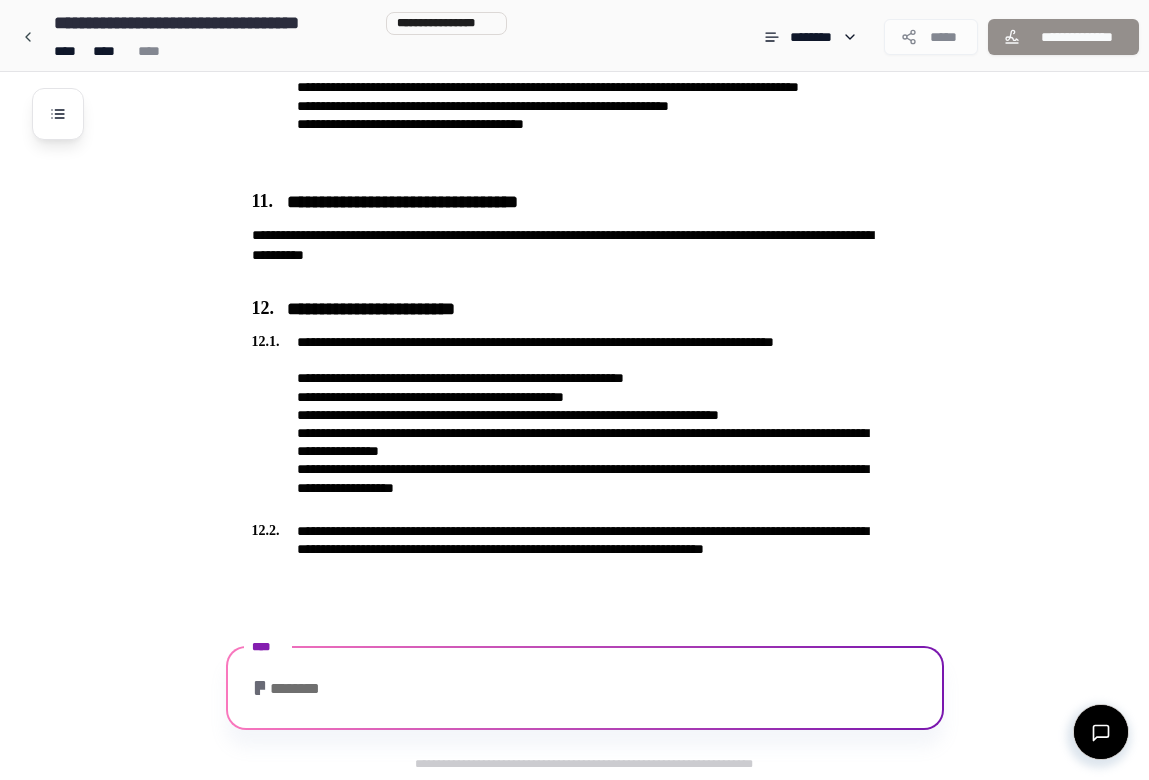 scroll, scrollTop: 3735, scrollLeft: 0, axis: vertical 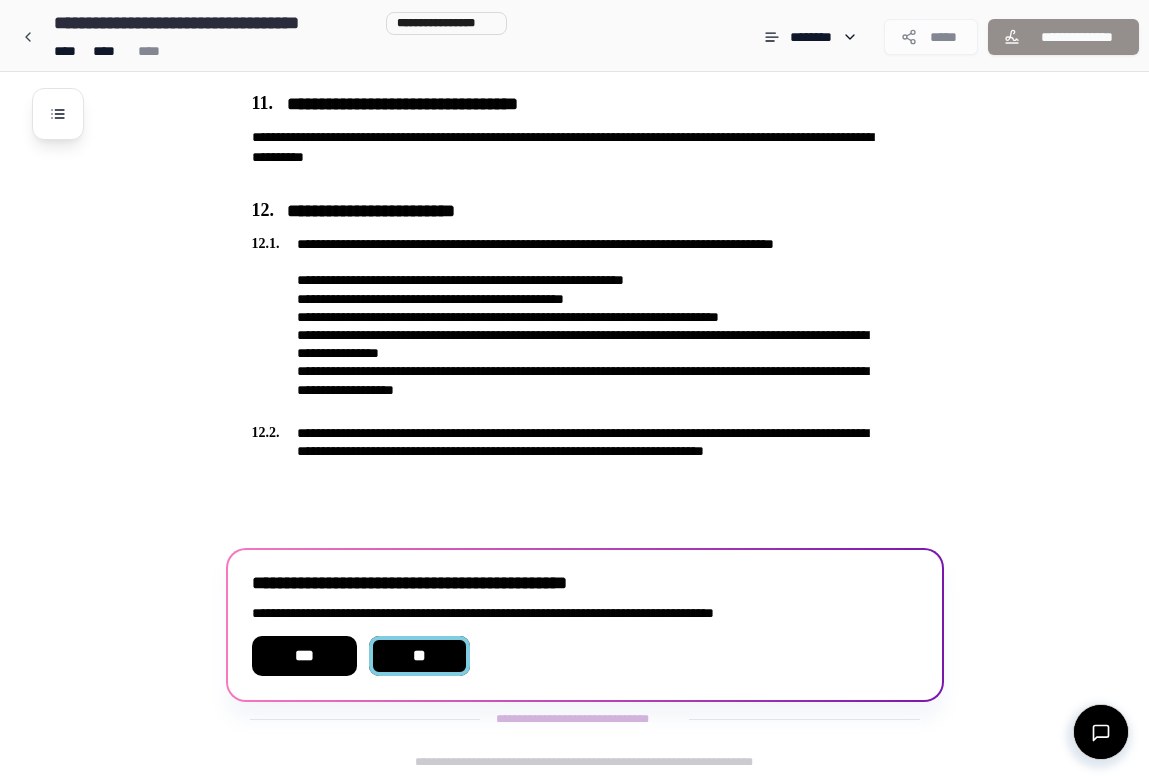click on "**" at bounding box center (420, 656) 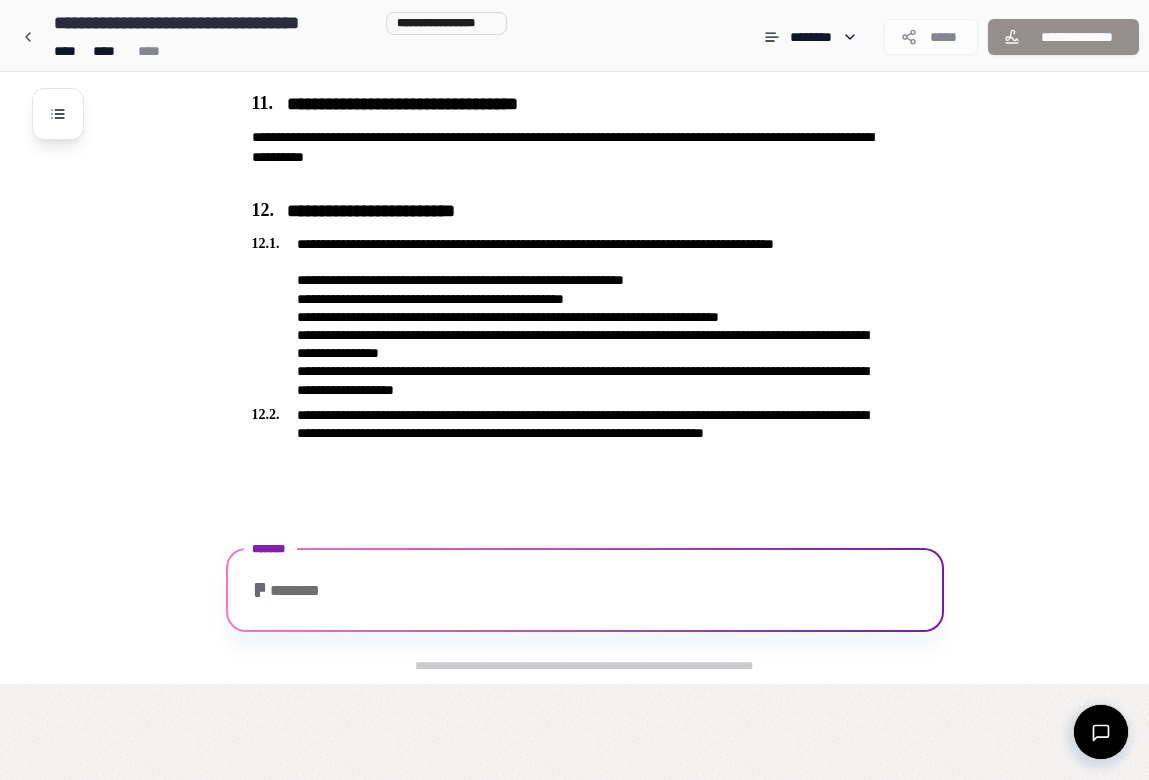 scroll, scrollTop: 3637, scrollLeft: 0, axis: vertical 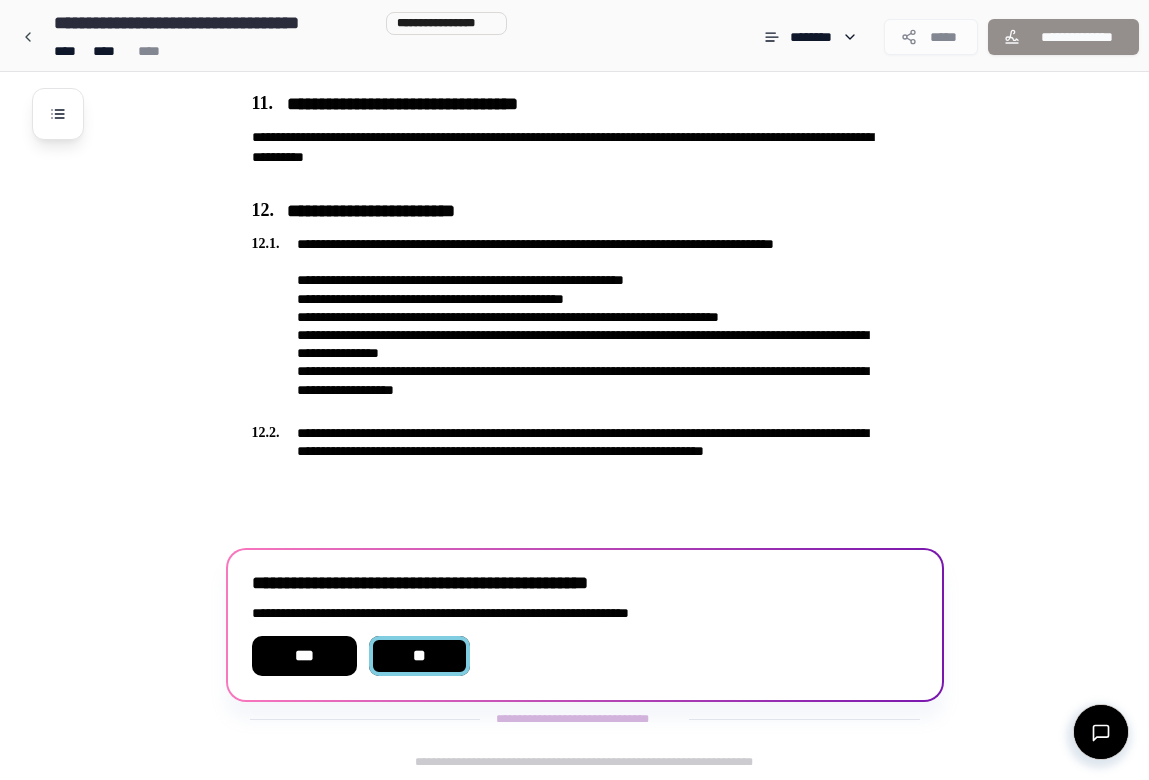 click on "**" at bounding box center [420, 656] 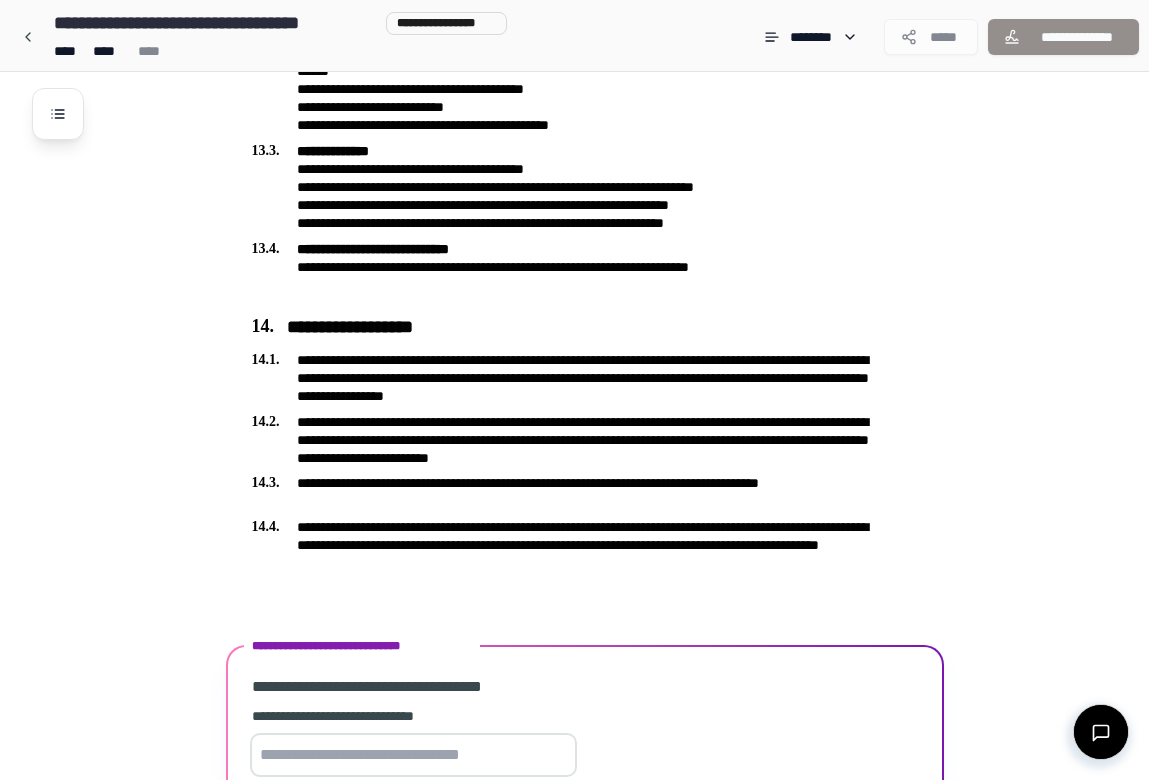 scroll, scrollTop: 4684, scrollLeft: 0, axis: vertical 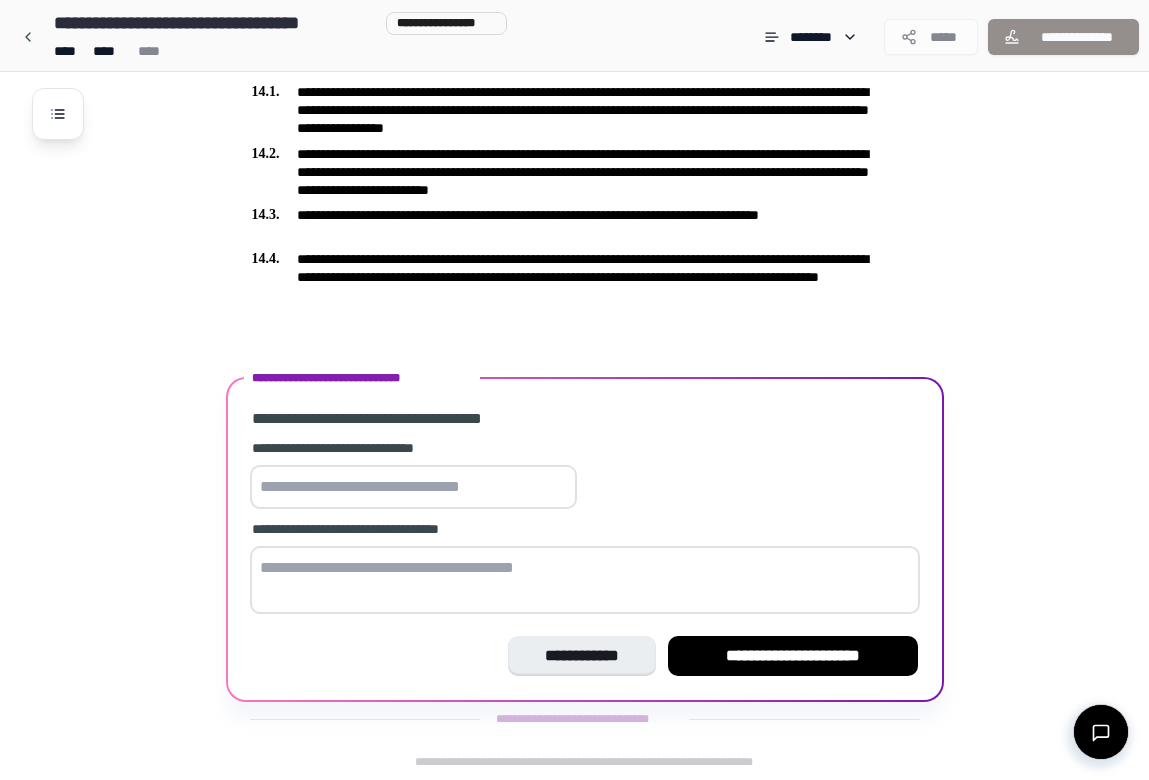 click at bounding box center (413, 487) 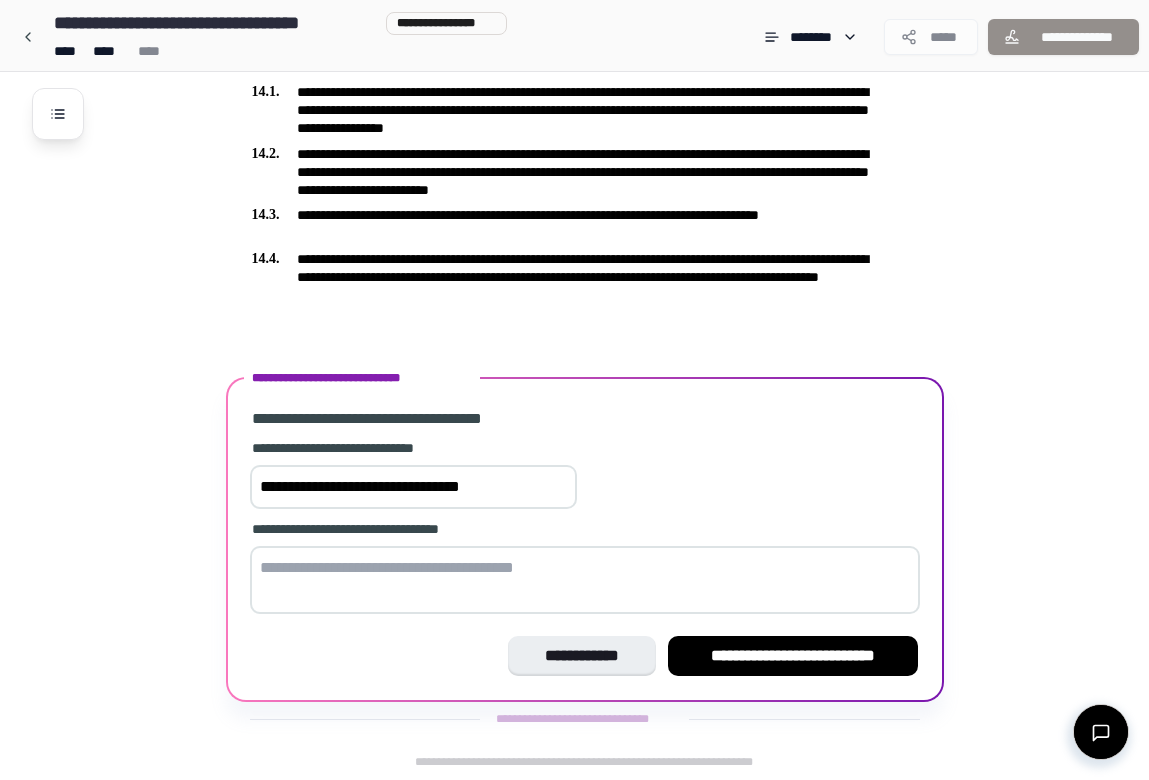 type on "**********" 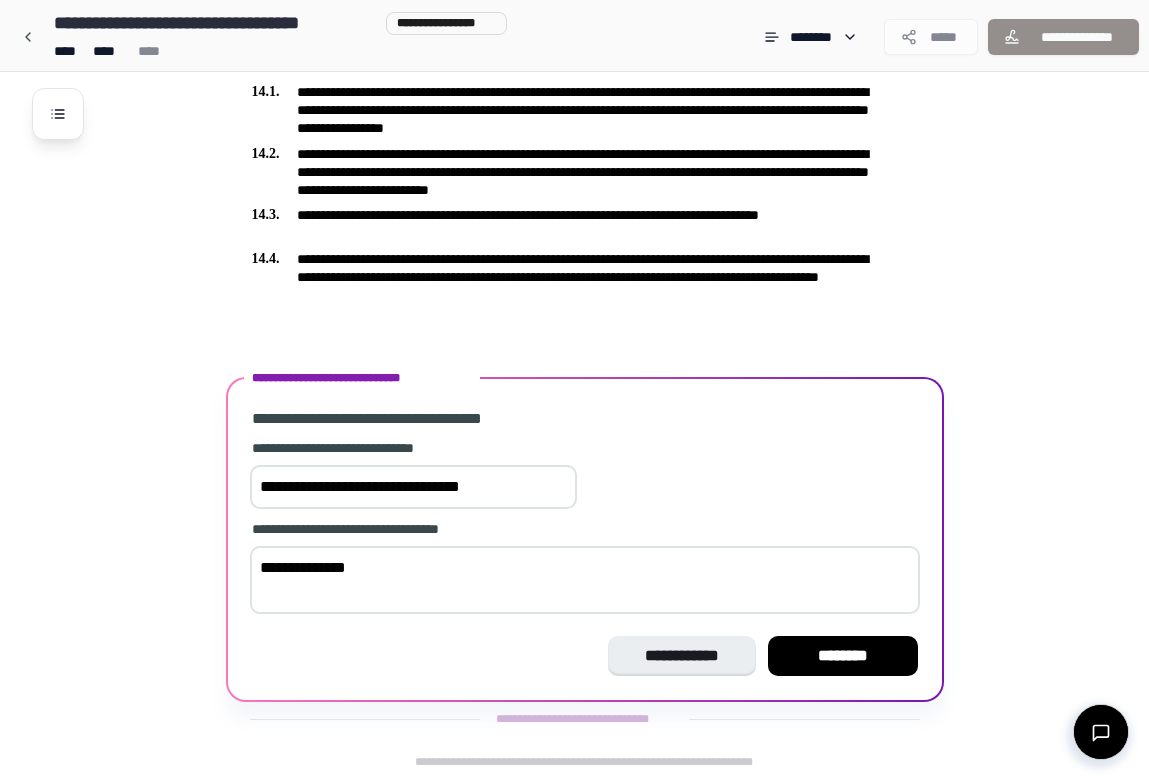 drag, startPoint x: 532, startPoint y: 493, endPoint x: 219, endPoint y: 467, distance: 314.078 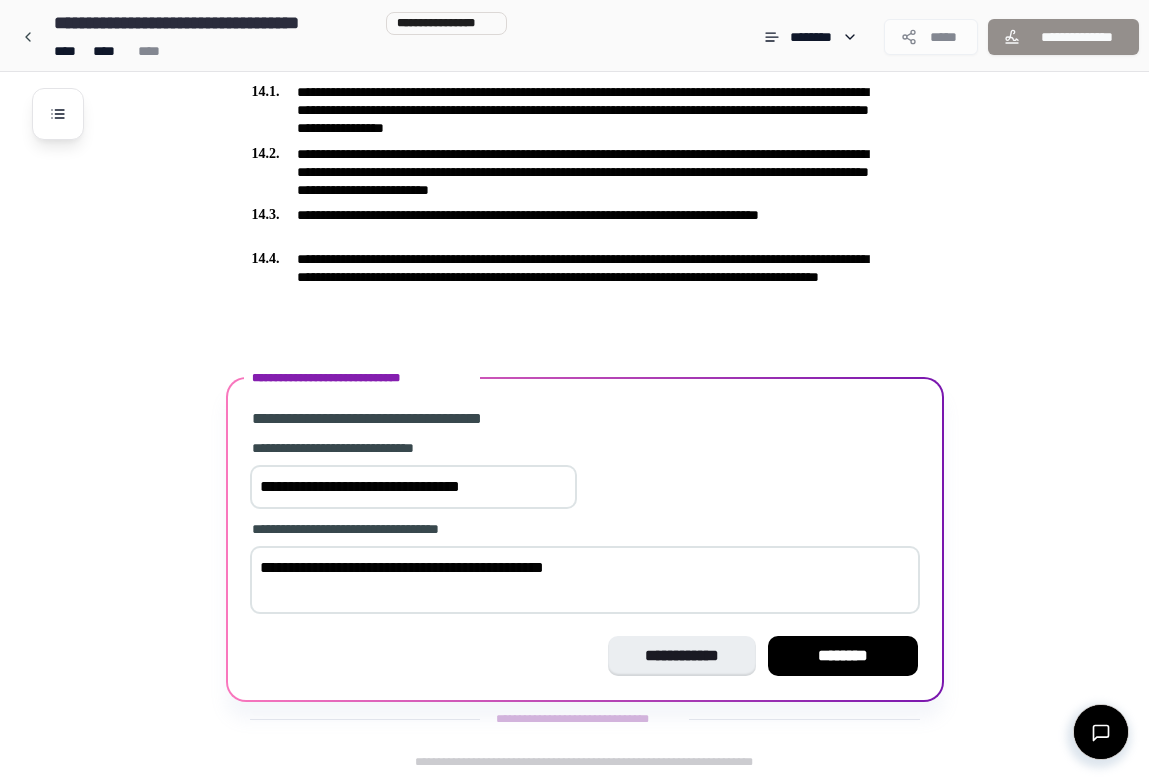 click on "**********" at bounding box center [585, 580] 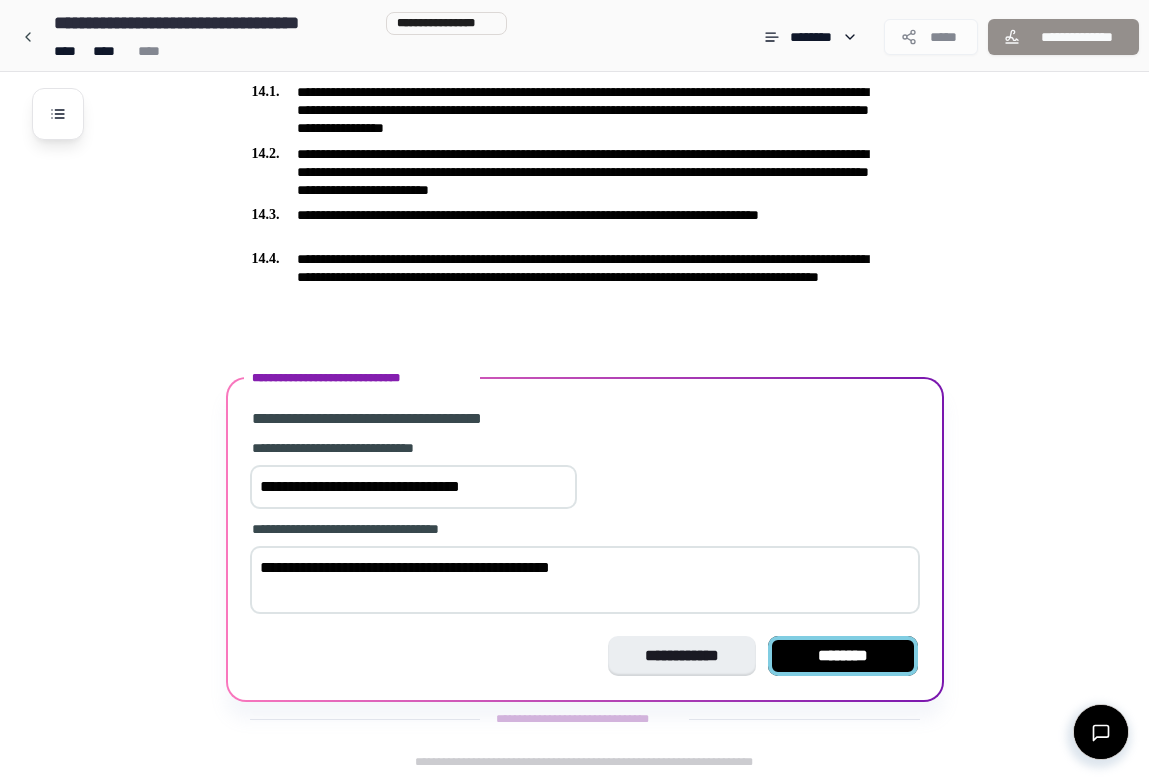 type on "**********" 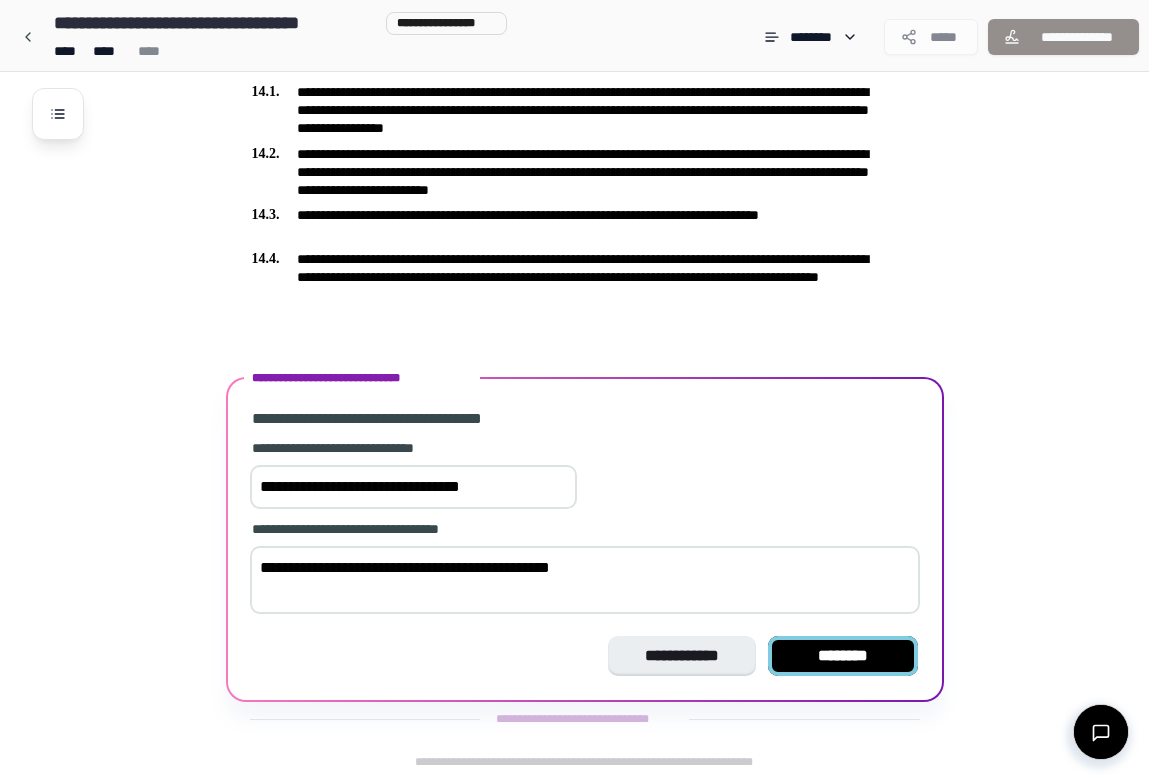 click on "********" at bounding box center [843, 656] 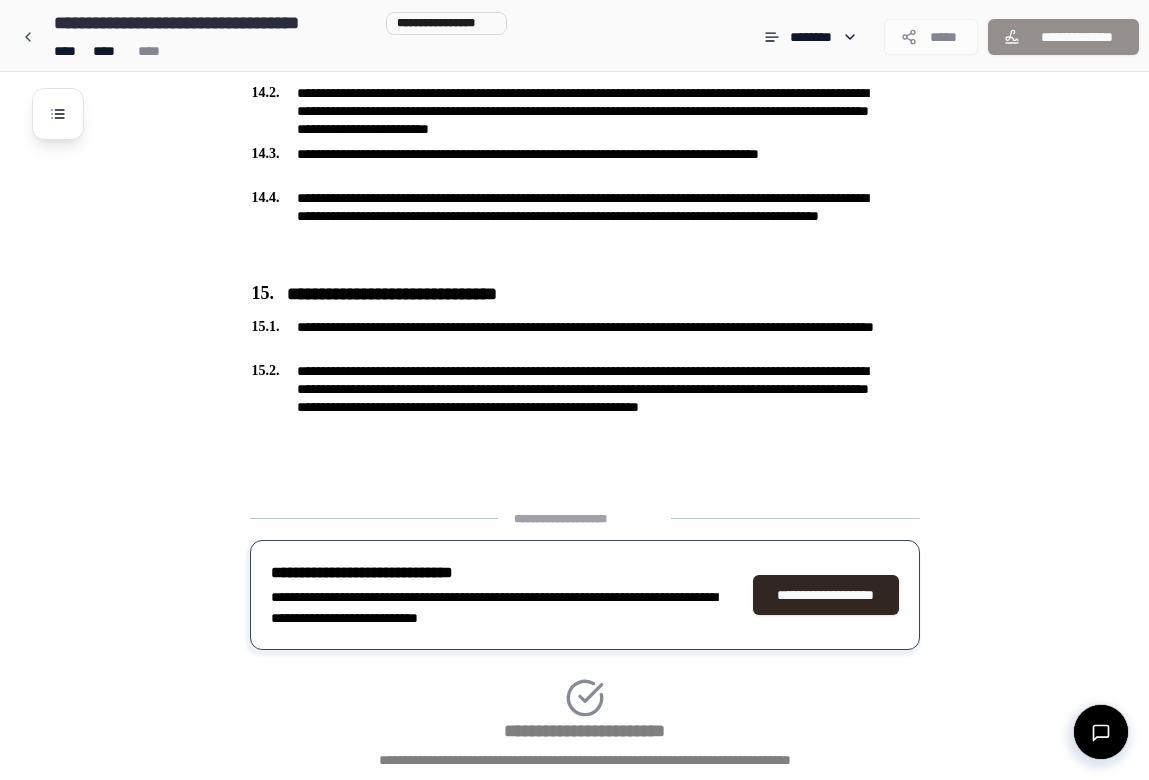 scroll, scrollTop: 4879, scrollLeft: 0, axis: vertical 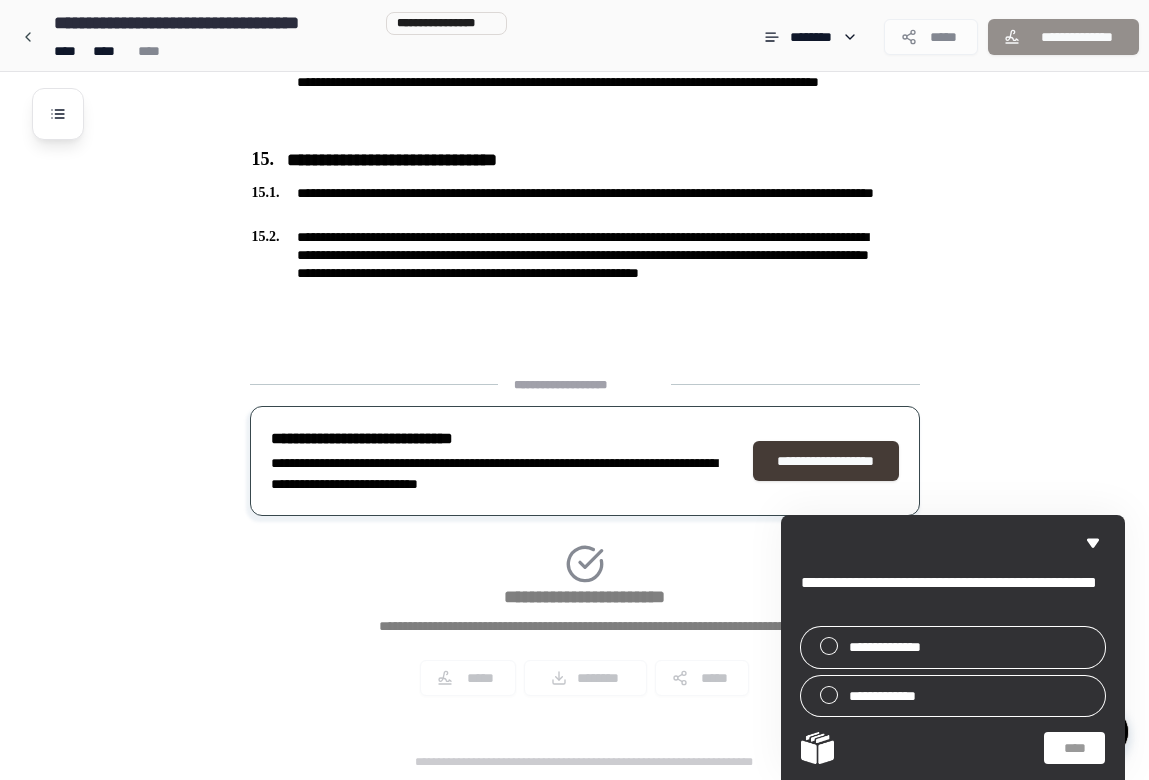 click on "**********" at bounding box center (826, 461) 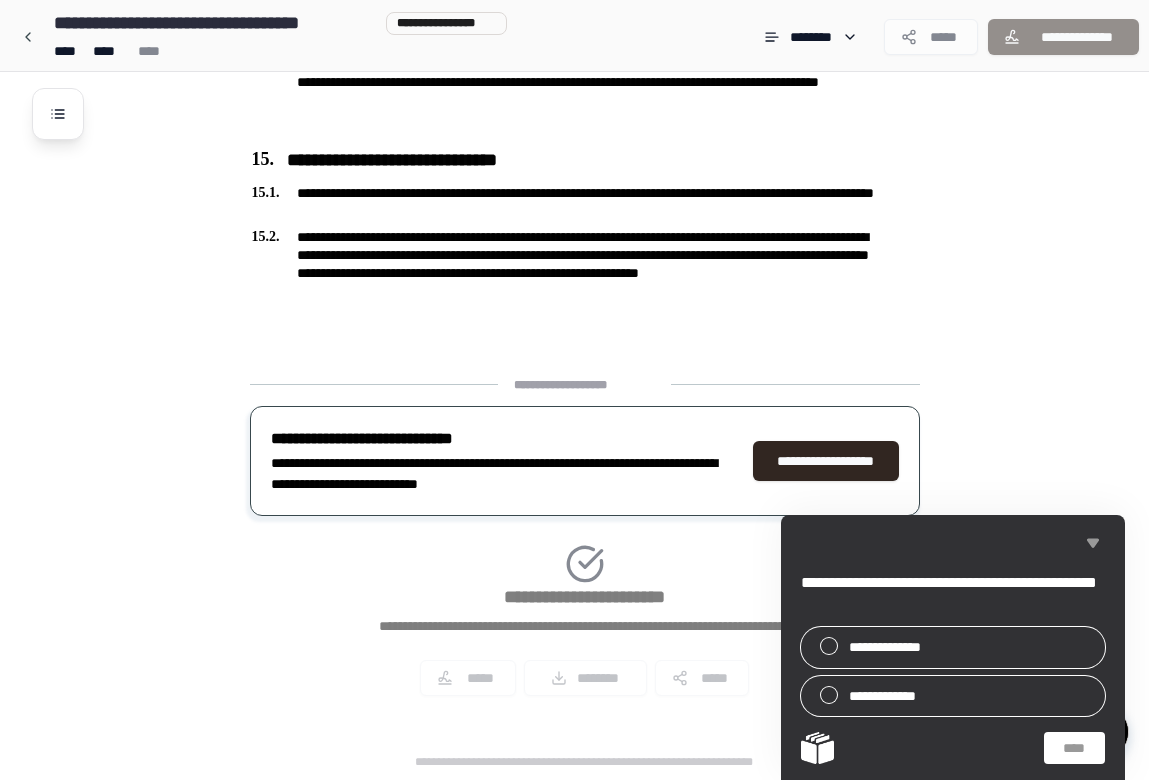 click 